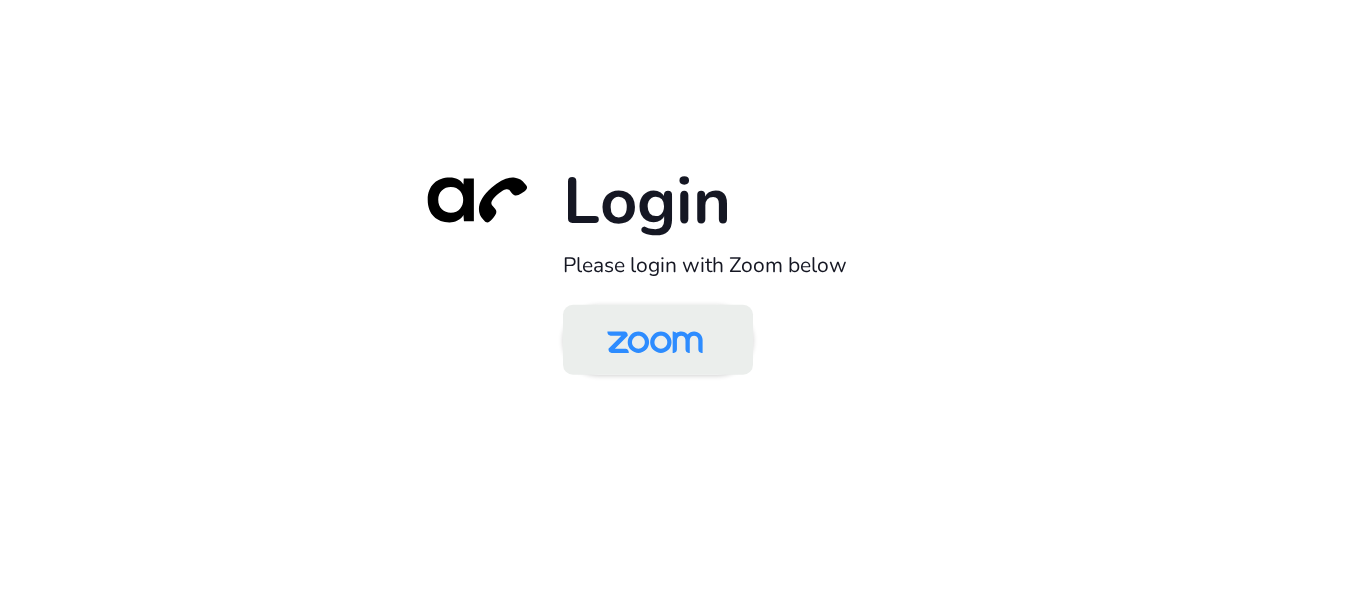 scroll, scrollTop: 0, scrollLeft: 0, axis: both 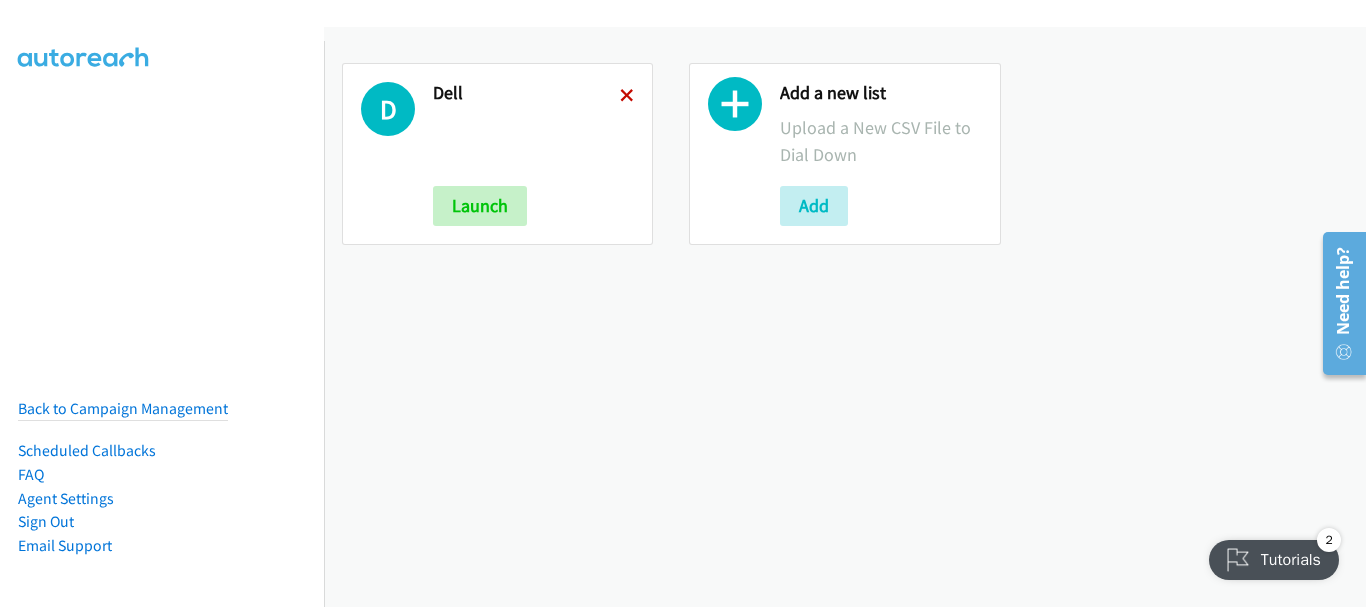 click at bounding box center [627, 95] 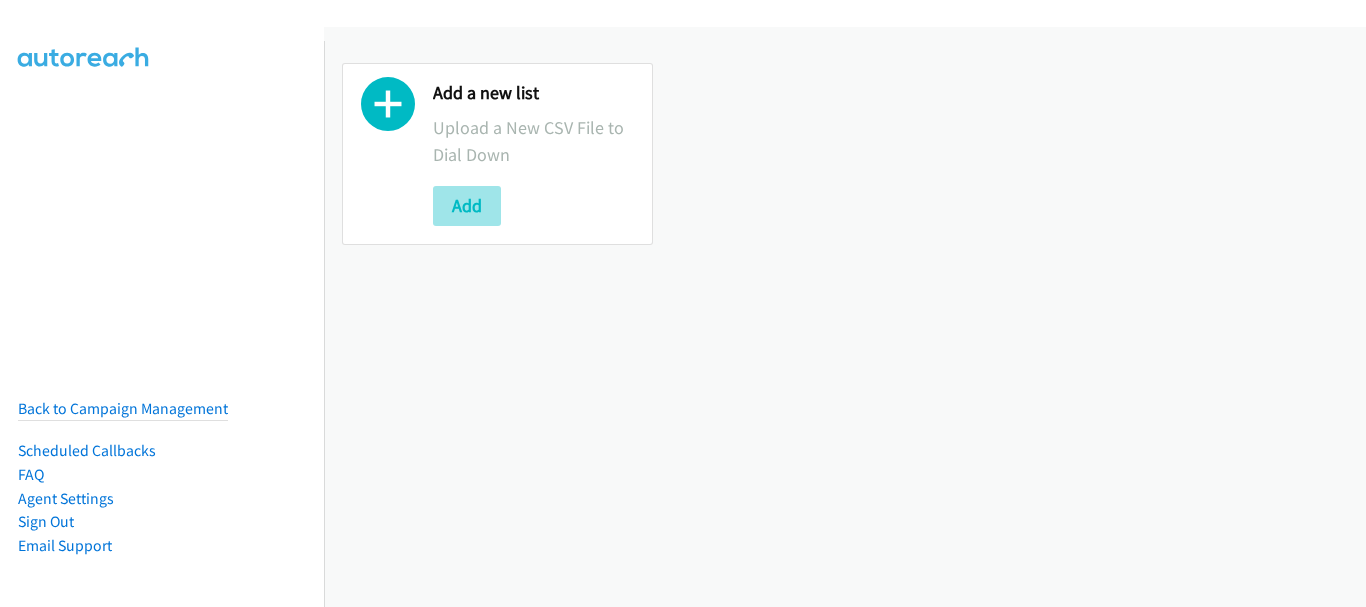 scroll, scrollTop: 0, scrollLeft: 0, axis: both 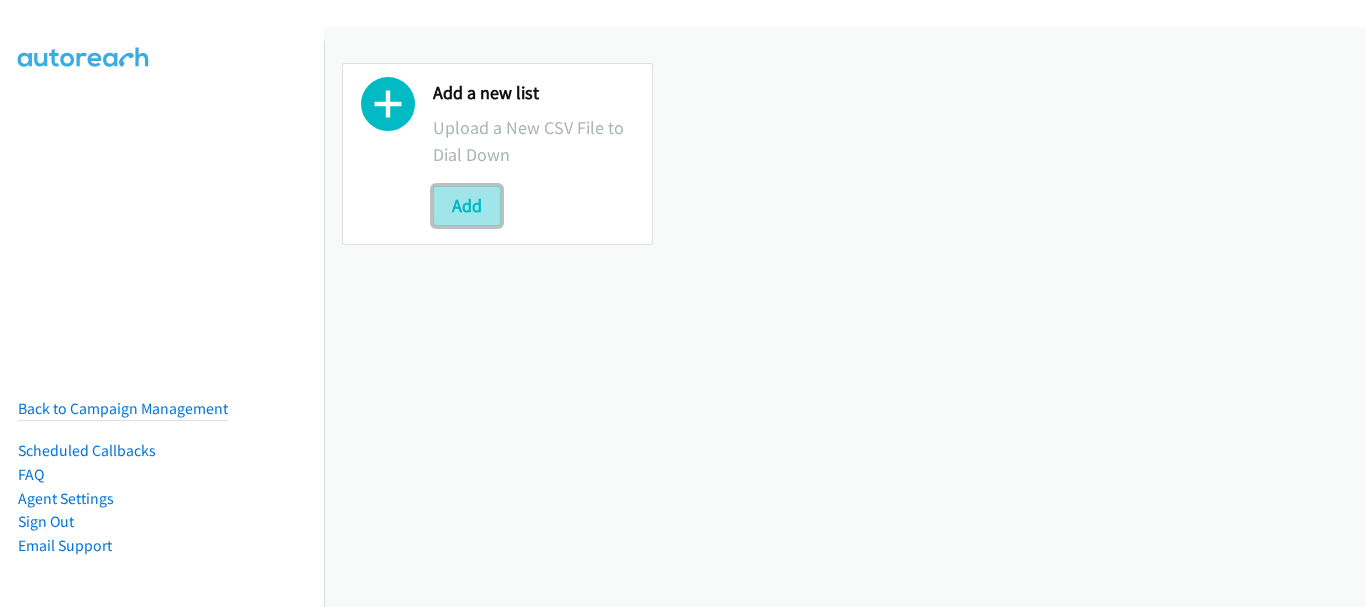 click on "Add" at bounding box center [467, 206] 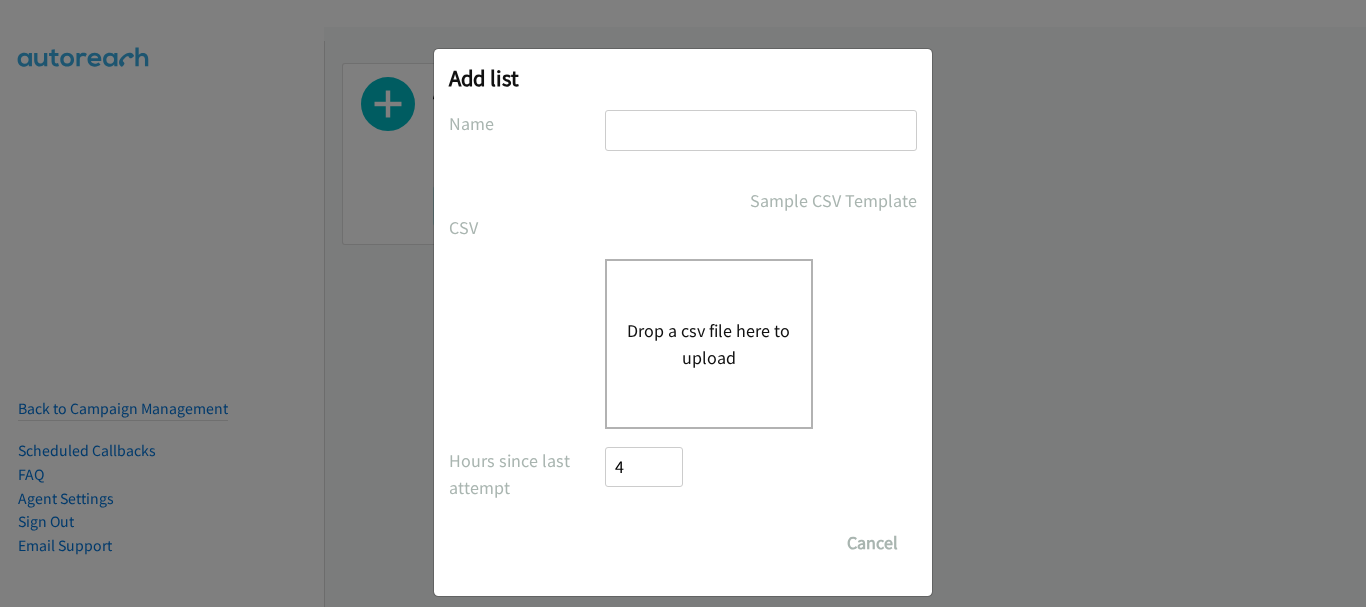 click at bounding box center [761, 130] 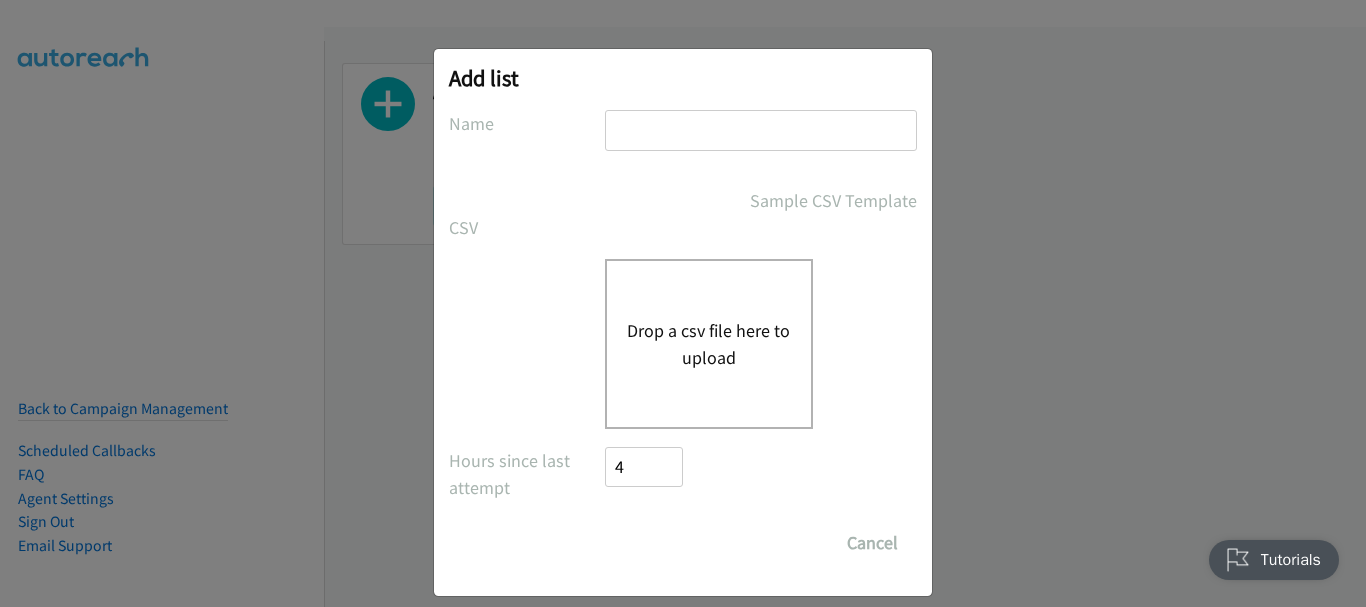 scroll, scrollTop: 0, scrollLeft: 0, axis: both 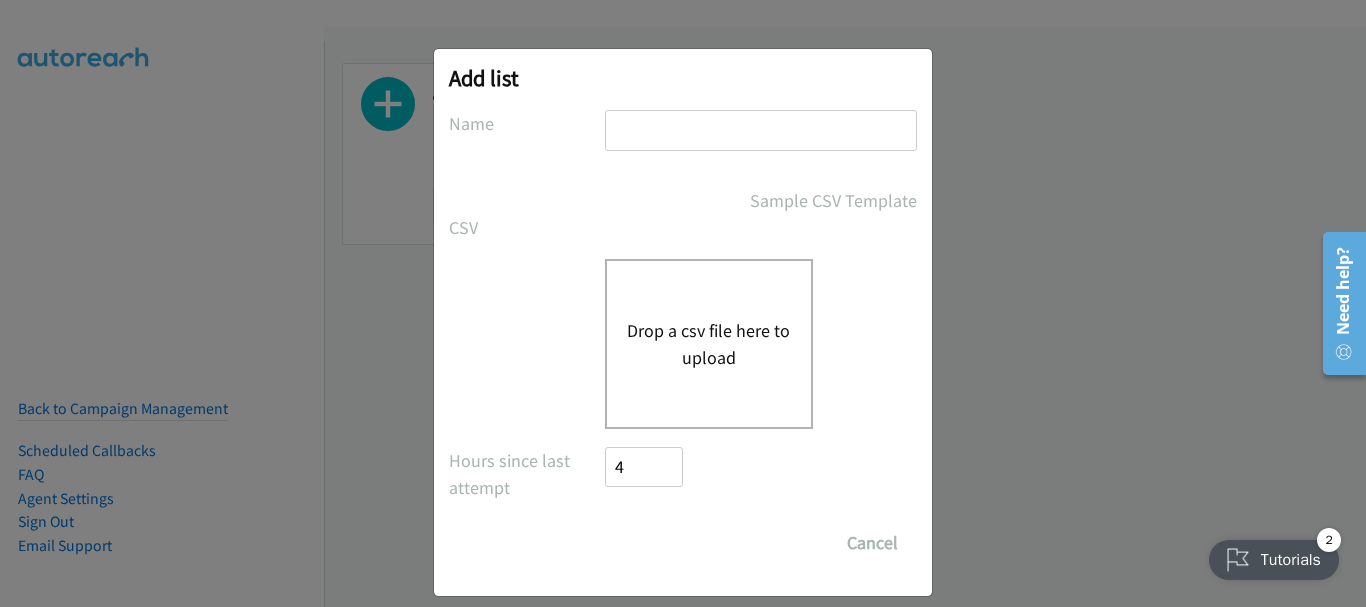 type on "Dell" 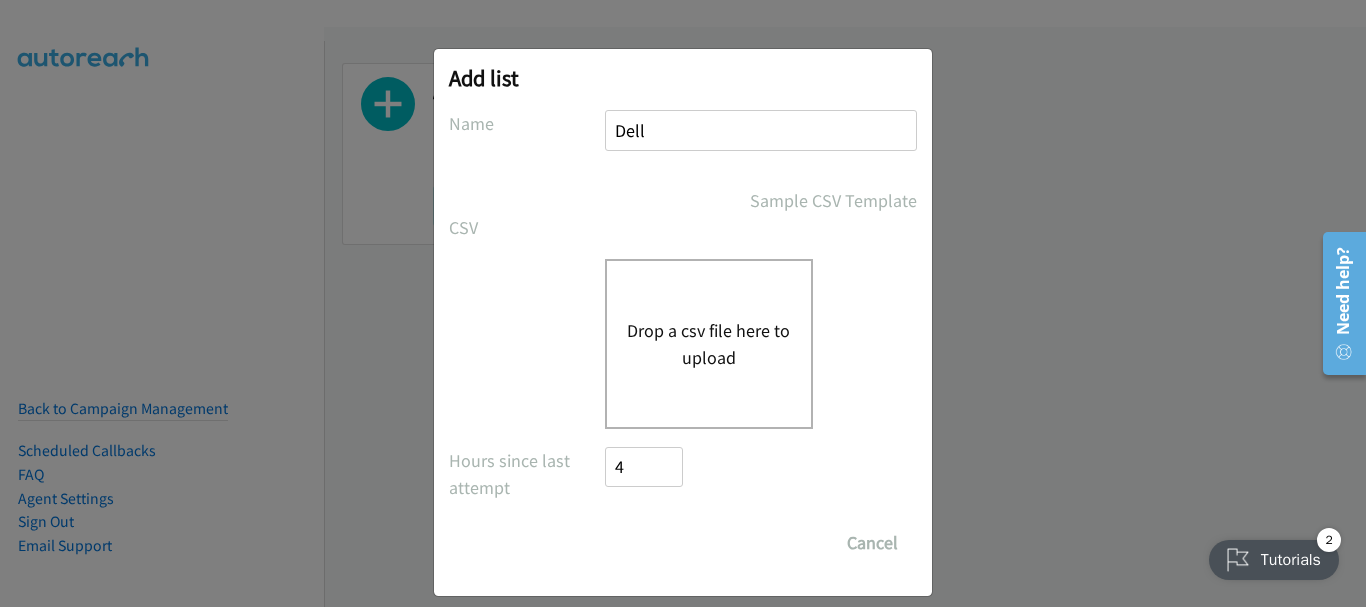click on "Drop a csv file here to upload" at bounding box center (709, 344) 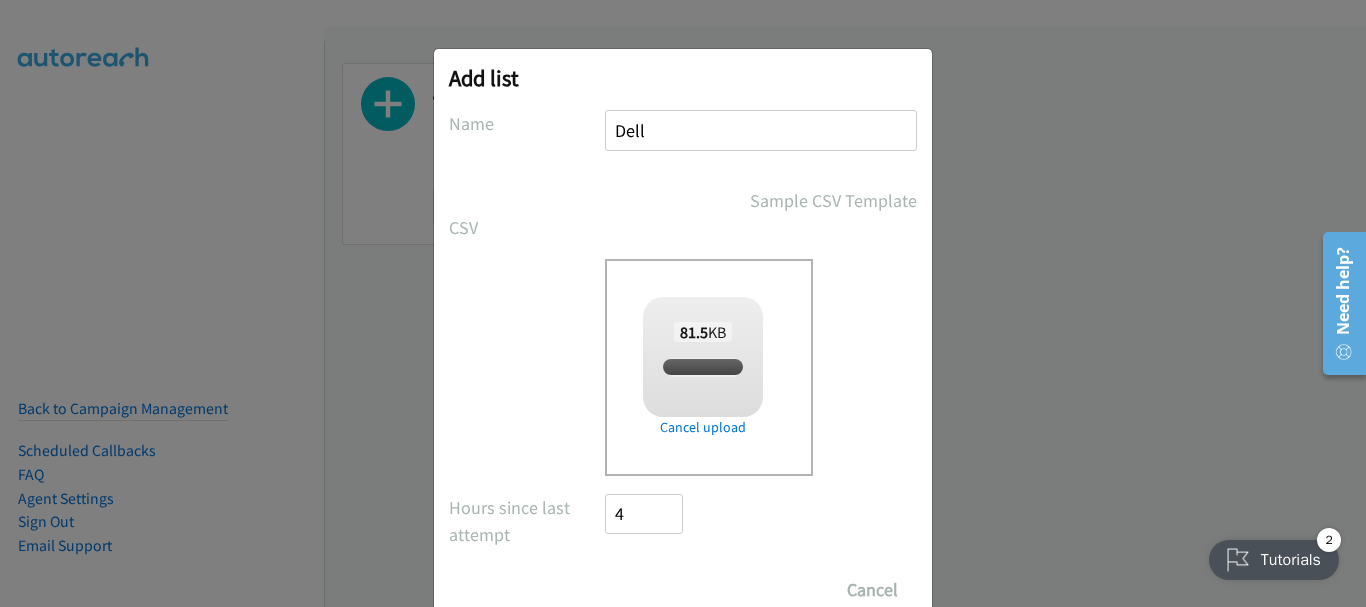 checkbox on "true" 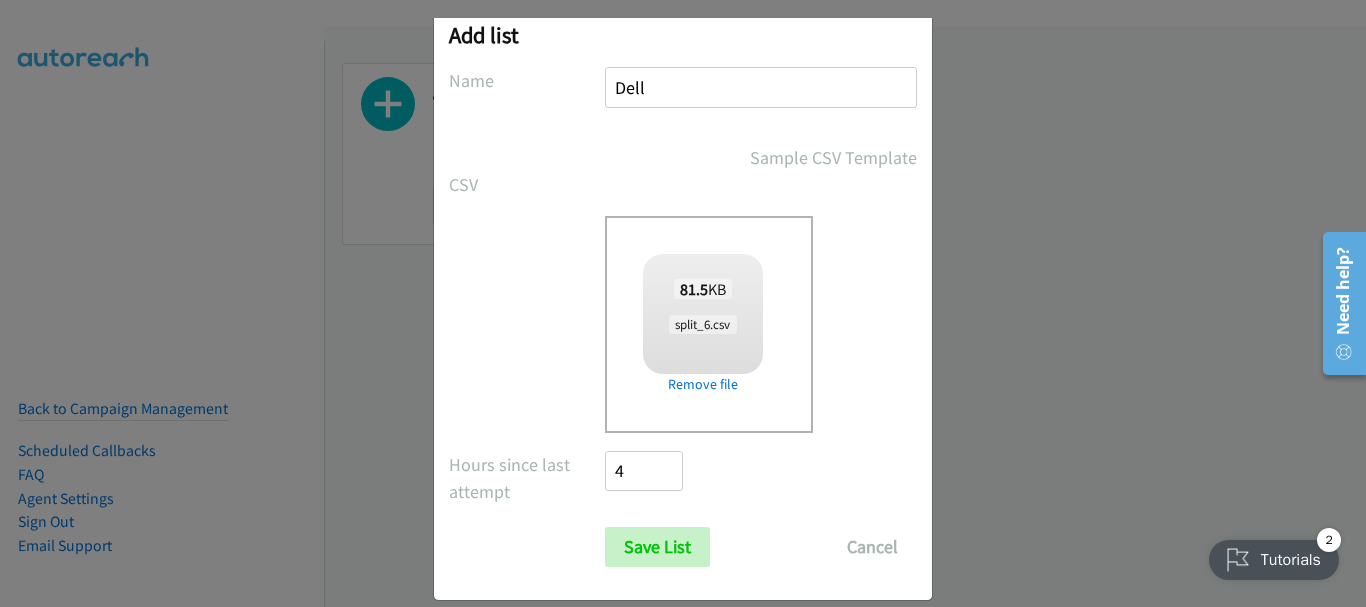 scroll, scrollTop: 67, scrollLeft: 0, axis: vertical 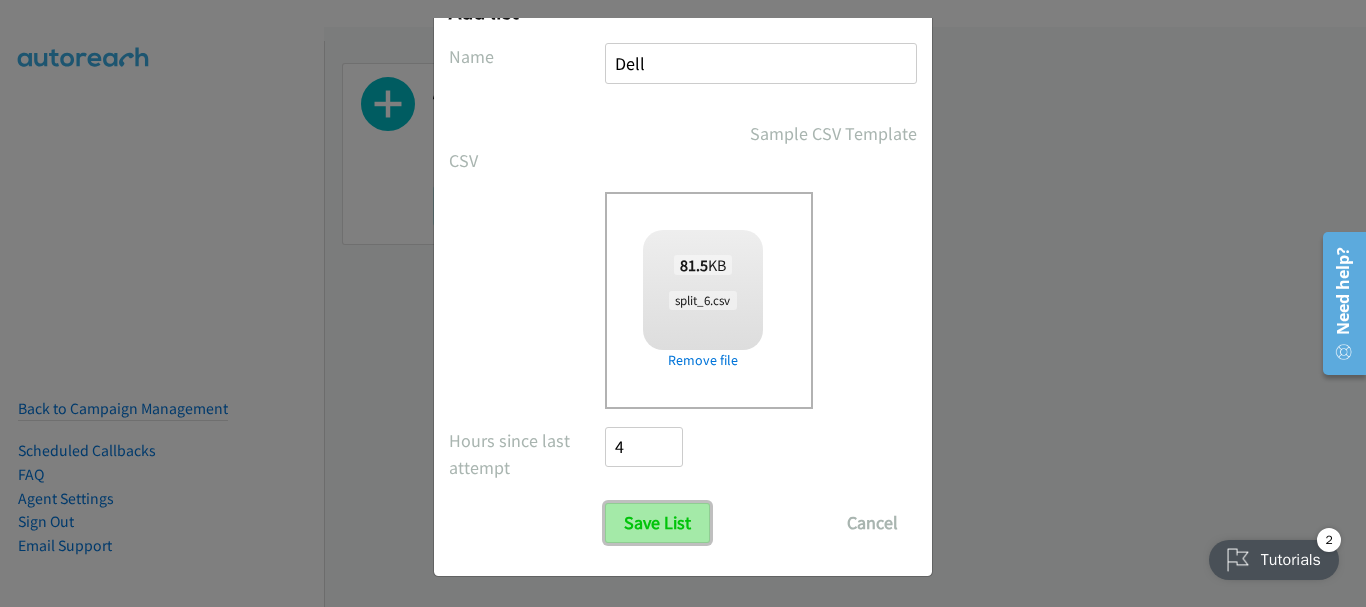 drag, startPoint x: 671, startPoint y: 531, endPoint x: 674, endPoint y: 511, distance: 20.22375 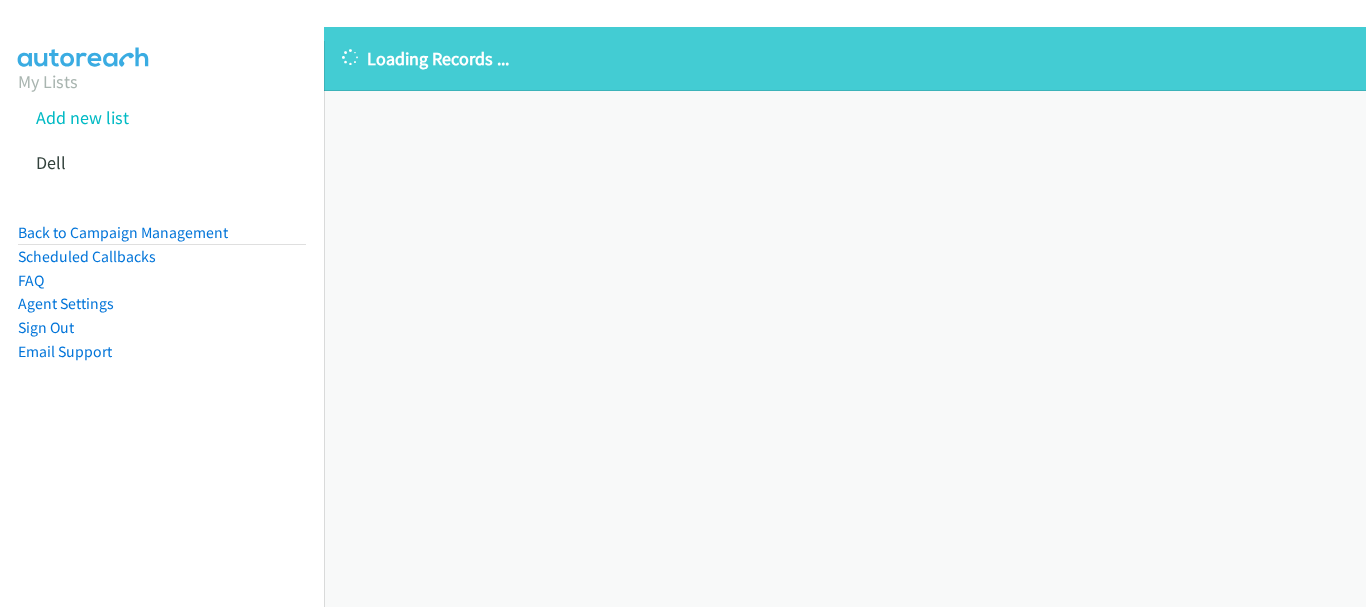 scroll, scrollTop: 0, scrollLeft: 0, axis: both 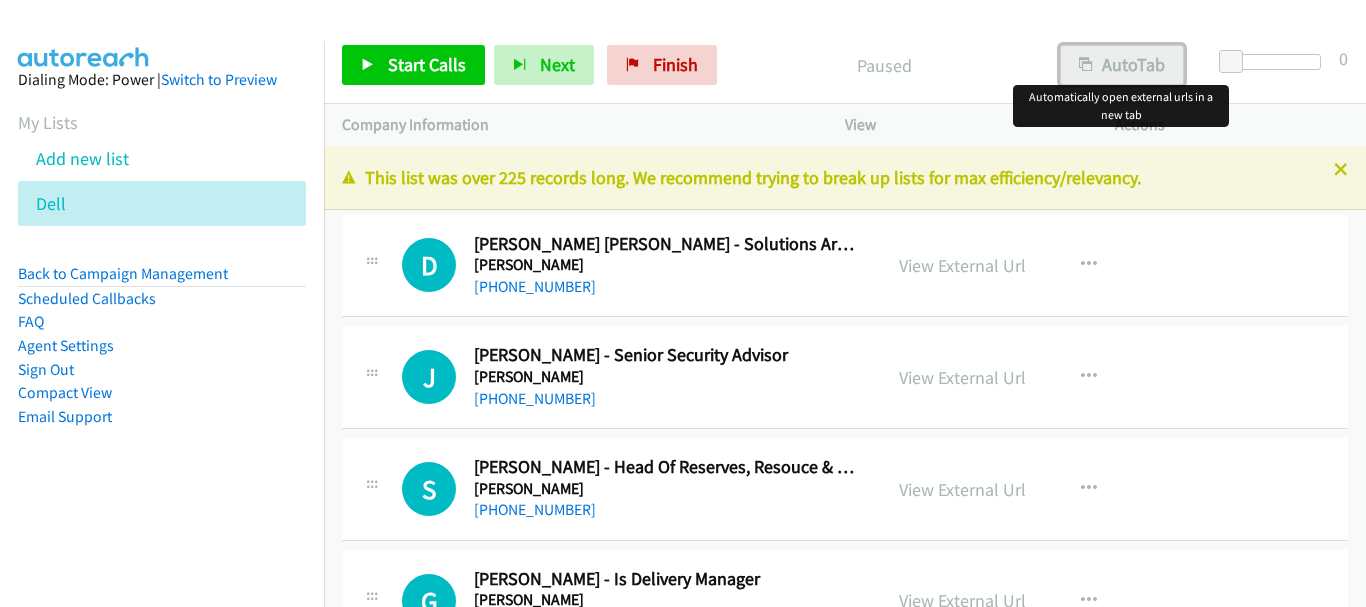 click on "AutoTab" at bounding box center (1122, 65) 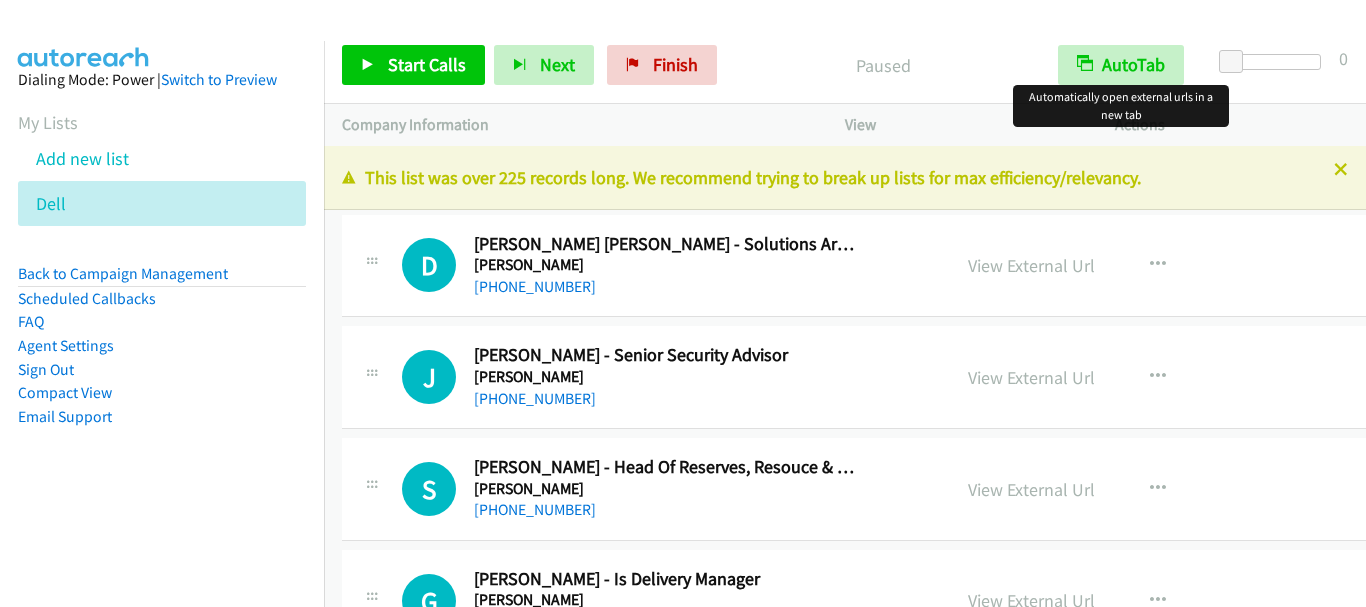 scroll, scrollTop: 0, scrollLeft: 0, axis: both 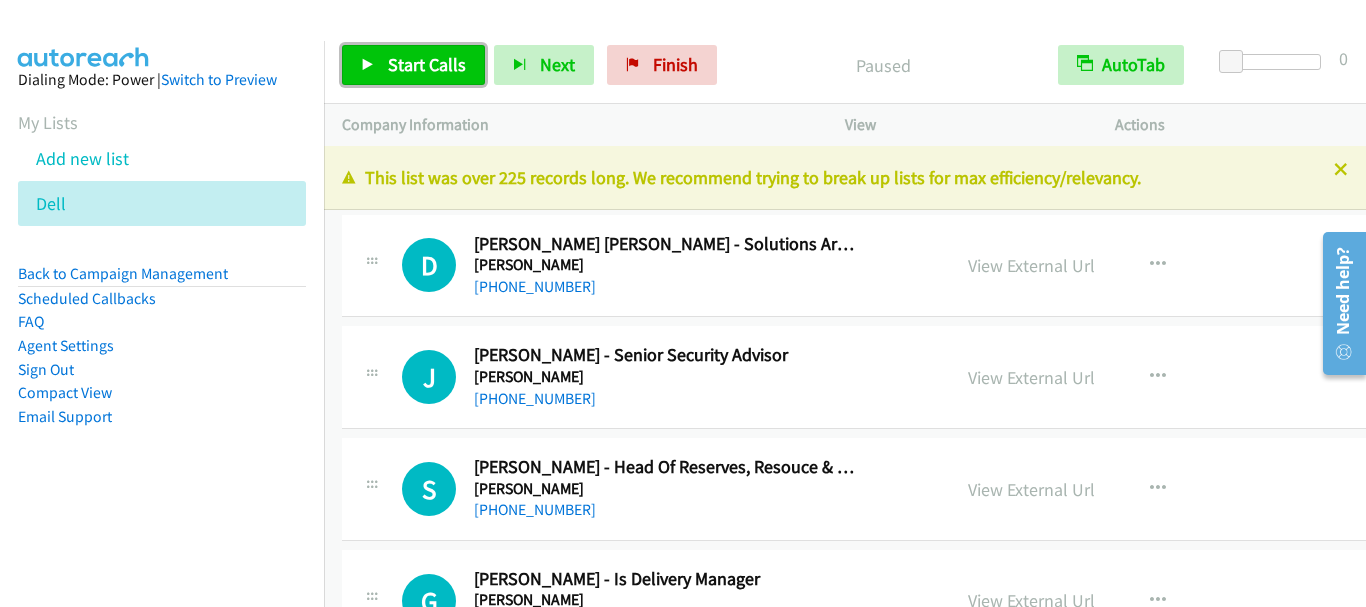click on "Start Calls" at bounding box center [427, 64] 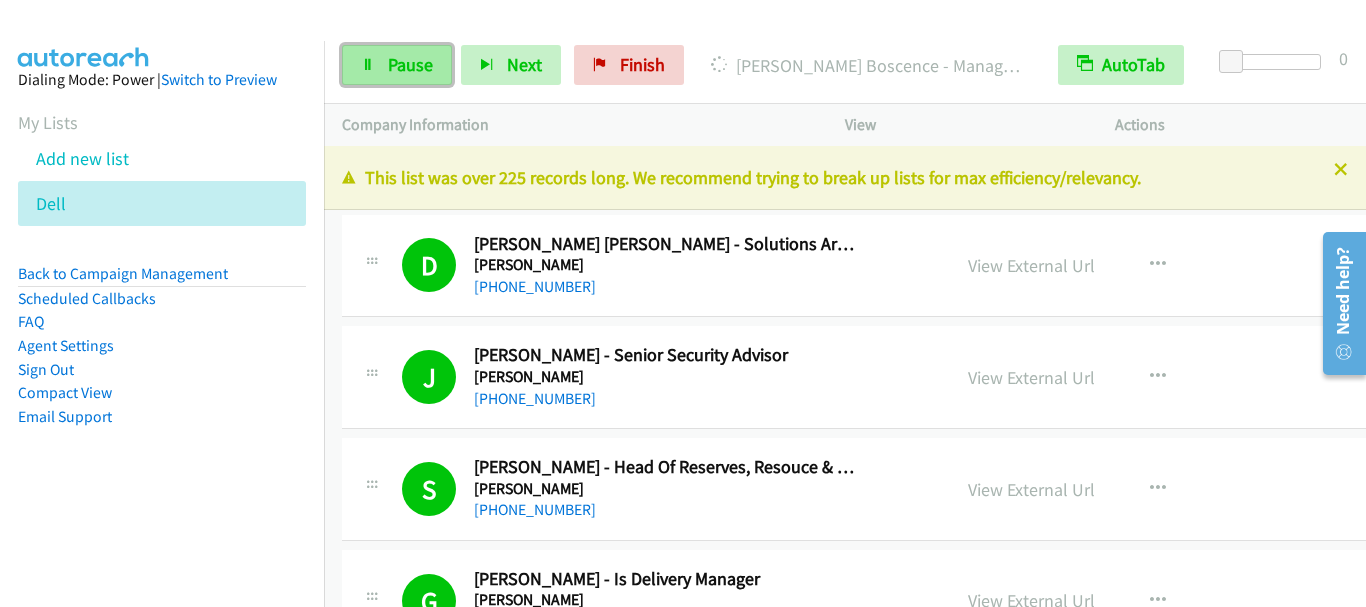 click on "Pause" at bounding box center [410, 64] 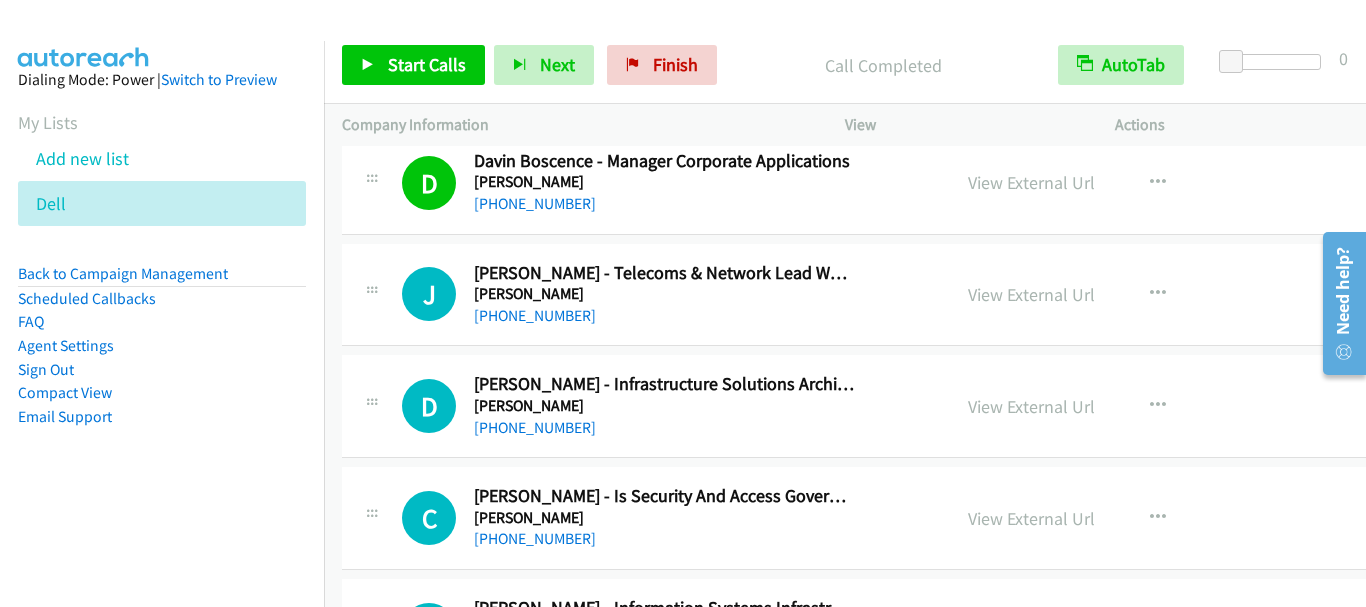 scroll, scrollTop: 500, scrollLeft: 0, axis: vertical 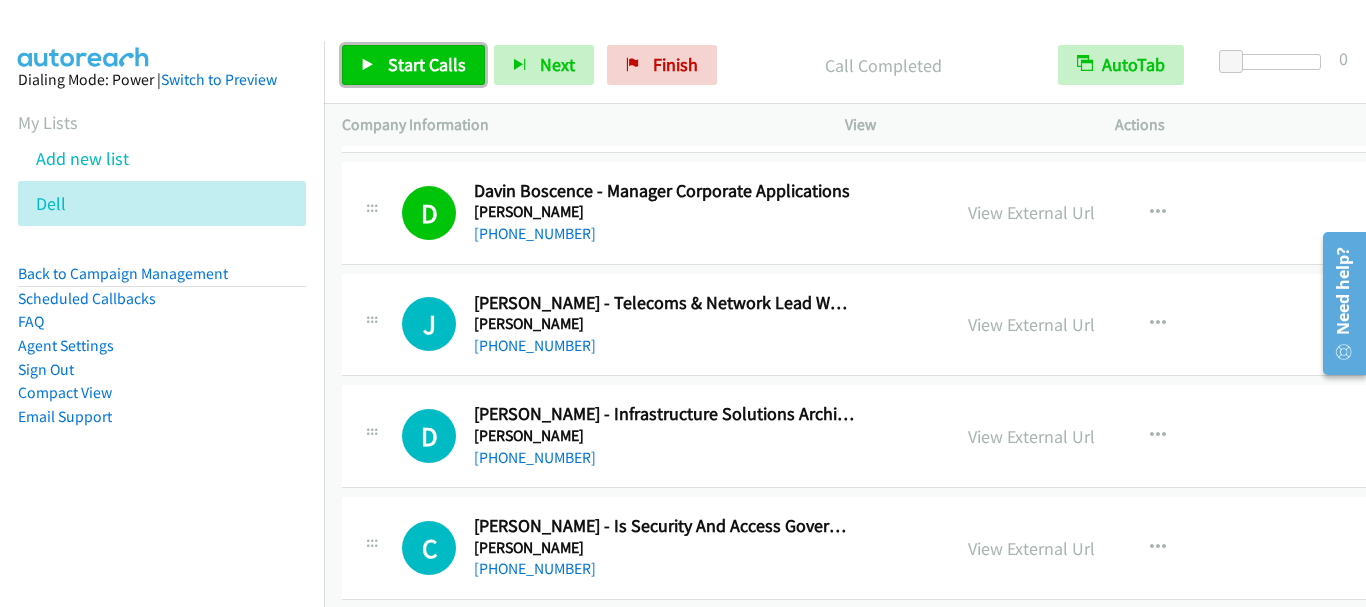 click on "Start Calls" at bounding box center [427, 64] 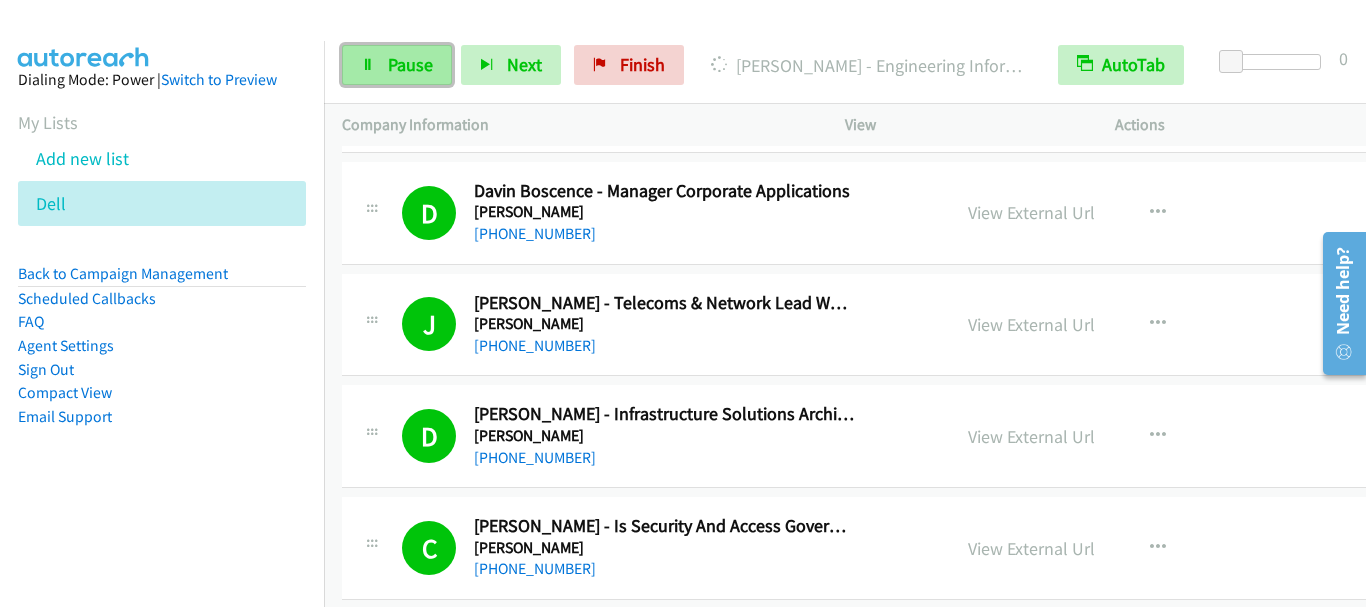 click on "Pause" at bounding box center [410, 64] 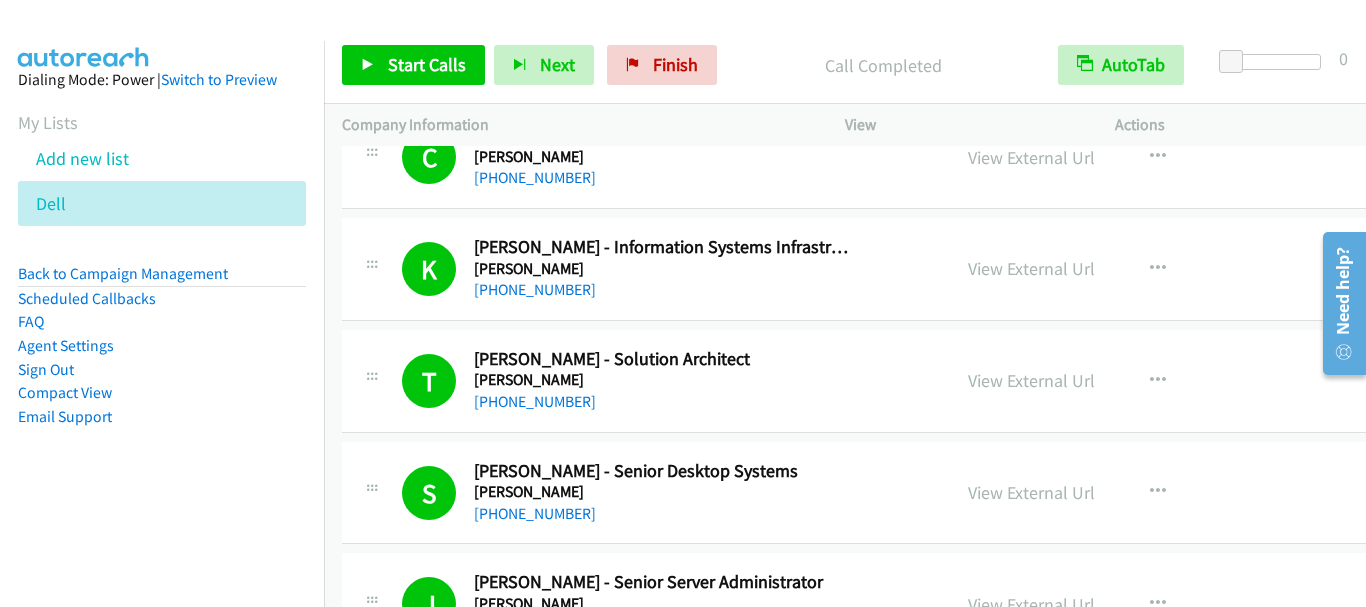 scroll, scrollTop: 1000, scrollLeft: 0, axis: vertical 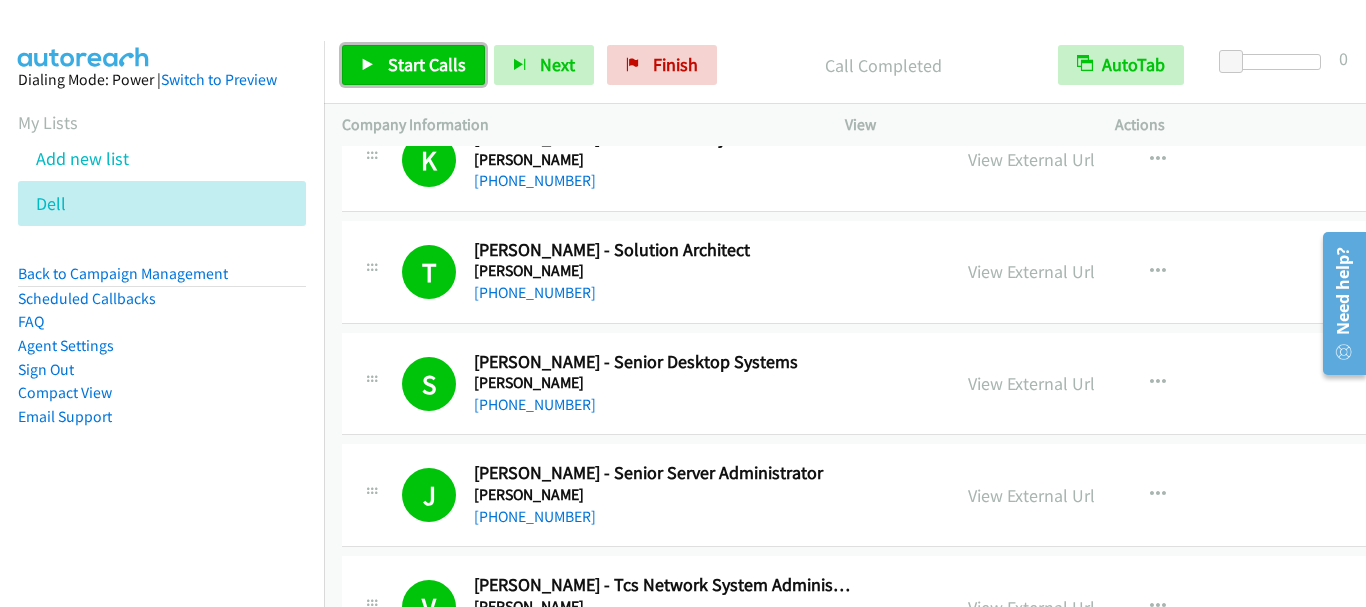 click on "Start Calls" at bounding box center [413, 65] 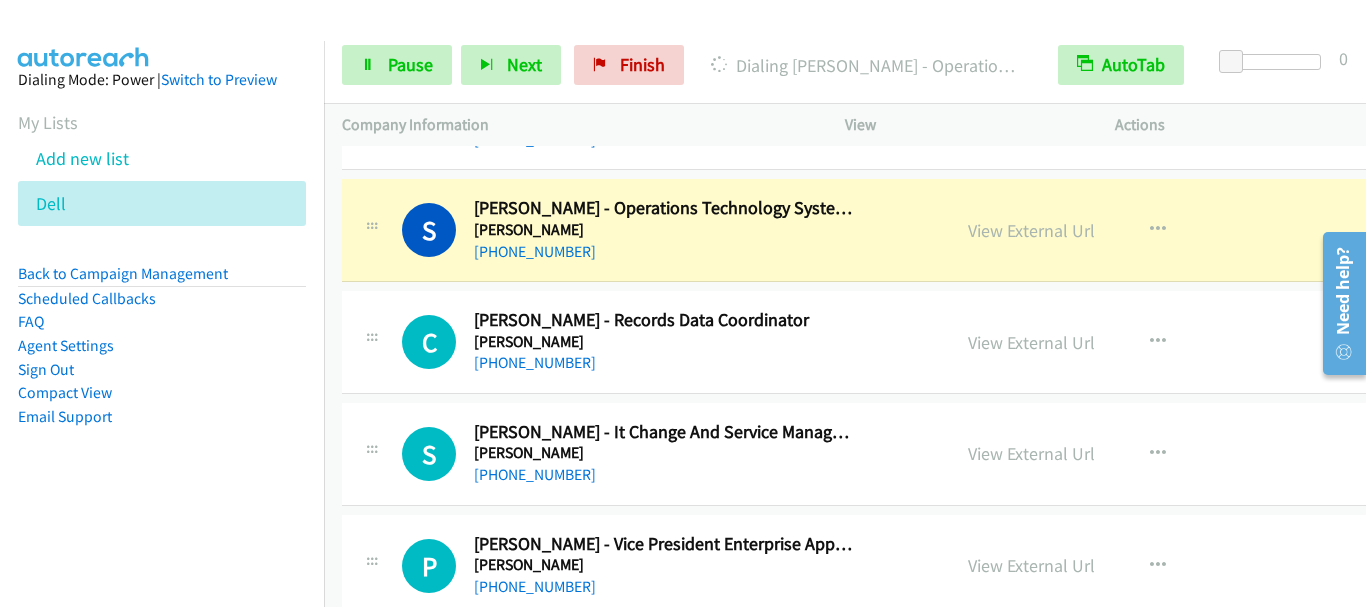 scroll, scrollTop: 1900, scrollLeft: 0, axis: vertical 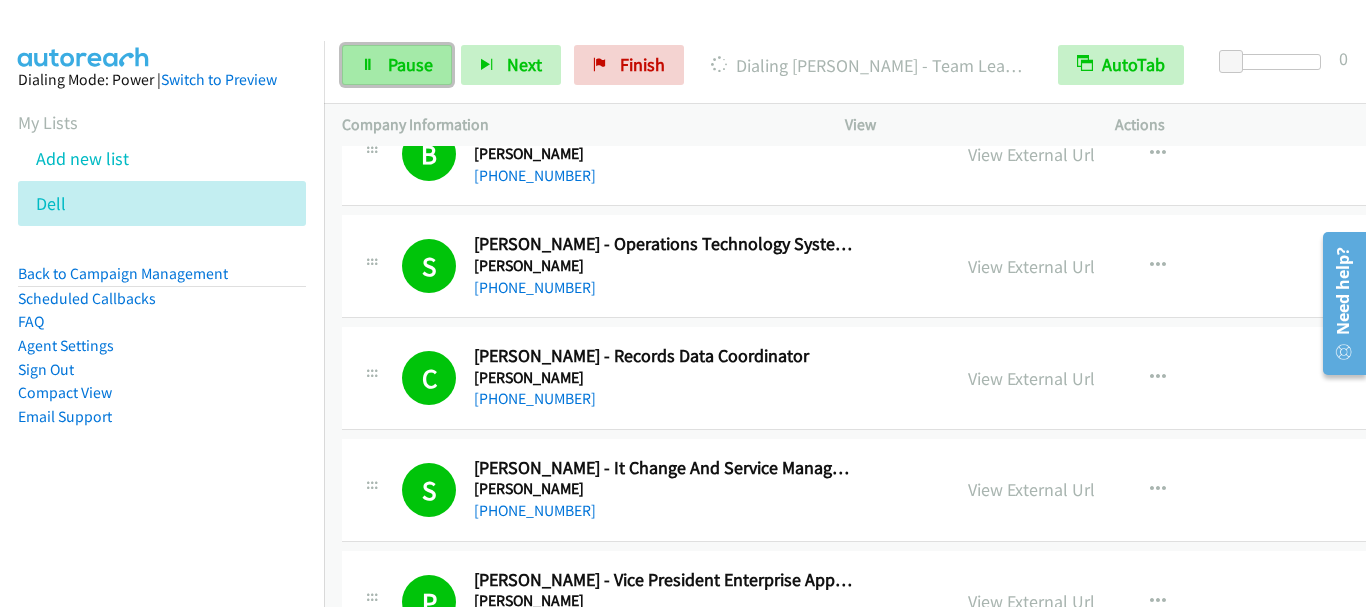 click on "Pause" at bounding box center [410, 64] 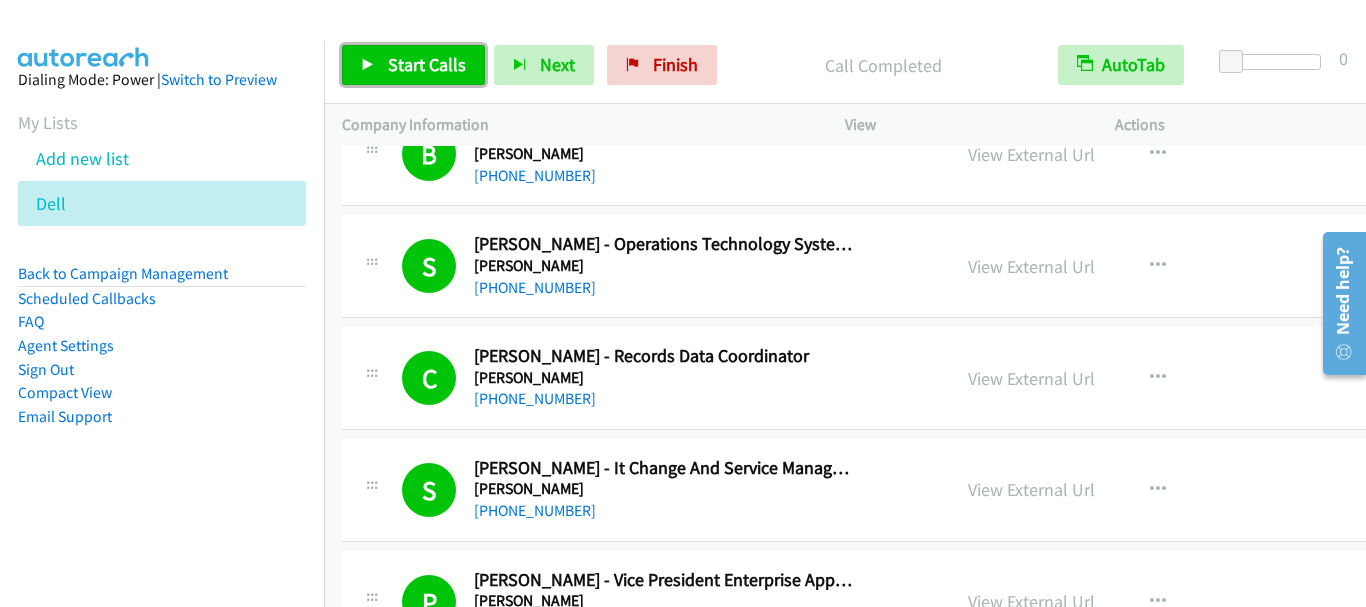 click on "Start Calls" at bounding box center [427, 64] 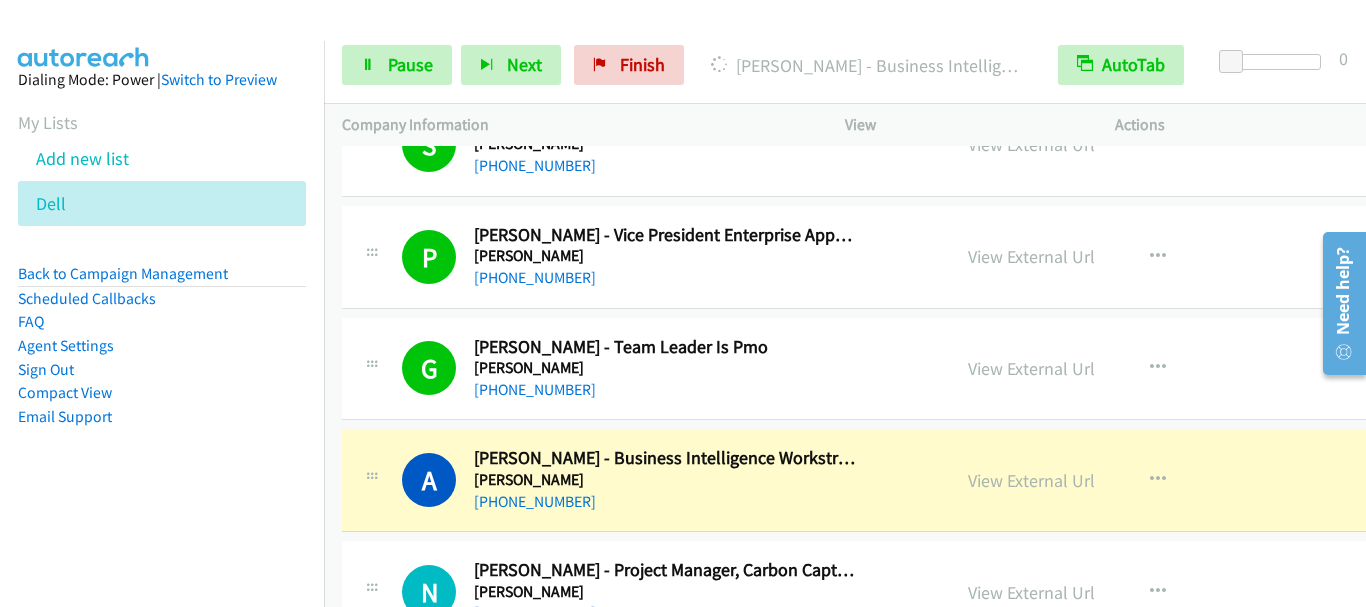 scroll, scrollTop: 2500, scrollLeft: 0, axis: vertical 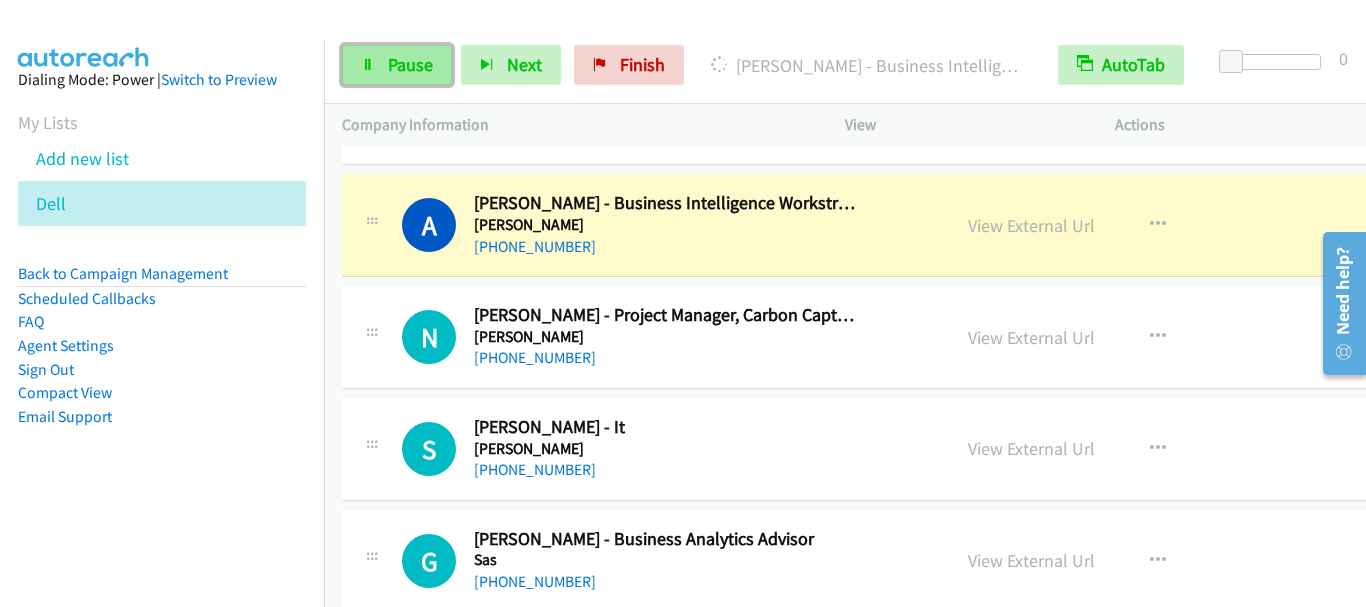 click on "Pause" at bounding box center [410, 64] 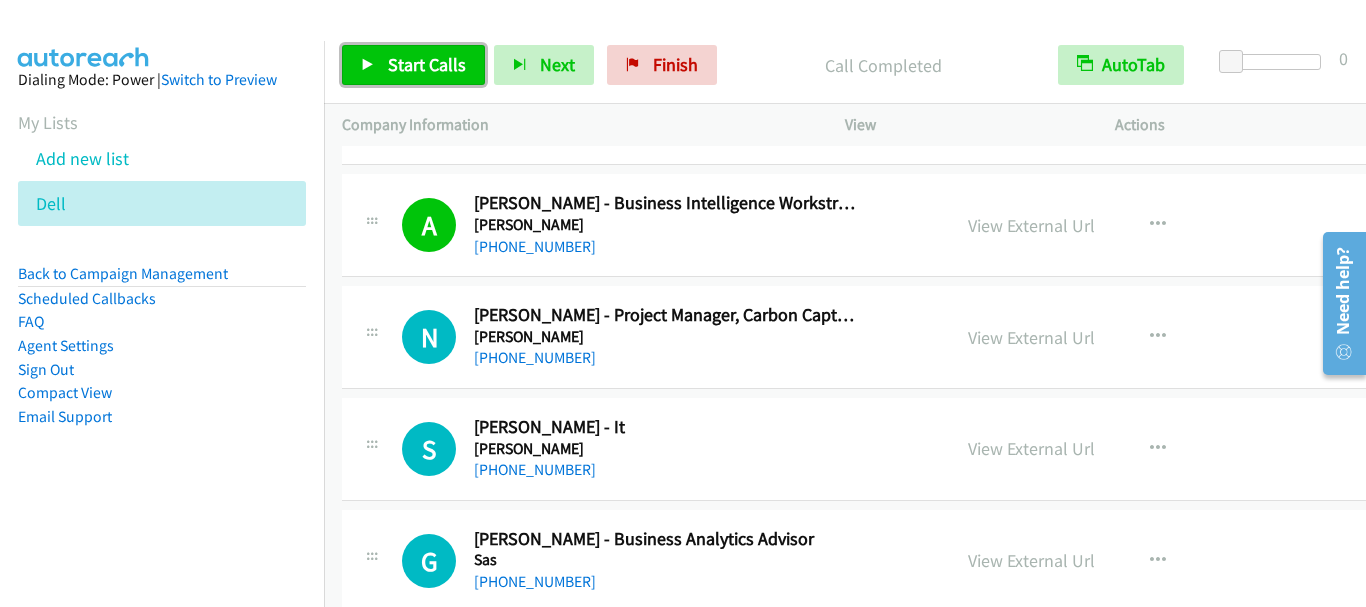 click on "Start Calls" at bounding box center (427, 64) 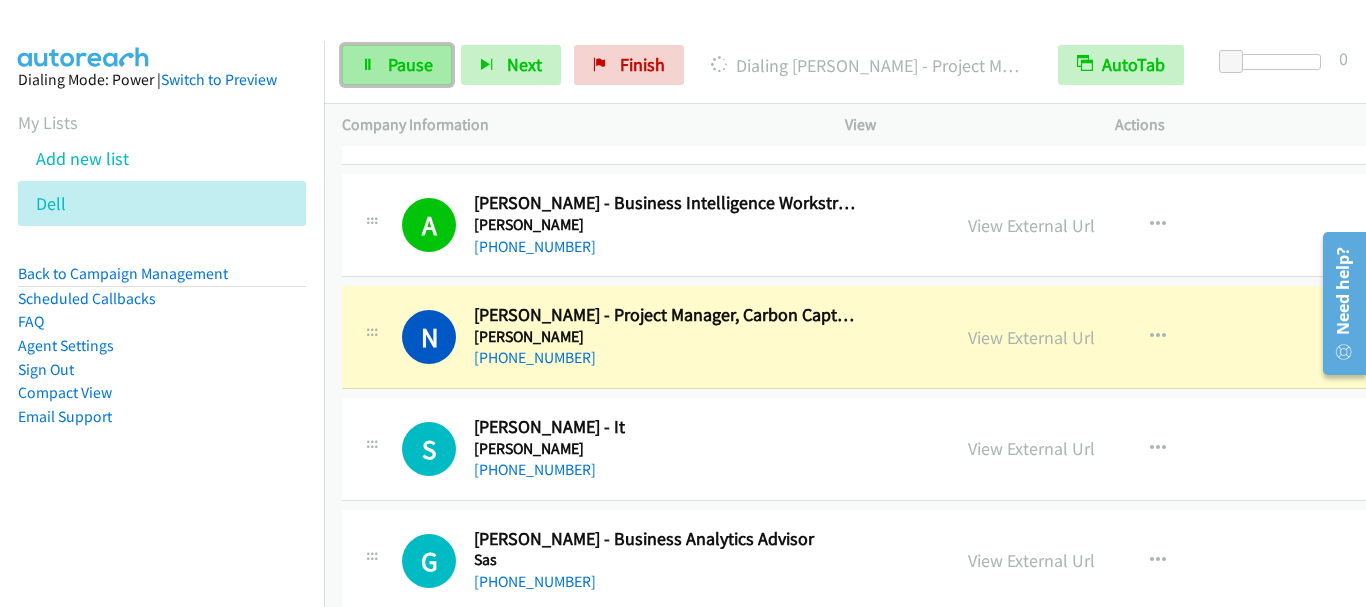 click on "Pause" at bounding box center [410, 64] 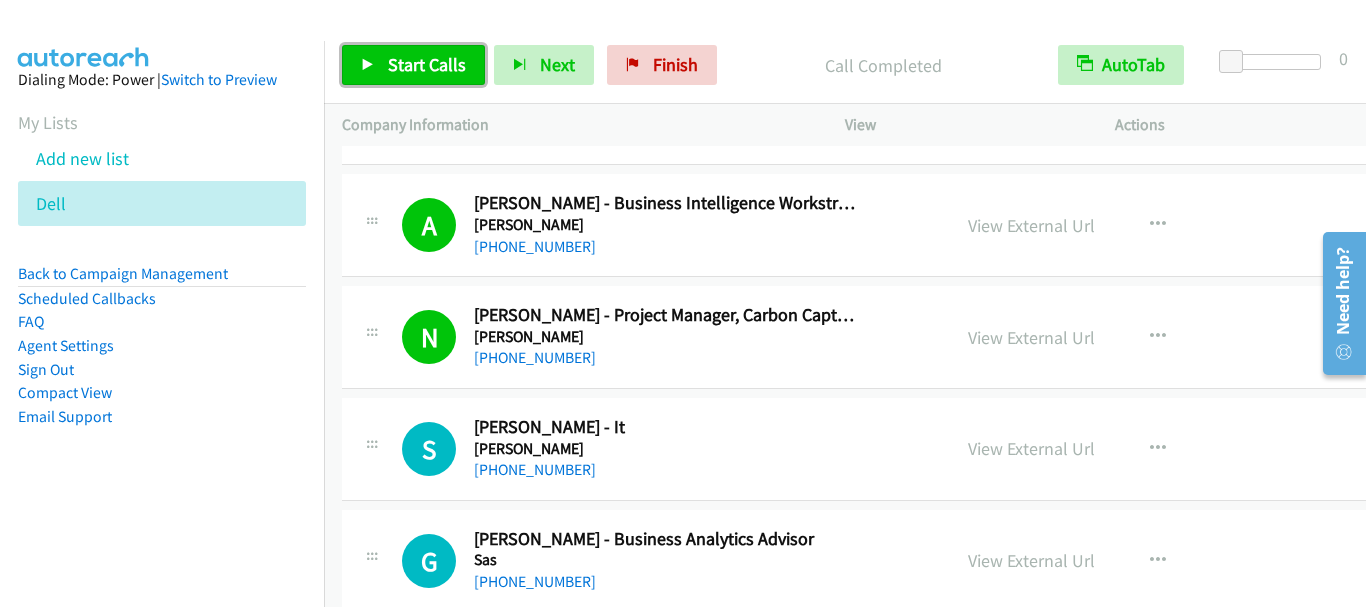 click on "Start Calls" at bounding box center [427, 64] 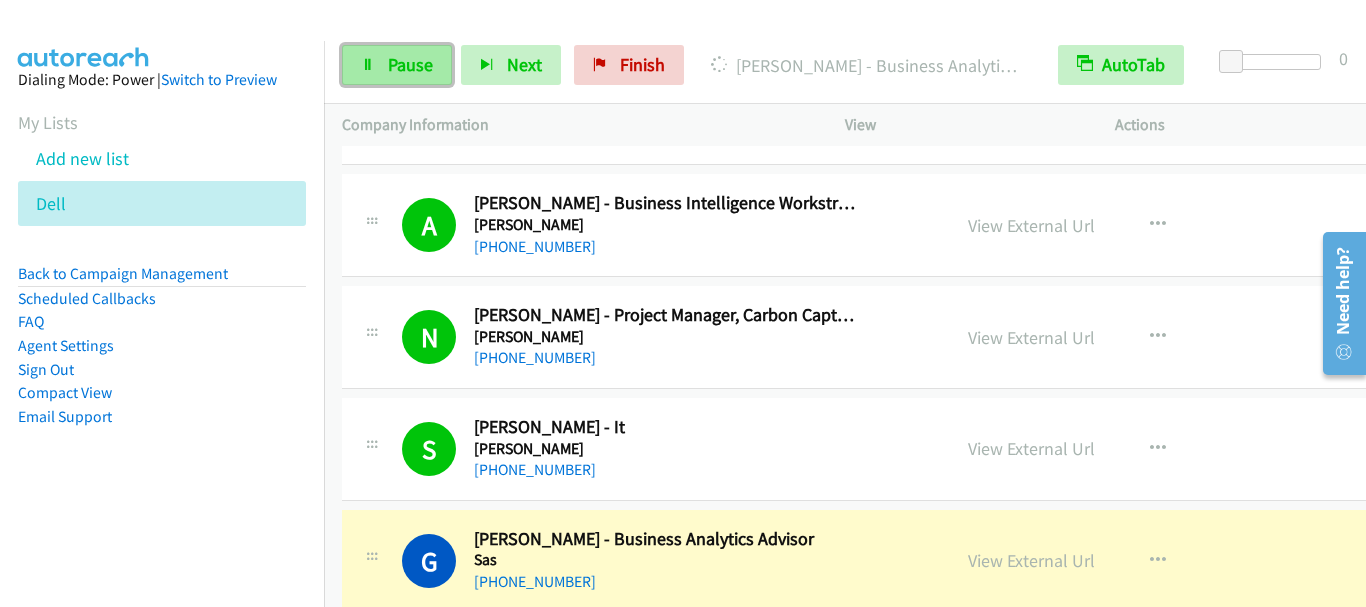 click on "Pause" at bounding box center (410, 64) 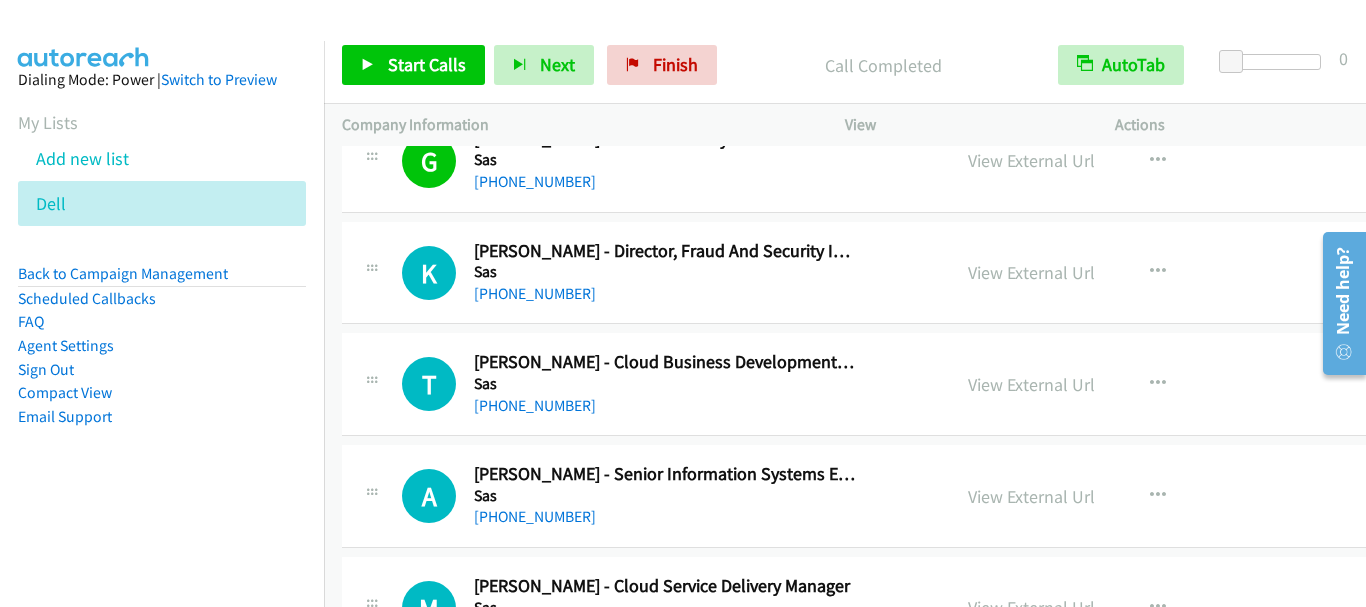 scroll, scrollTop: 2800, scrollLeft: 0, axis: vertical 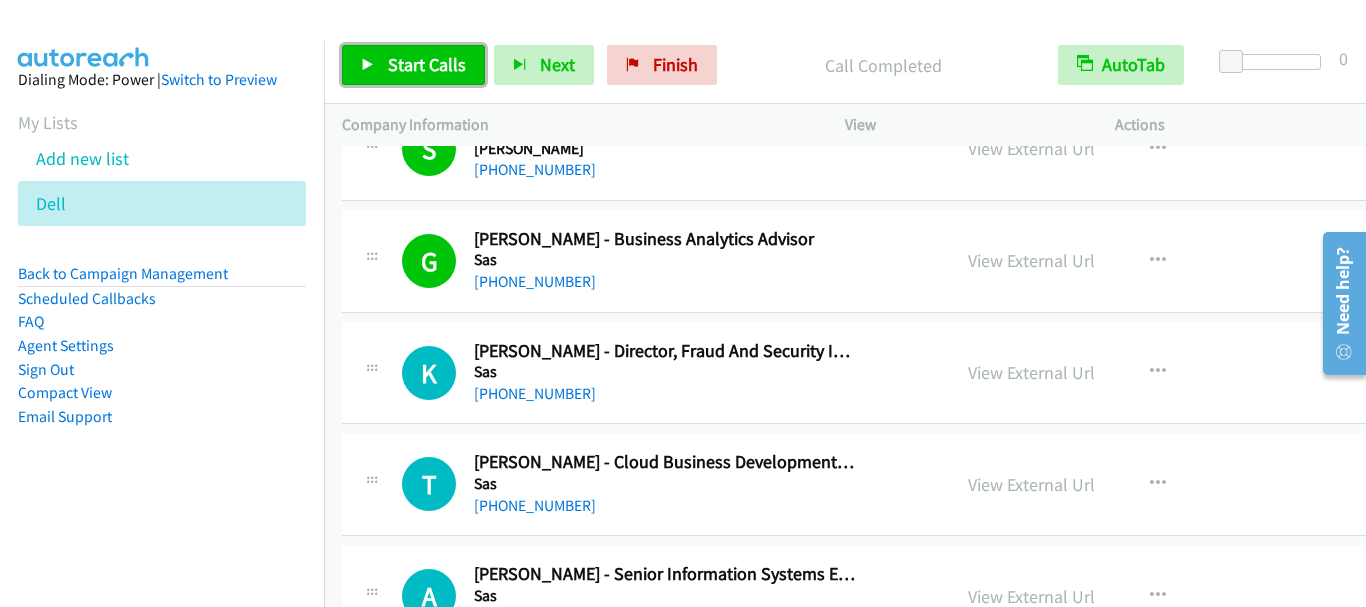 click on "Start Calls" at bounding box center (427, 64) 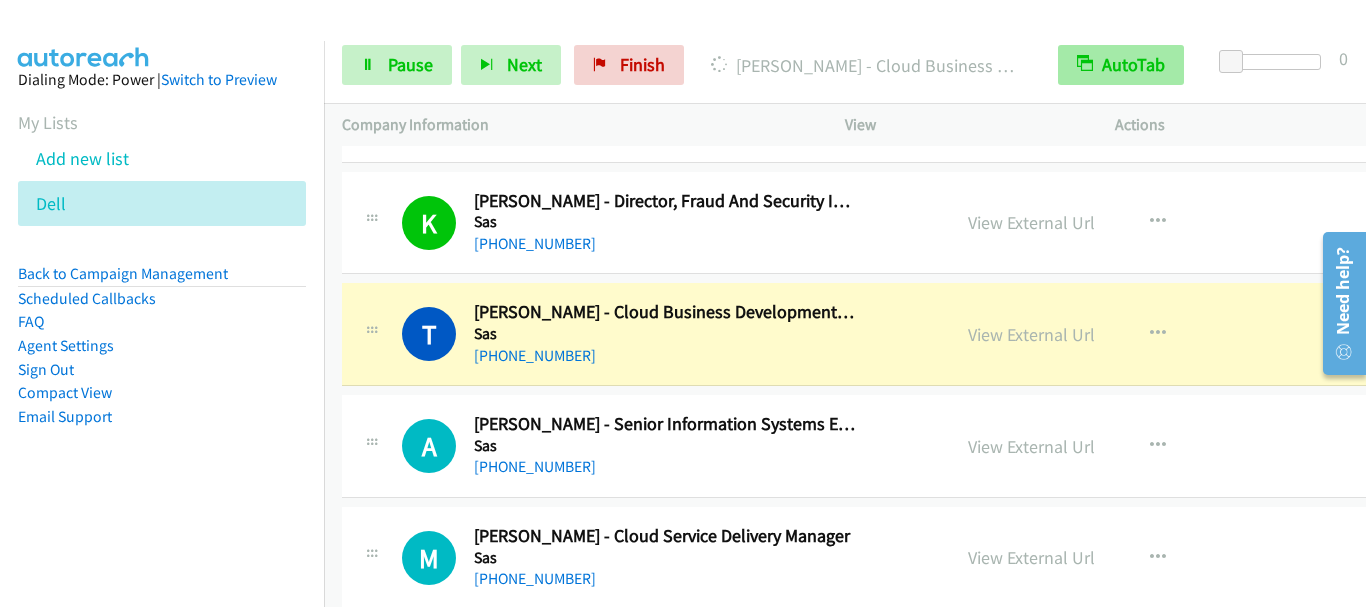 scroll, scrollTop: 3000, scrollLeft: 0, axis: vertical 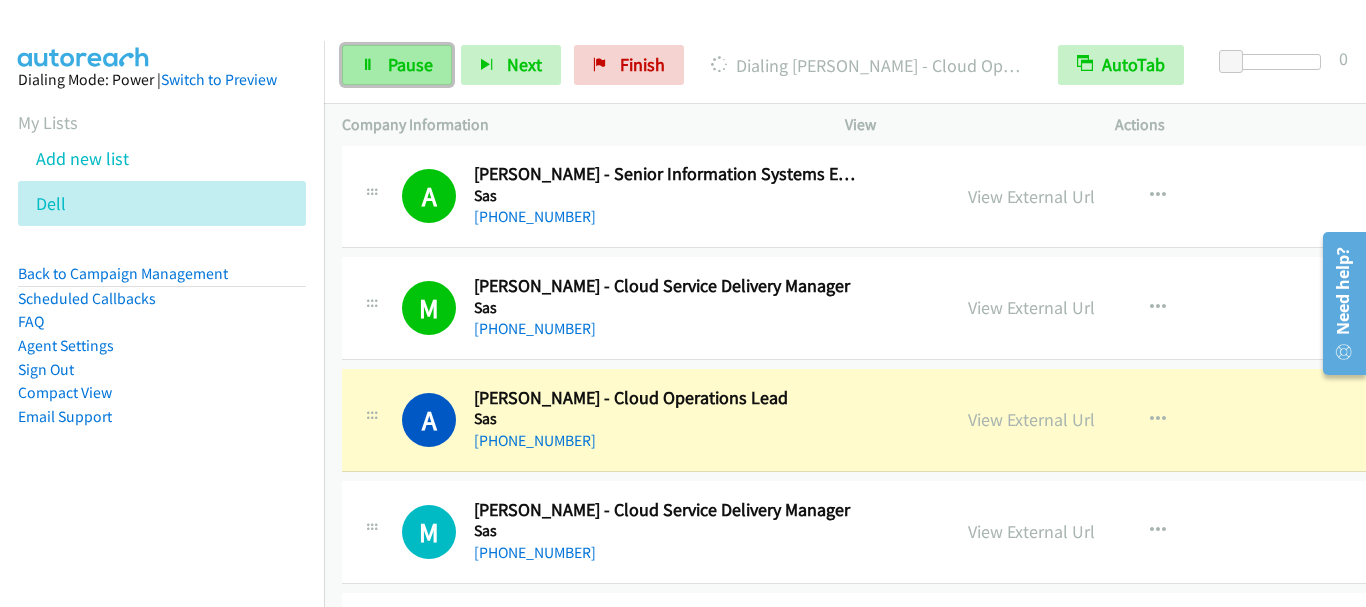 click on "Pause" at bounding box center [410, 64] 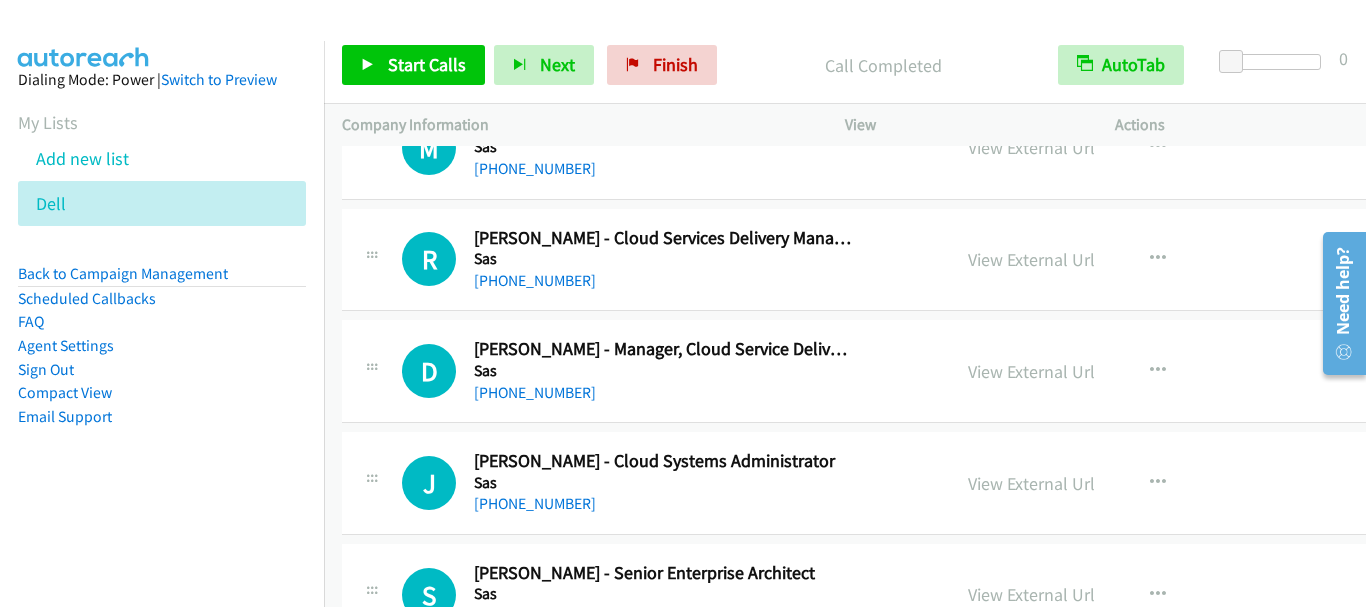 scroll, scrollTop: 3600, scrollLeft: 0, axis: vertical 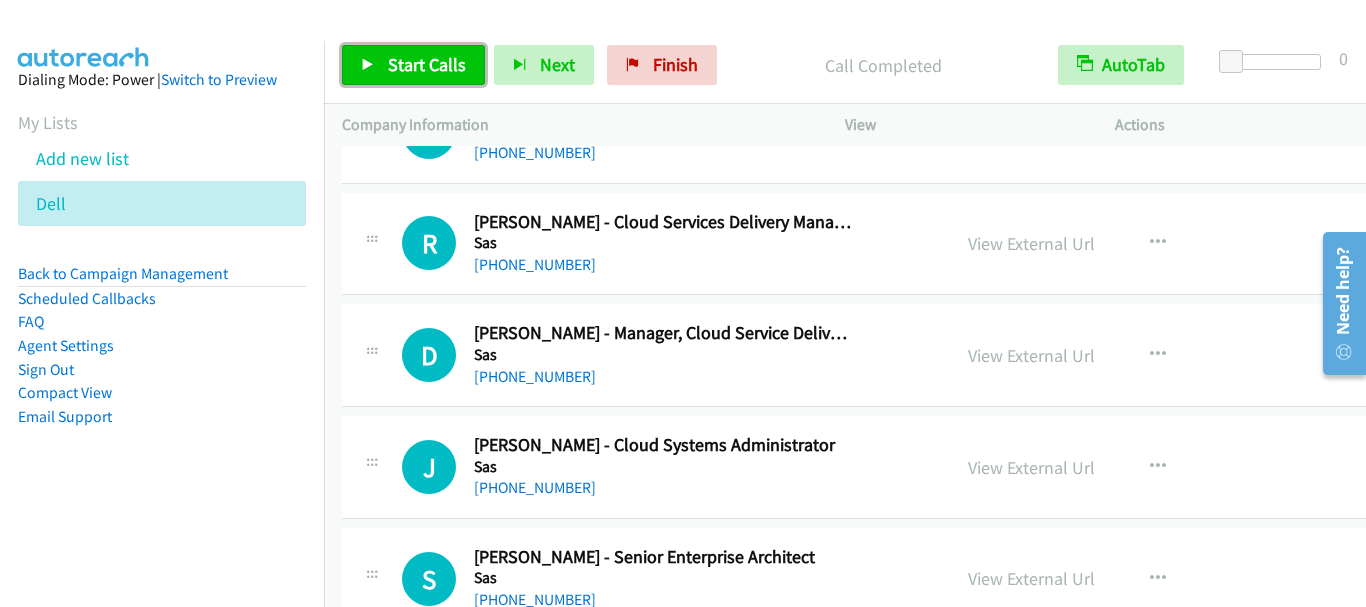 click on "Start Calls" at bounding box center [427, 64] 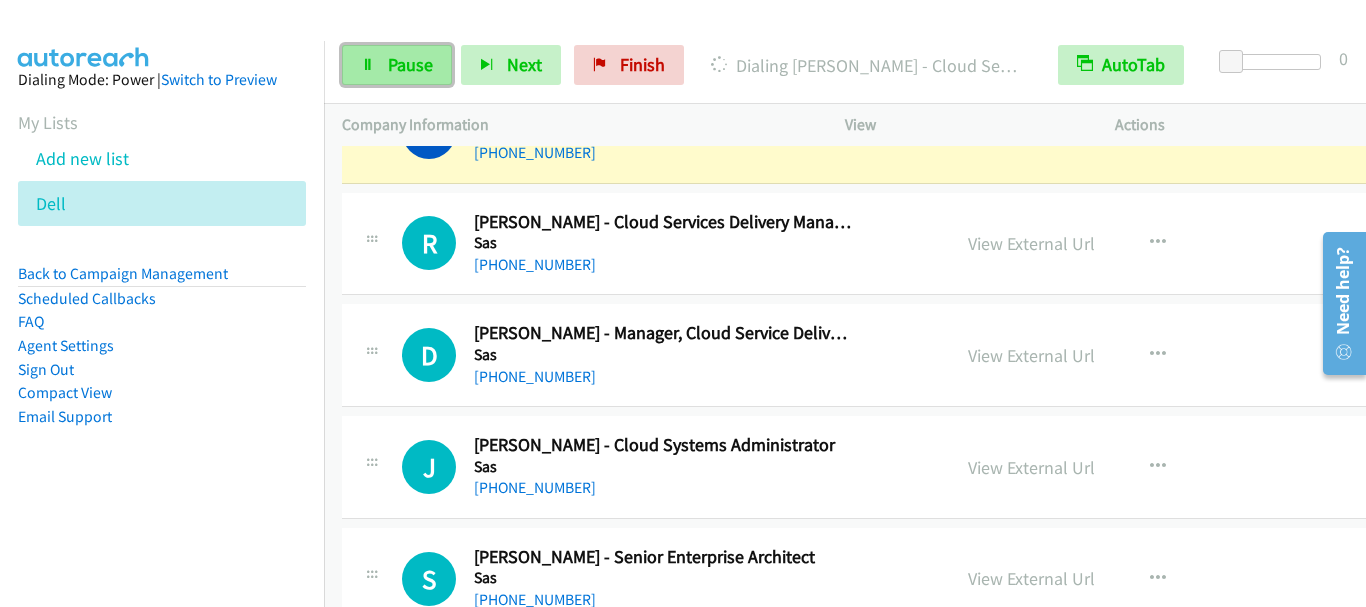 click on "Pause" at bounding box center [410, 64] 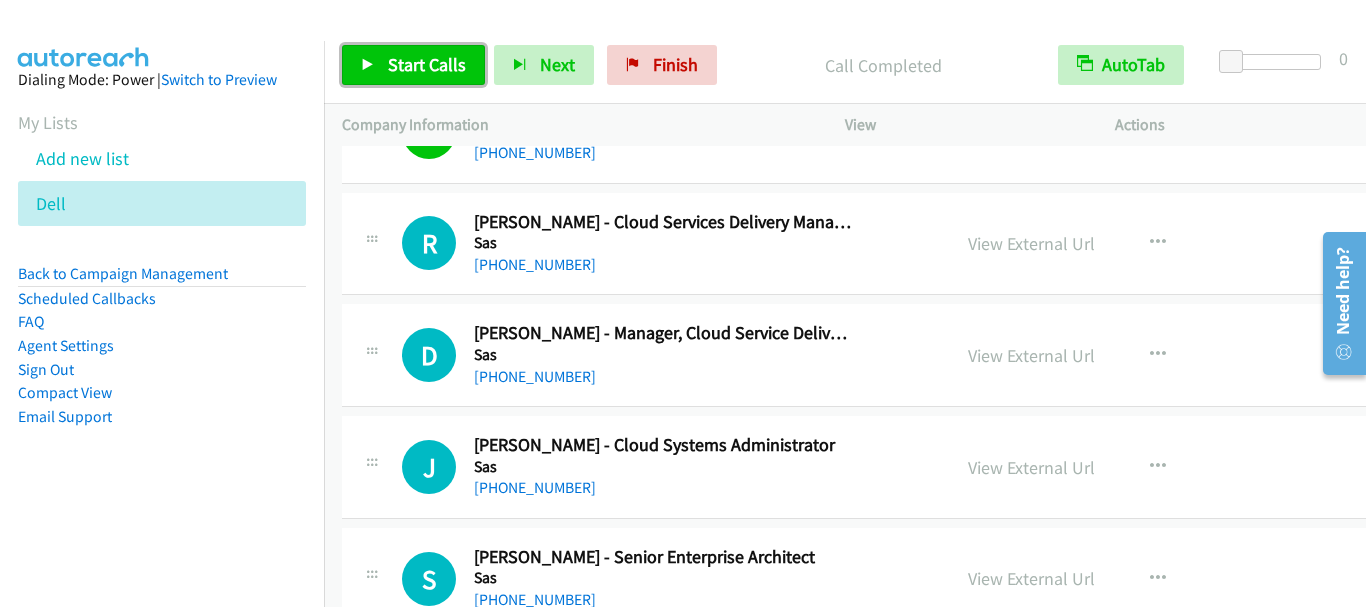 click on "Start Calls" at bounding box center [427, 64] 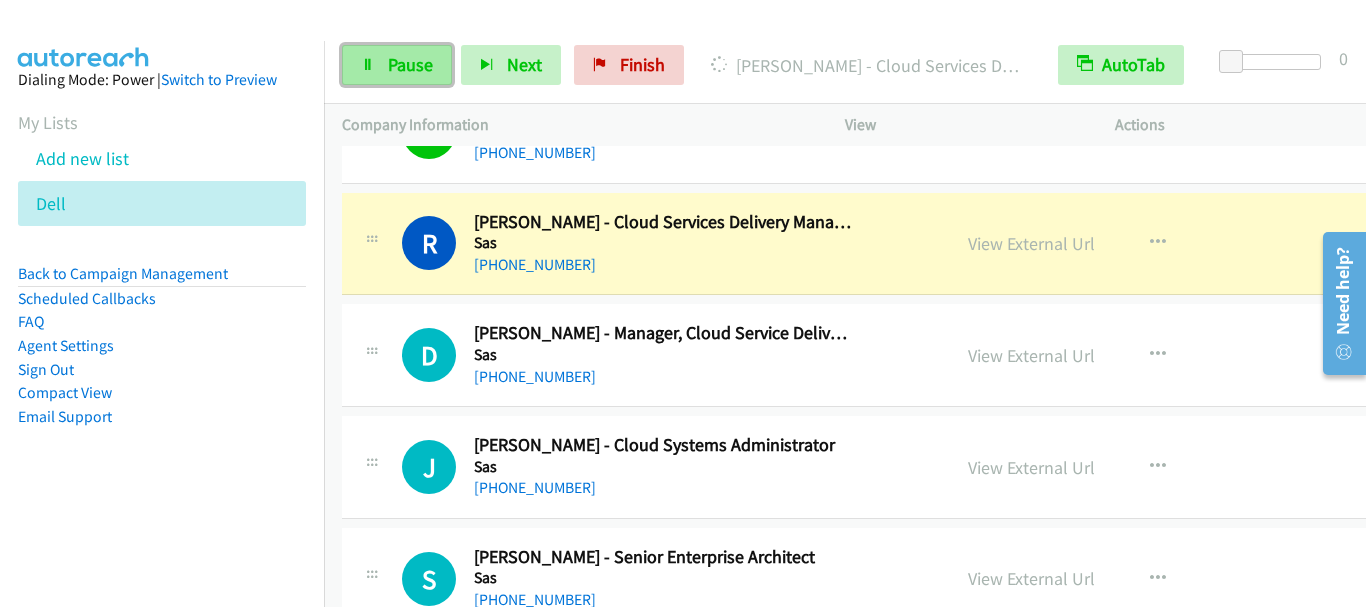 click on "Pause" at bounding box center (410, 64) 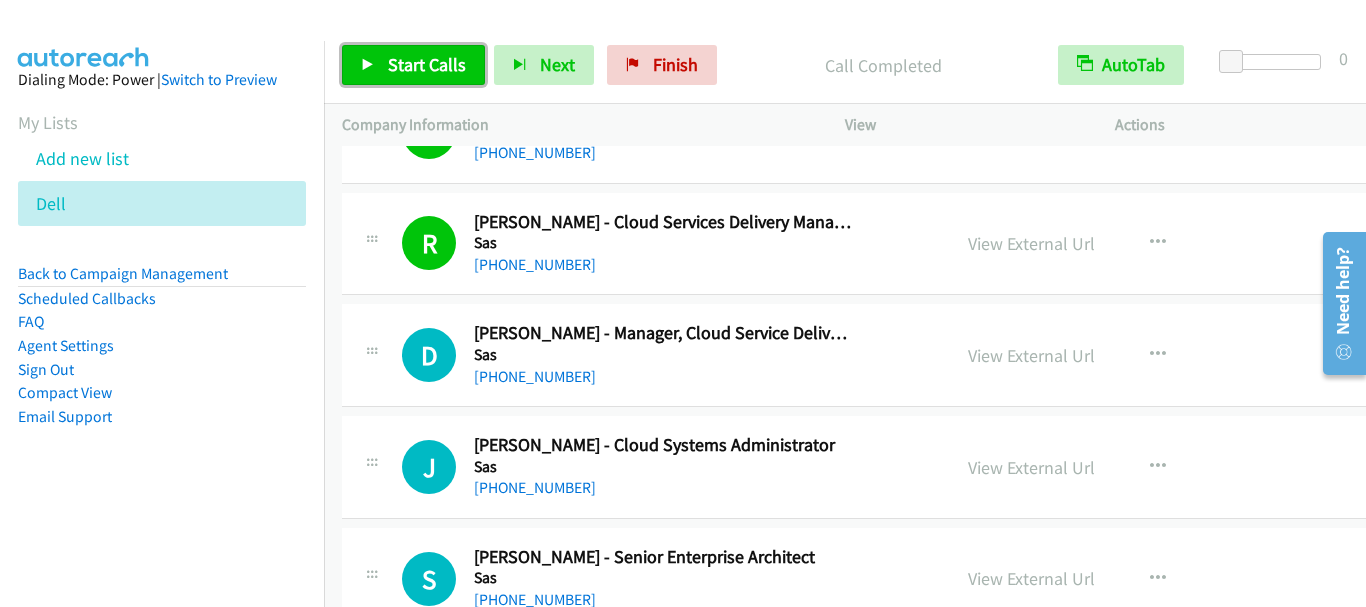 click on "Start Calls" at bounding box center [427, 64] 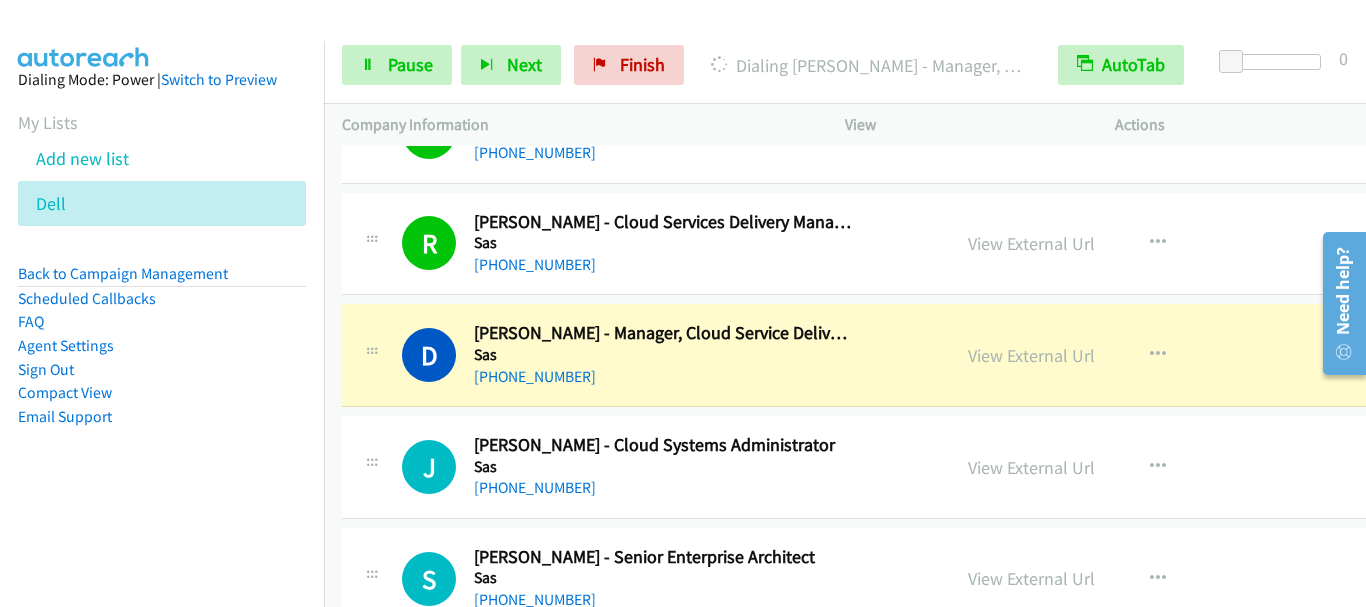 scroll, scrollTop: 3700, scrollLeft: 0, axis: vertical 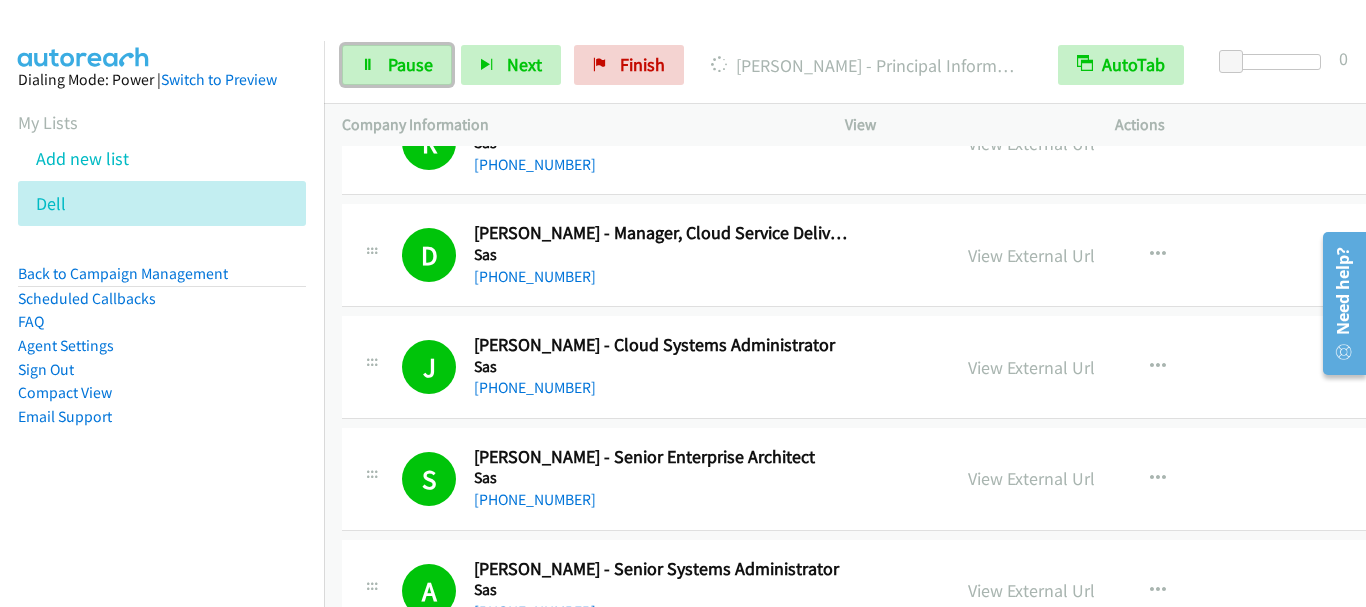 drag, startPoint x: 427, startPoint y: 58, endPoint x: 1006, endPoint y: 82, distance: 579.4972 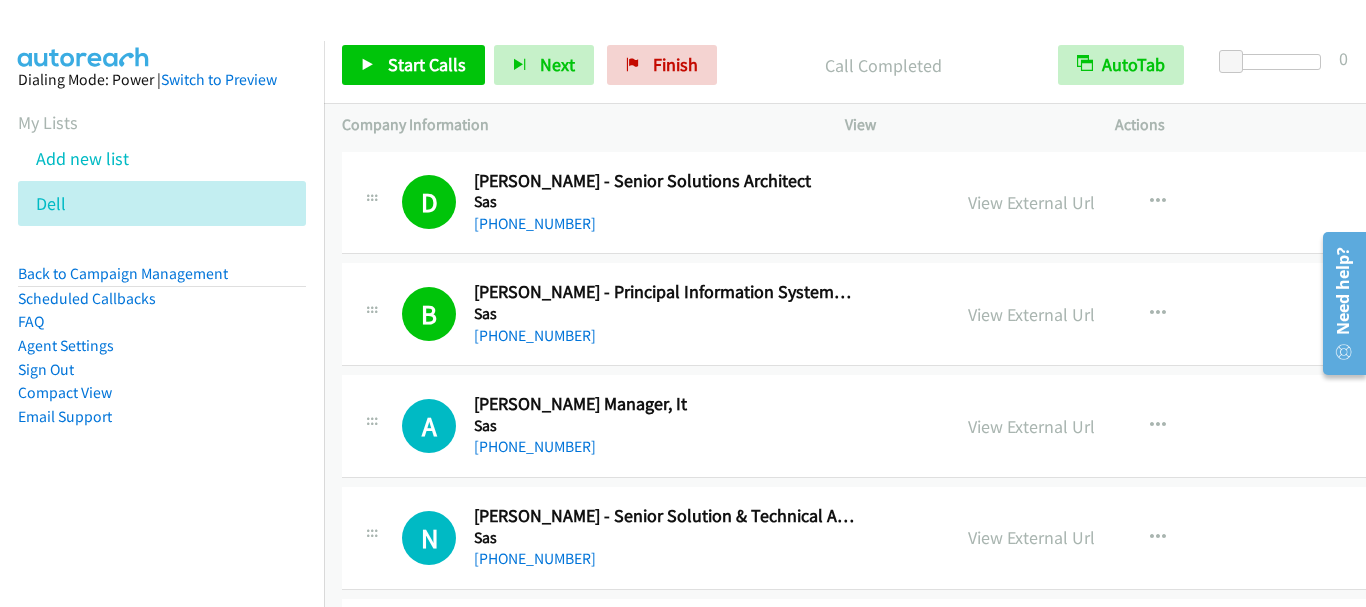 scroll, scrollTop: 4300, scrollLeft: 0, axis: vertical 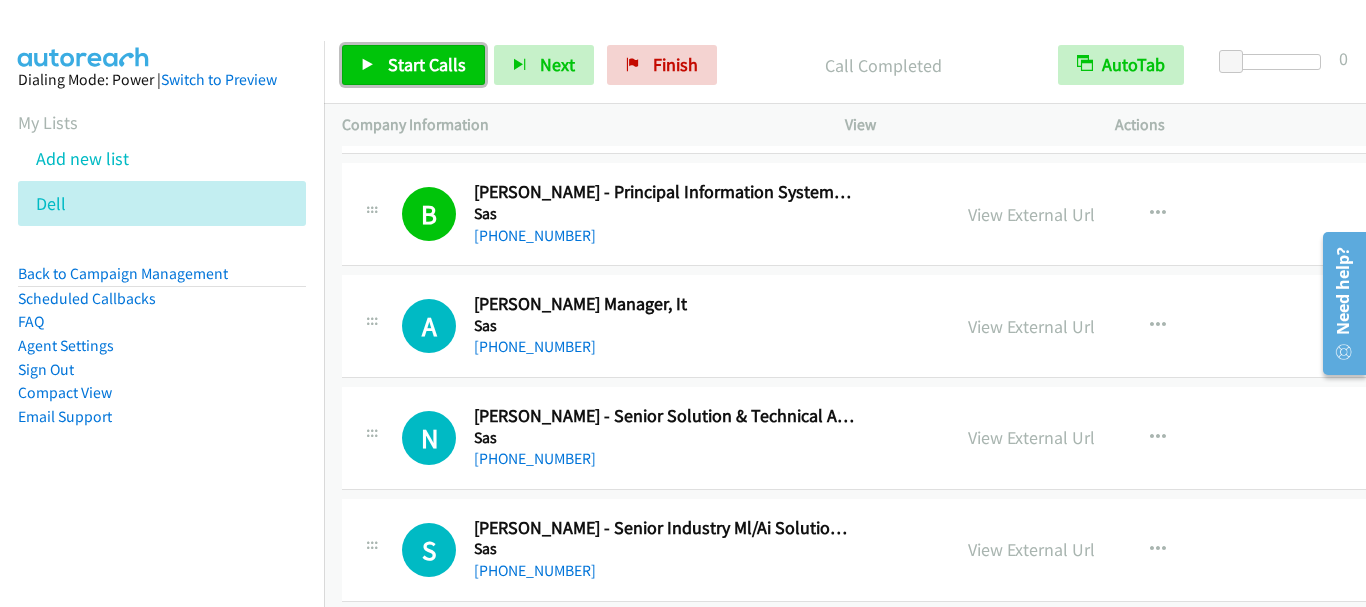 click on "Start Calls" at bounding box center [413, 65] 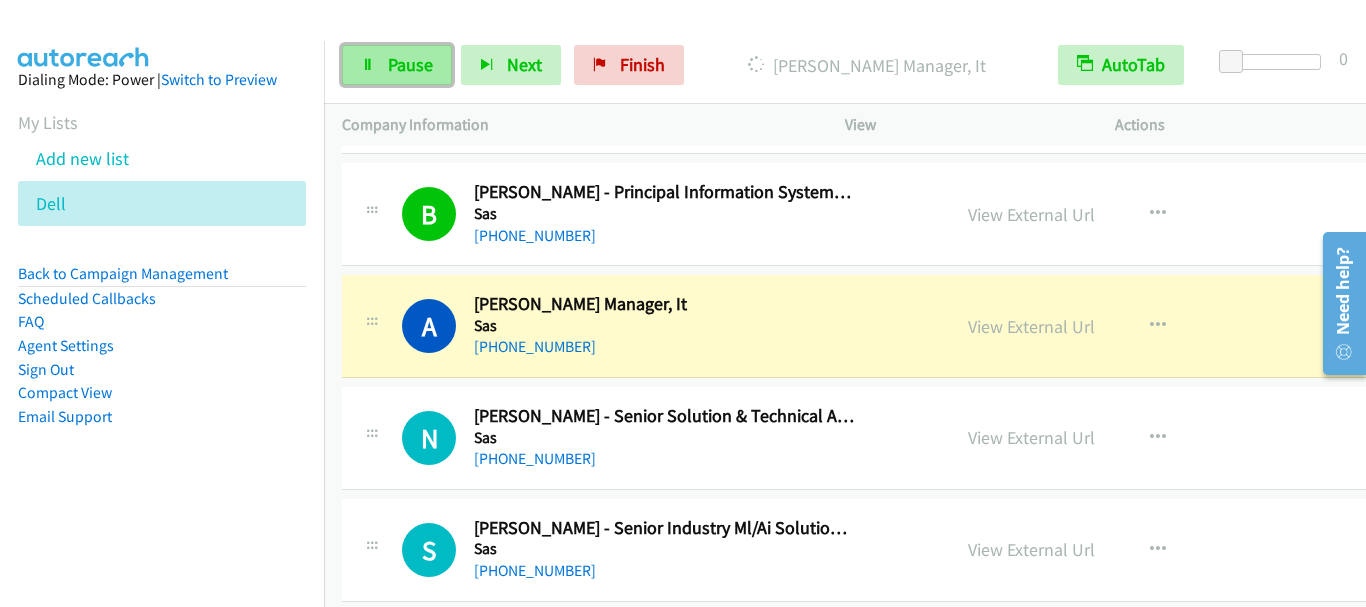 click on "Pause" at bounding box center (410, 64) 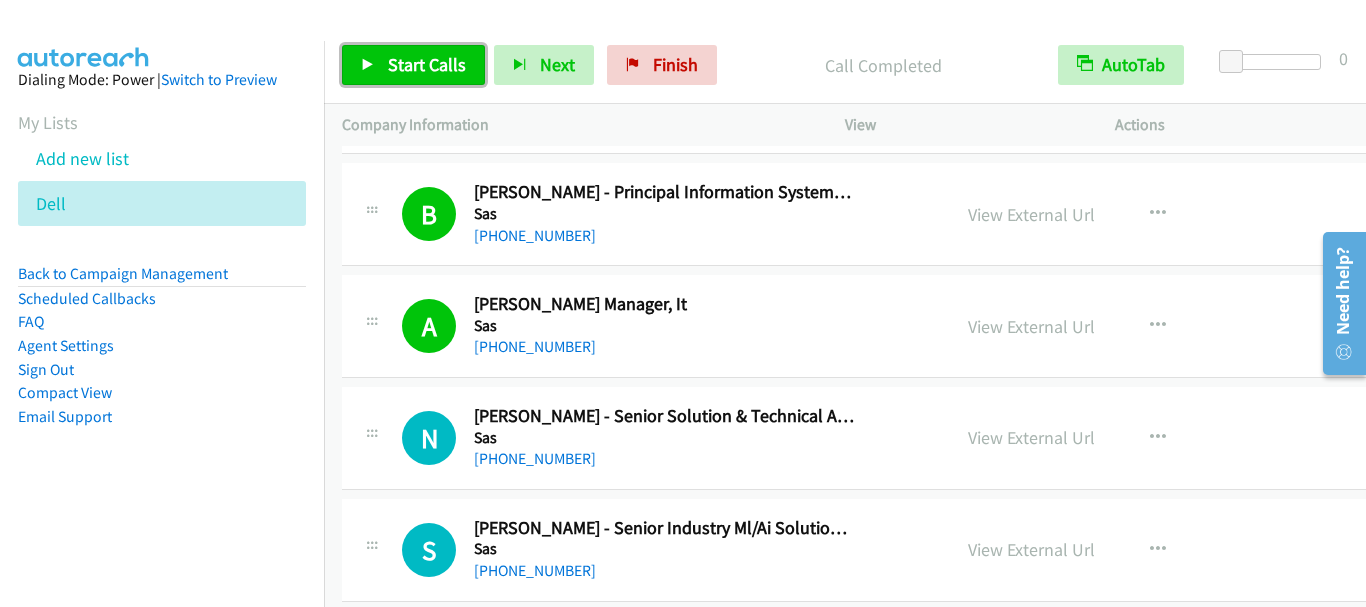 click on "Start Calls" at bounding box center (427, 64) 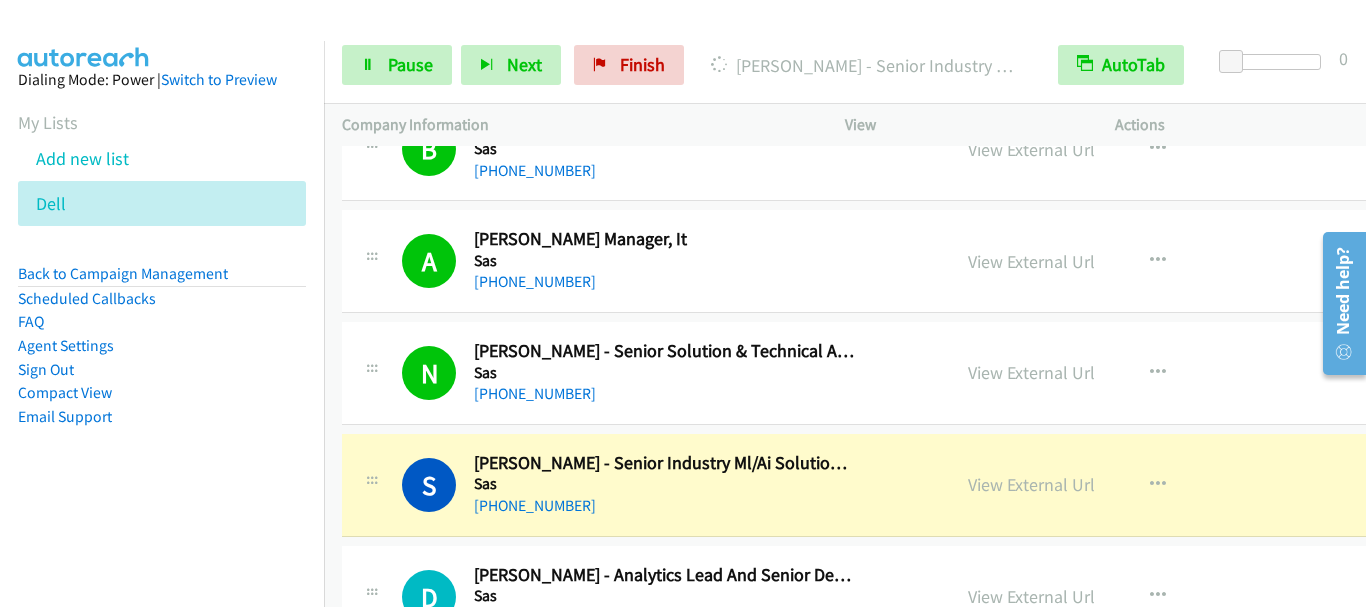 scroll, scrollTop: 4400, scrollLeft: 0, axis: vertical 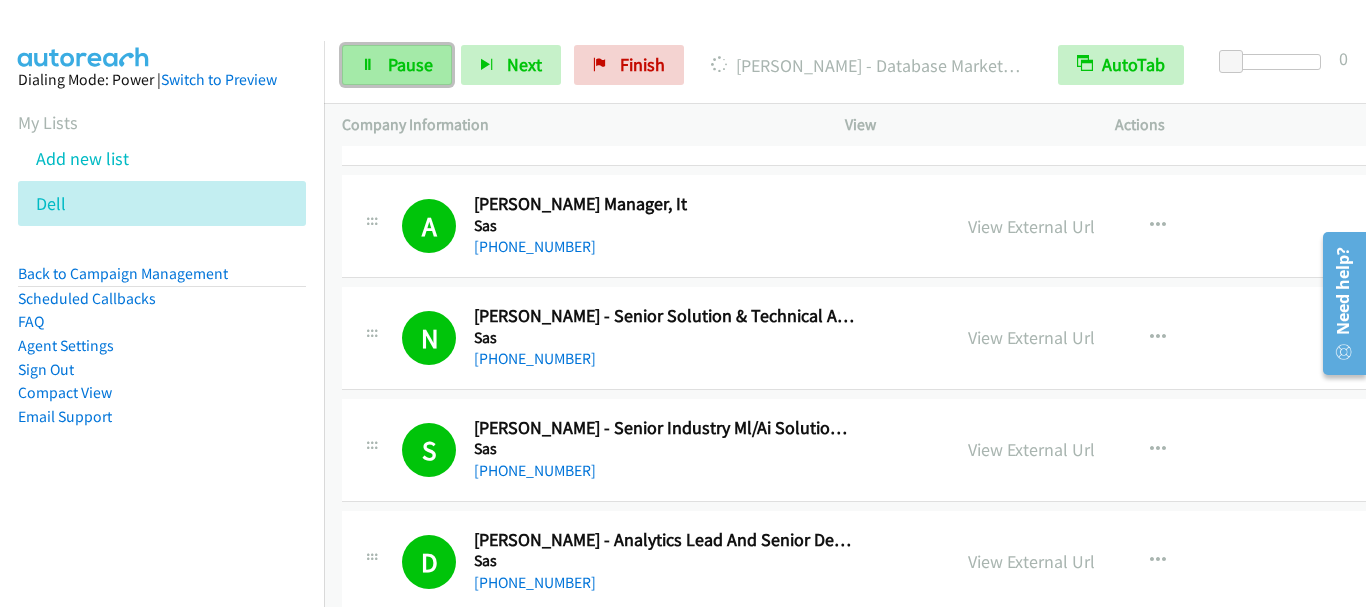 click on "Pause" at bounding box center (397, 65) 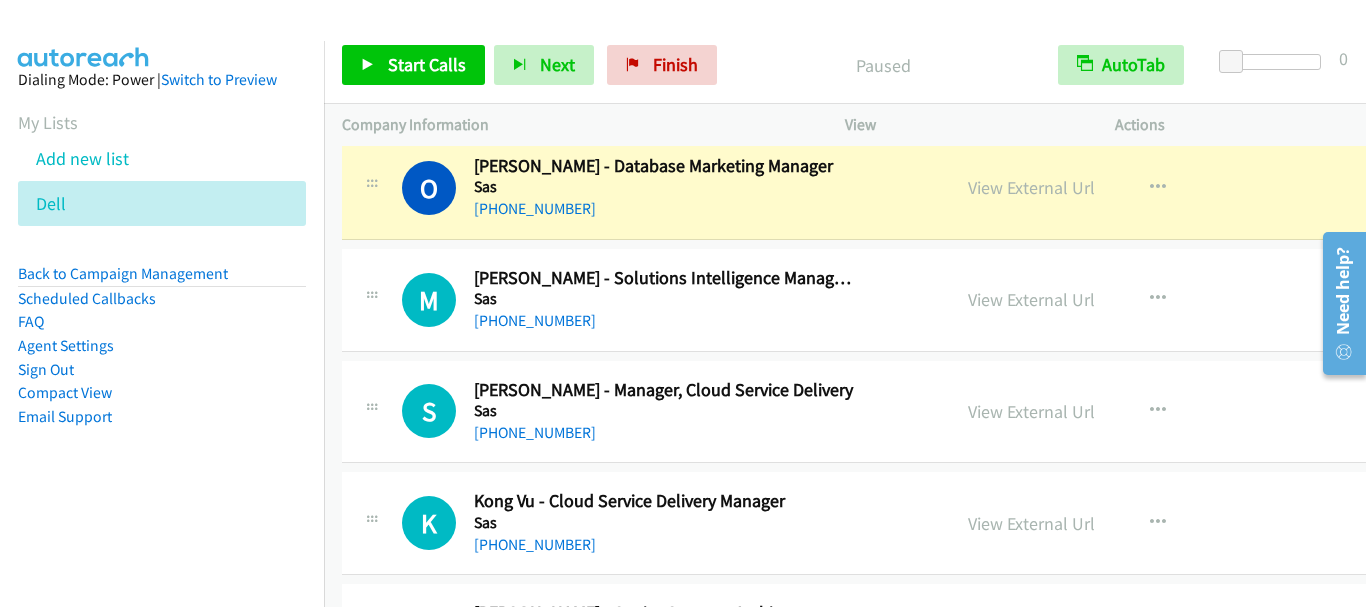 scroll, scrollTop: 5300, scrollLeft: 0, axis: vertical 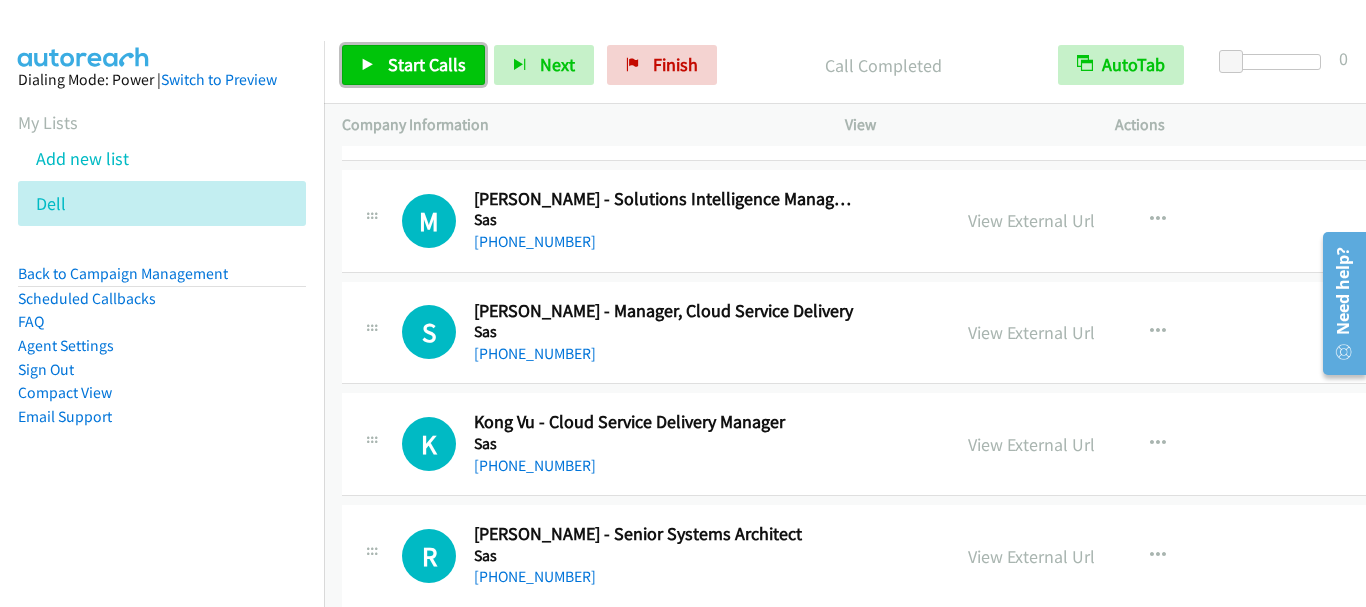 click on "Start Calls" at bounding box center (427, 64) 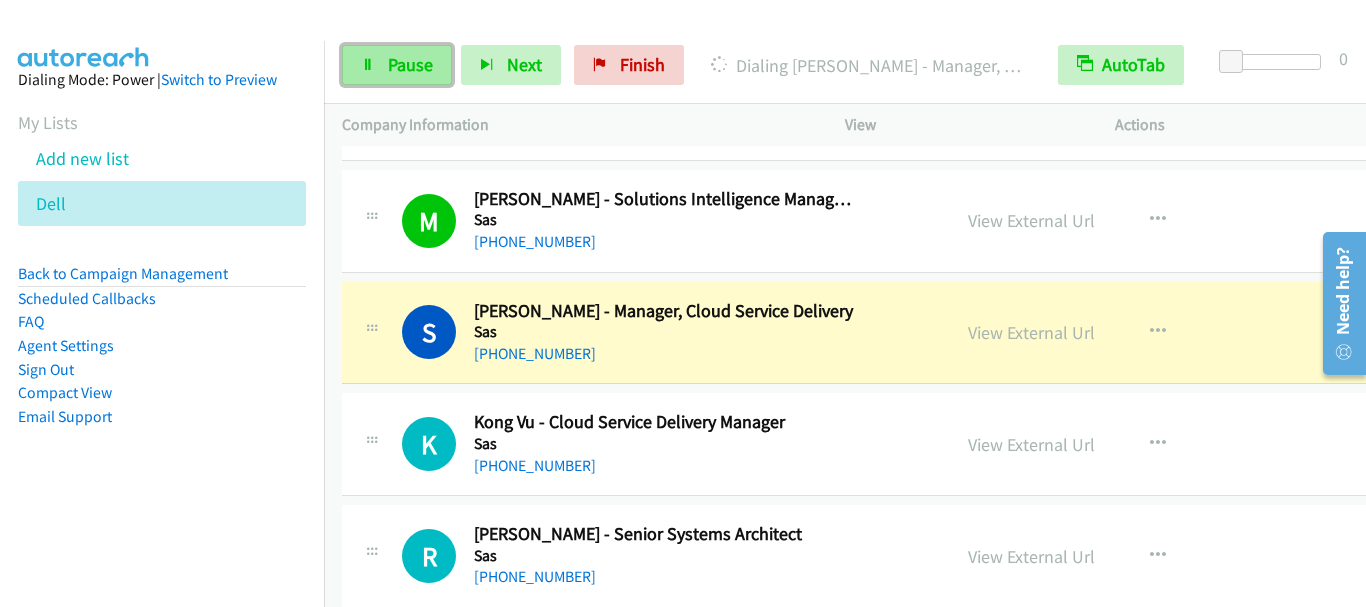 click on "Pause" at bounding box center (410, 64) 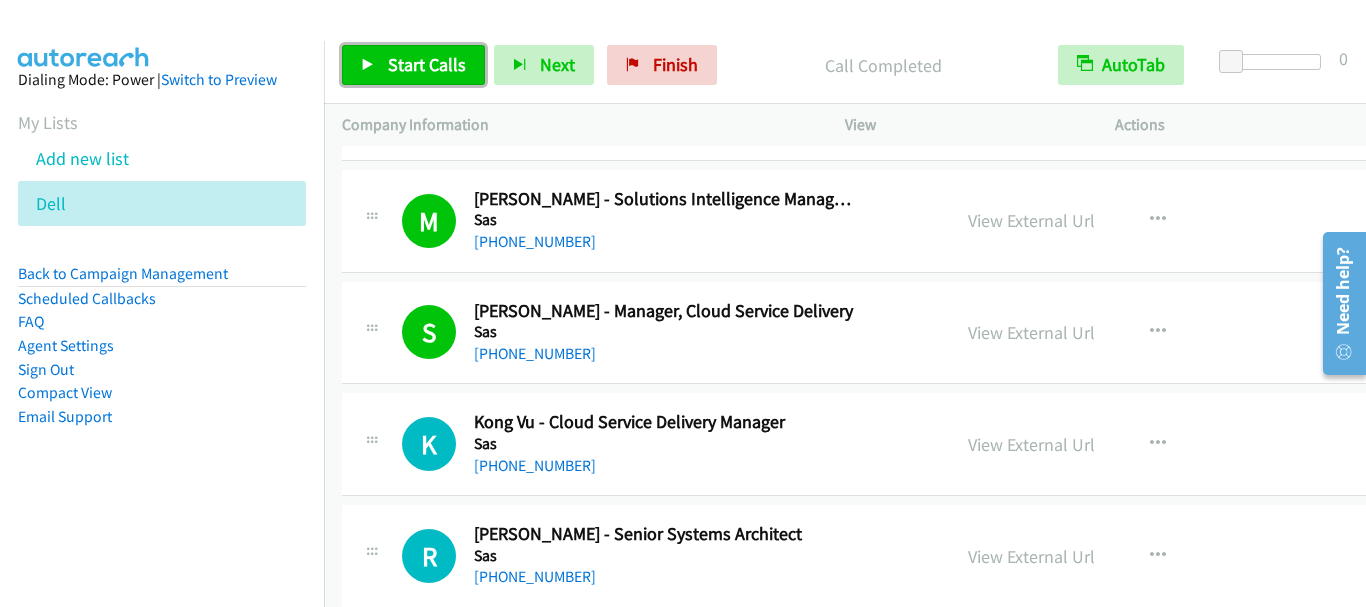 click on "Start Calls" at bounding box center [413, 65] 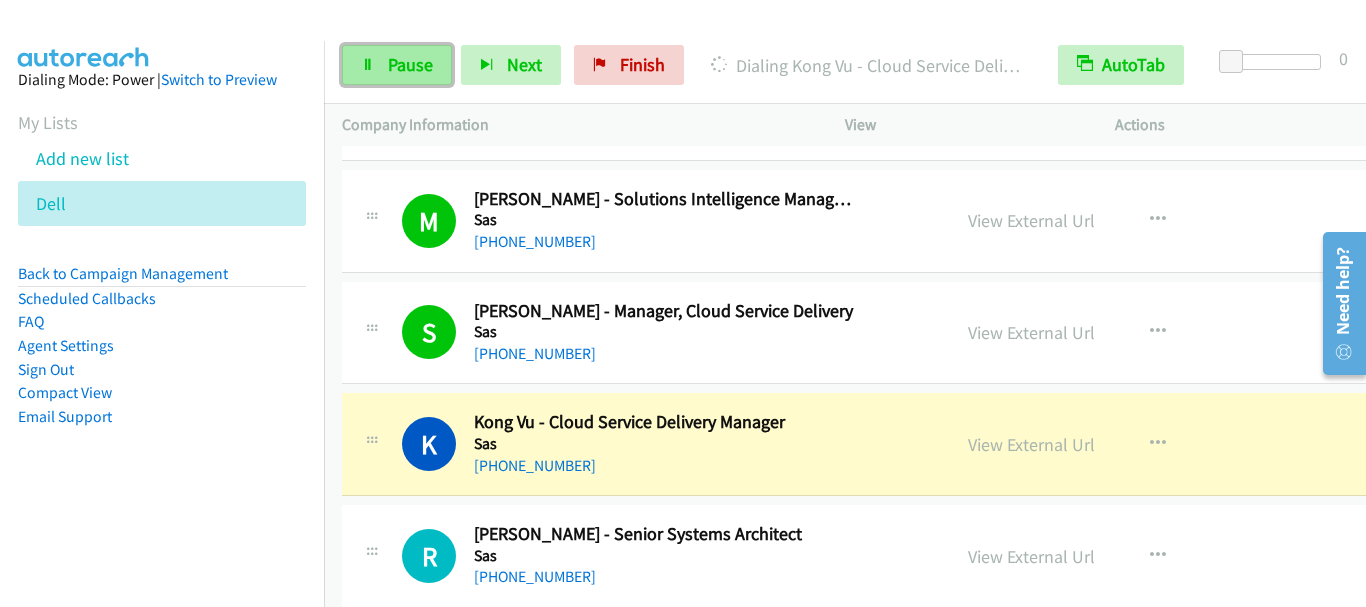 click on "Pause" at bounding box center [410, 64] 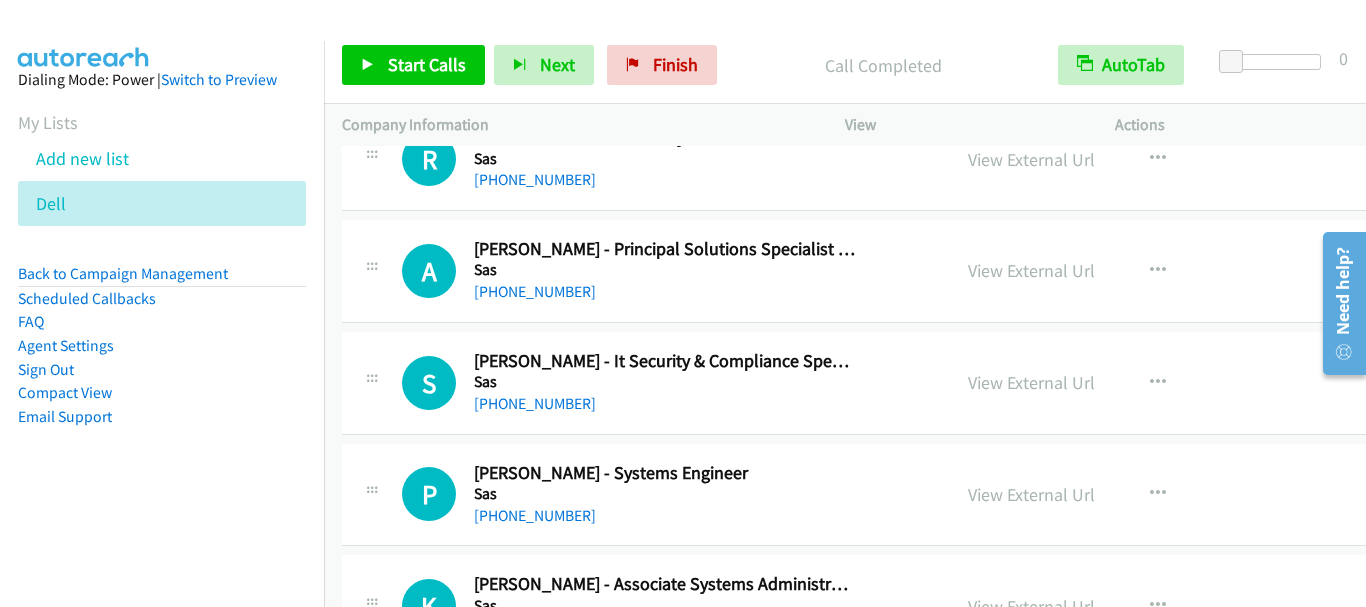 scroll, scrollTop: 5700, scrollLeft: 0, axis: vertical 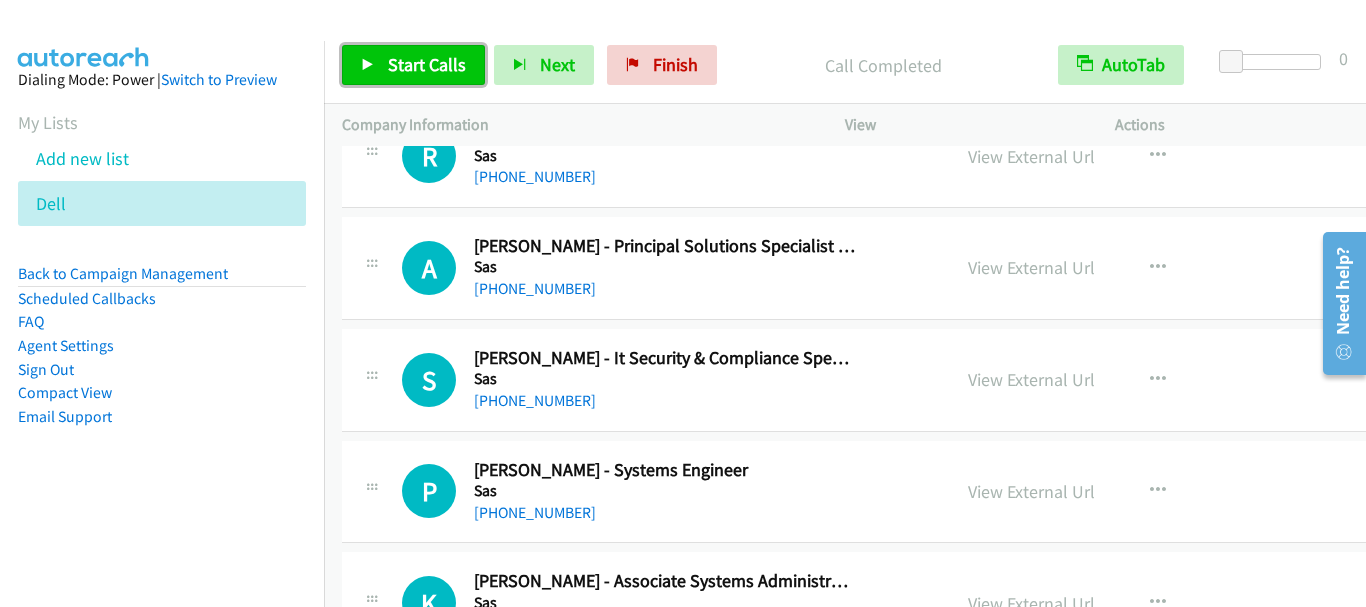 click on "Start Calls" at bounding box center (427, 64) 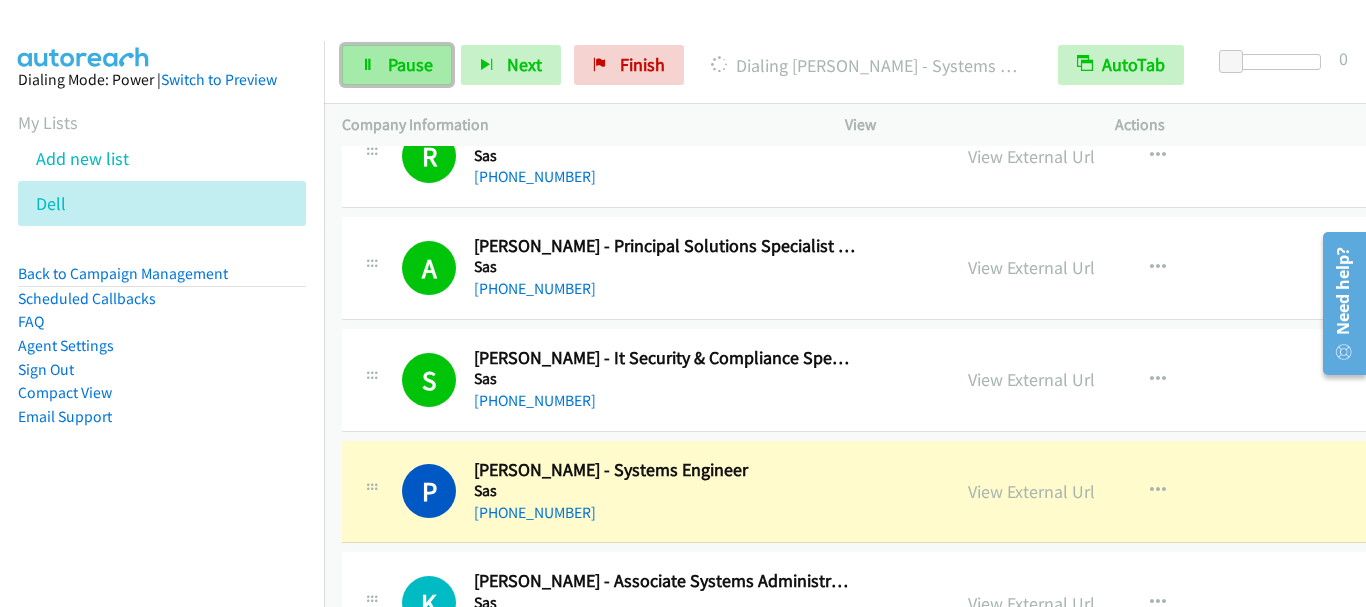 click on "Pause" at bounding box center [397, 65] 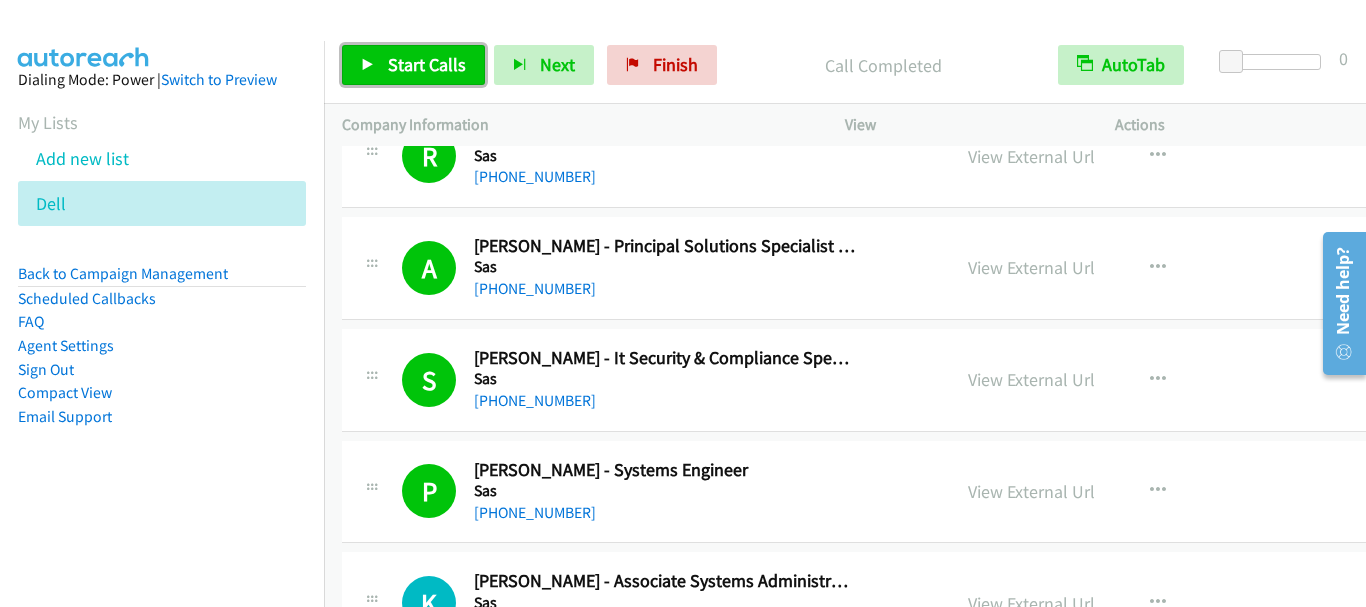 click on "Start Calls" at bounding box center (427, 64) 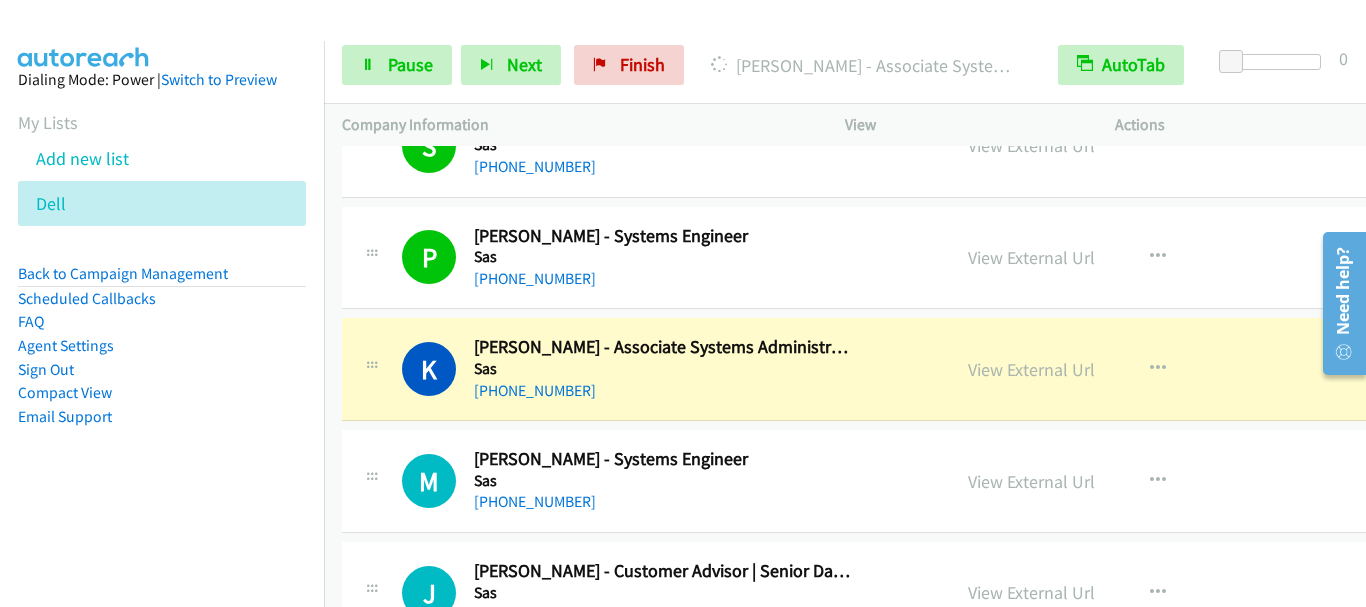 scroll, scrollTop: 6000, scrollLeft: 0, axis: vertical 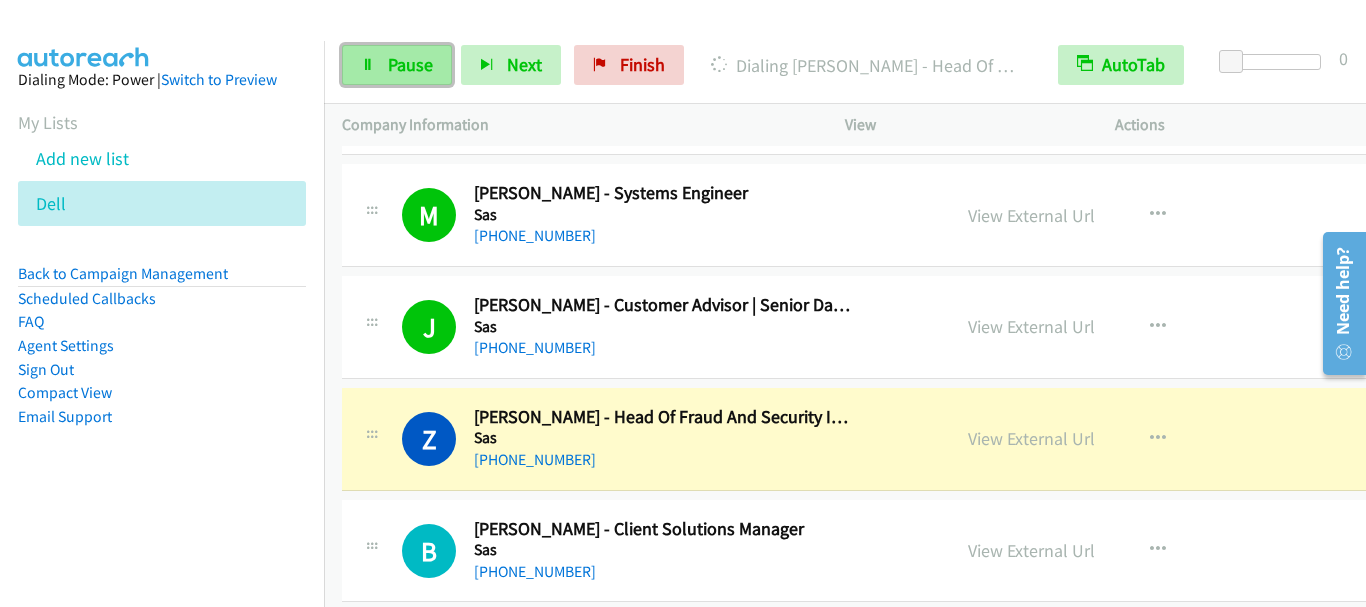 click on "Pause" at bounding box center (410, 64) 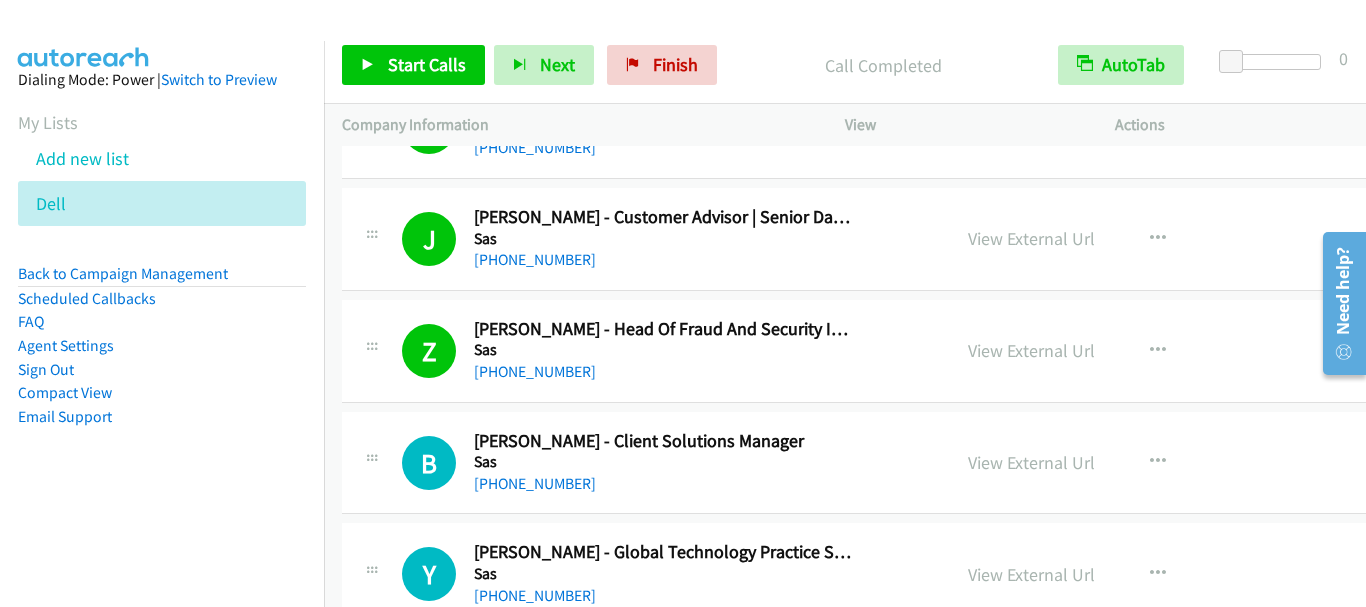 scroll, scrollTop: 6400, scrollLeft: 0, axis: vertical 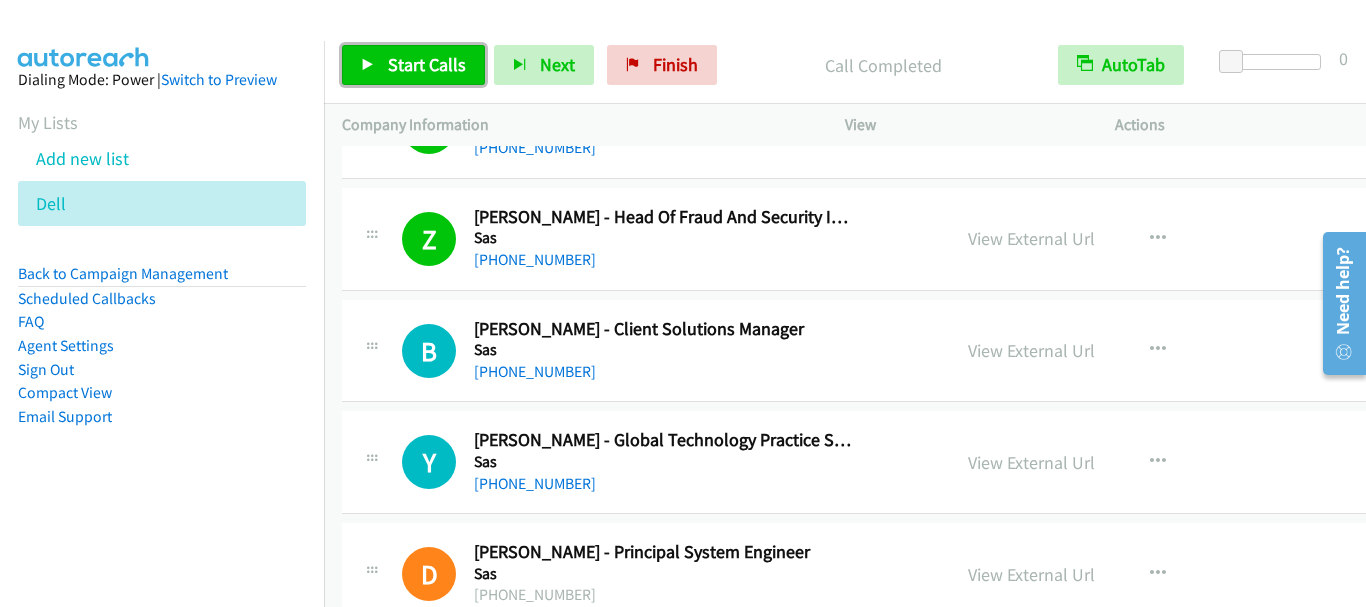 click on "Start Calls" at bounding box center (427, 64) 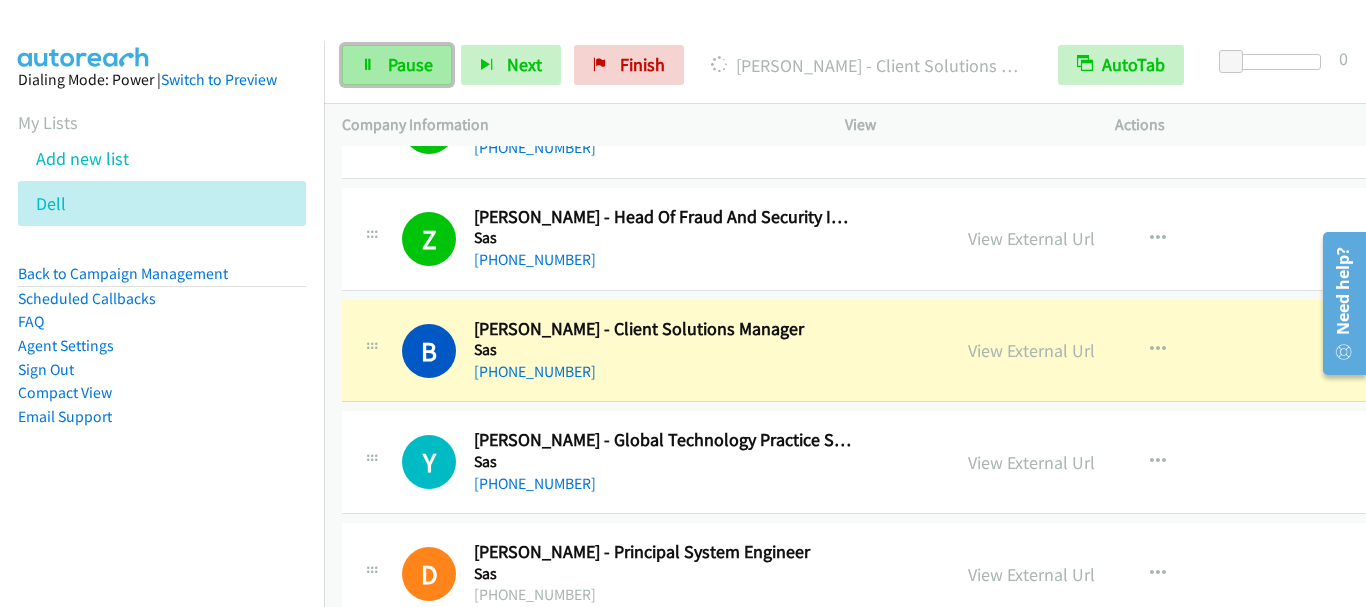 click on "Pause" at bounding box center [410, 64] 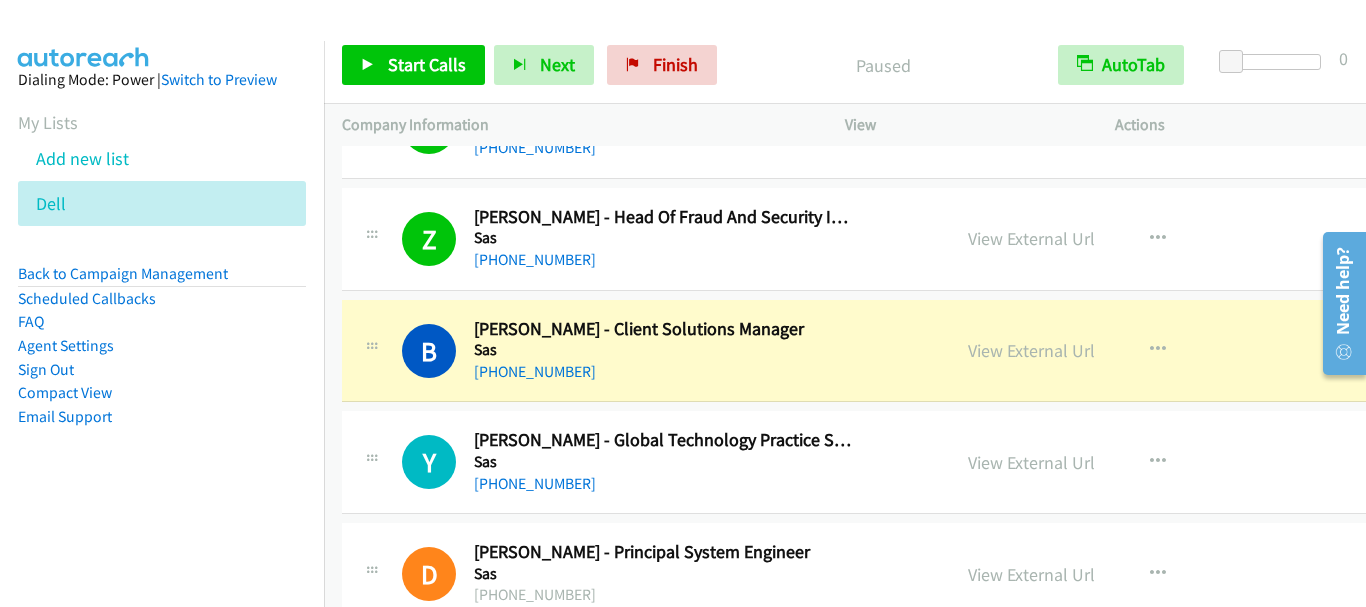 scroll, scrollTop: 6500, scrollLeft: 0, axis: vertical 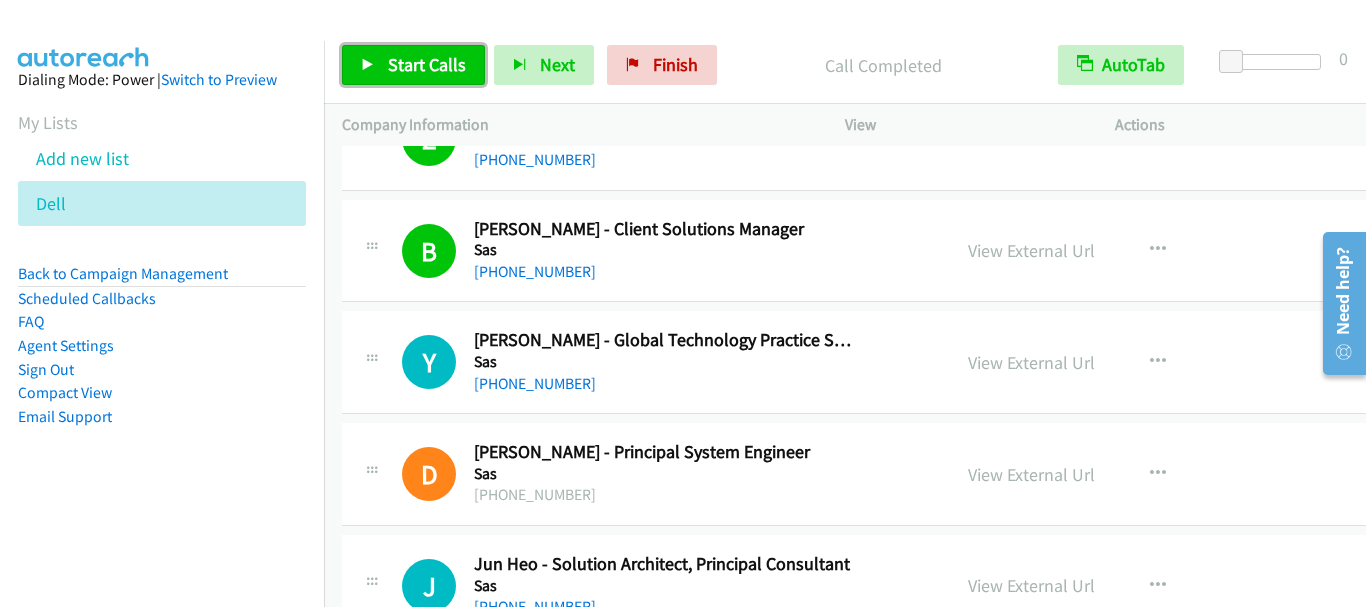 click on "Start Calls" at bounding box center [427, 64] 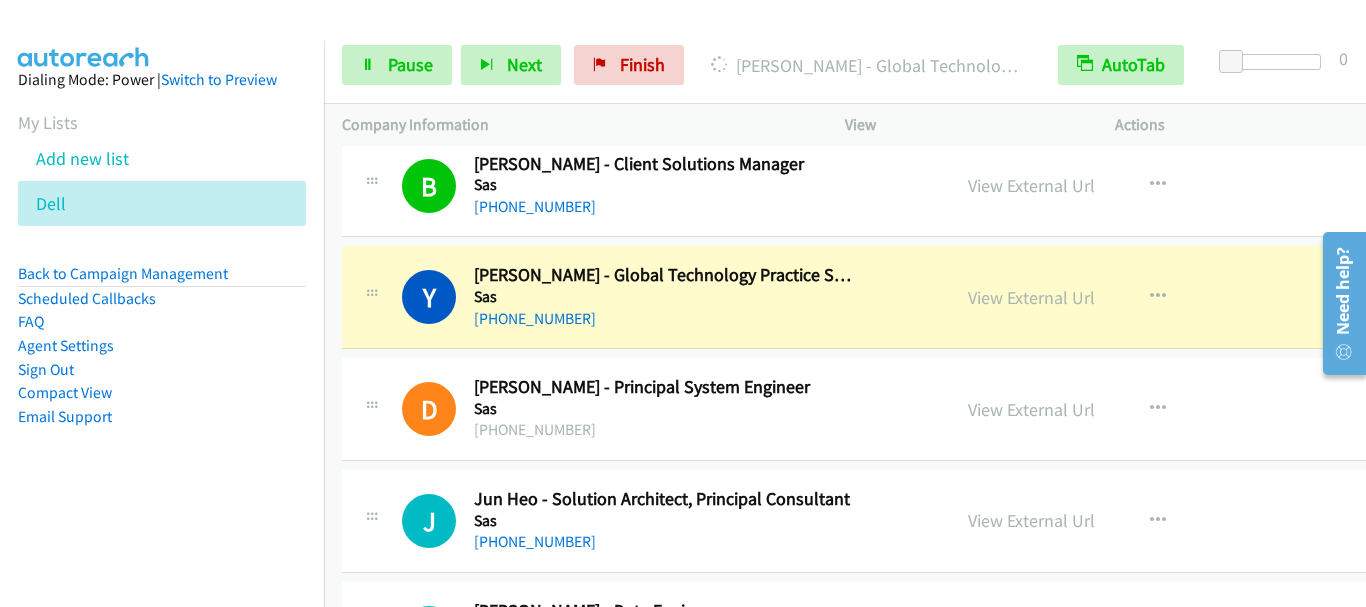 scroll, scrollTop: 6600, scrollLeft: 0, axis: vertical 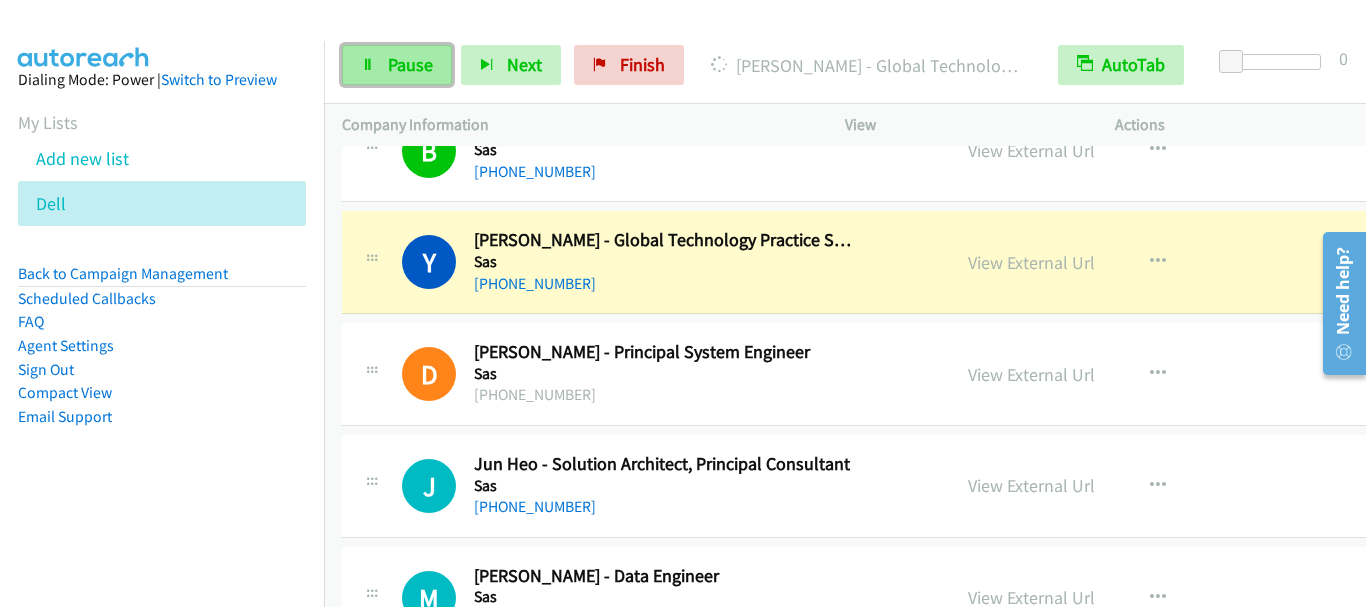 click on "Pause" at bounding box center [397, 65] 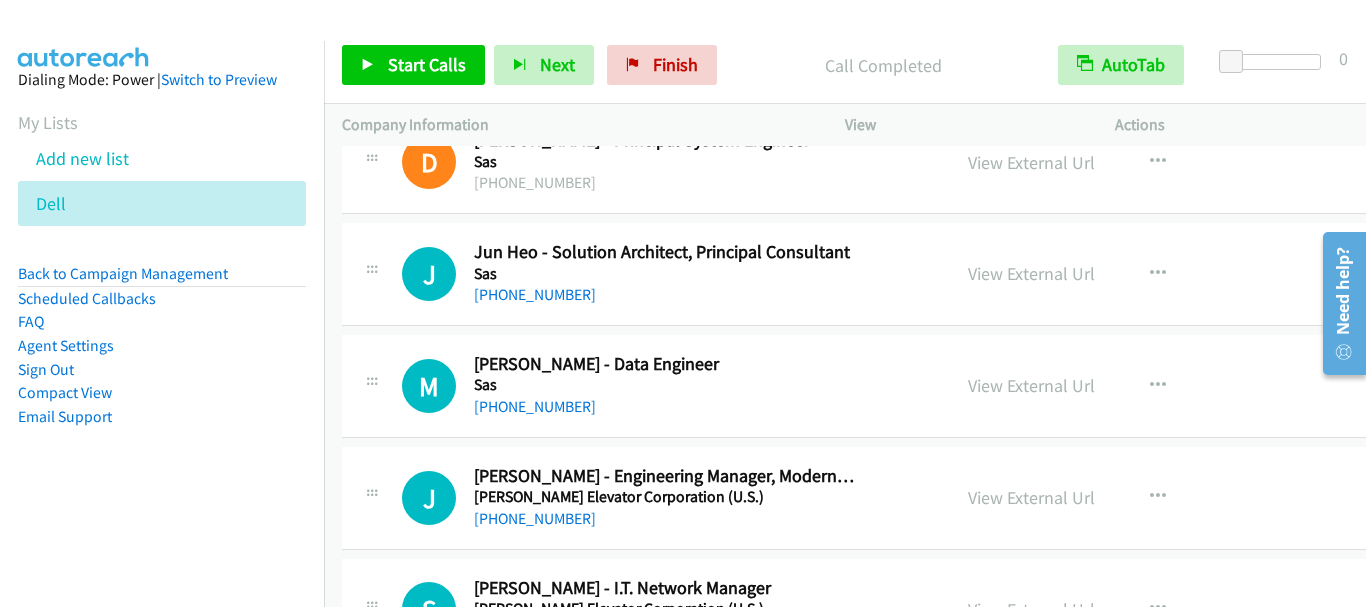 scroll, scrollTop: 6800, scrollLeft: 0, axis: vertical 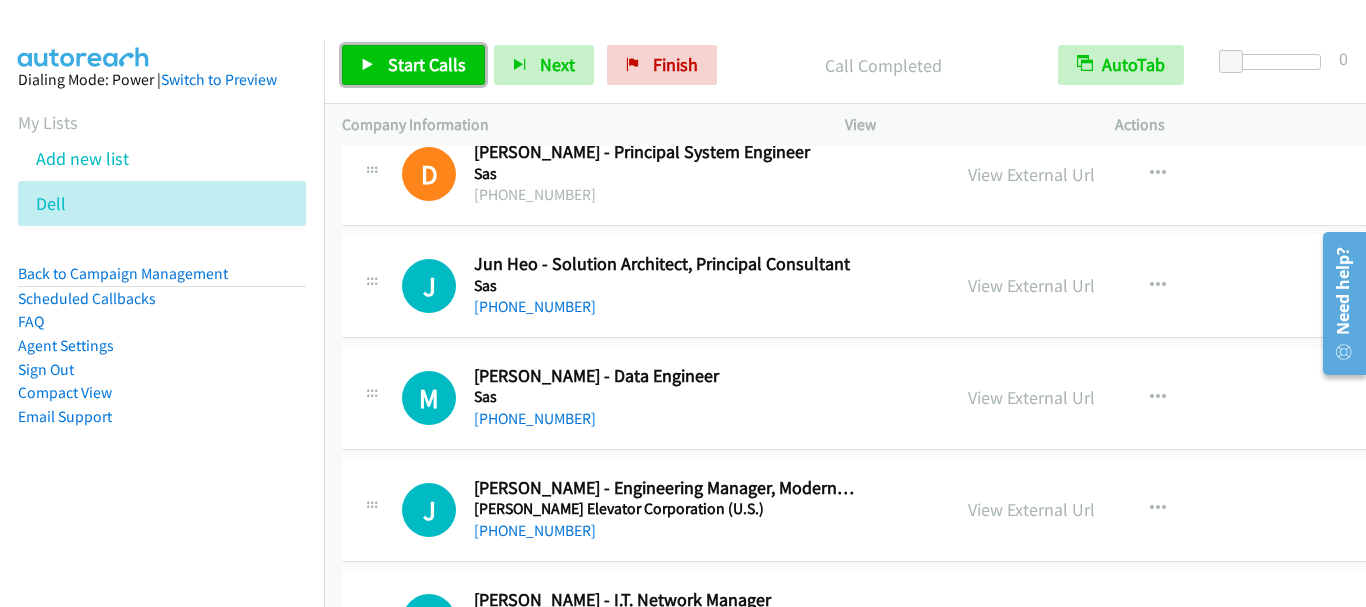 click on "Start Calls" at bounding box center (427, 64) 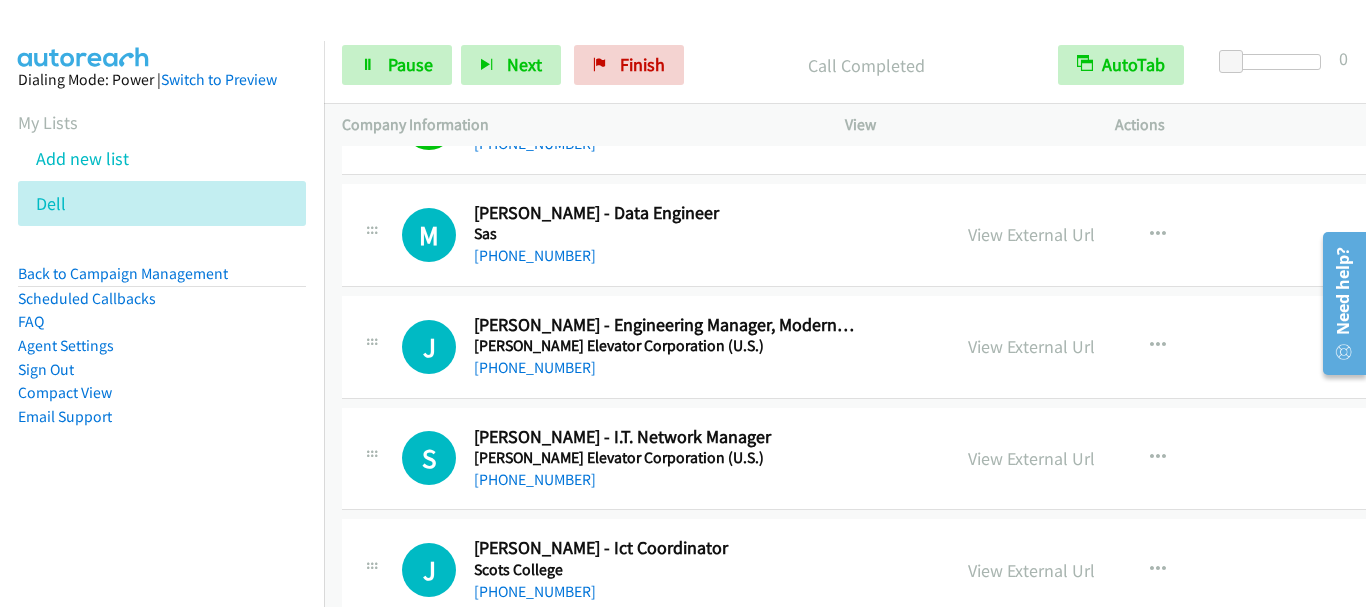 scroll, scrollTop: 7000, scrollLeft: 0, axis: vertical 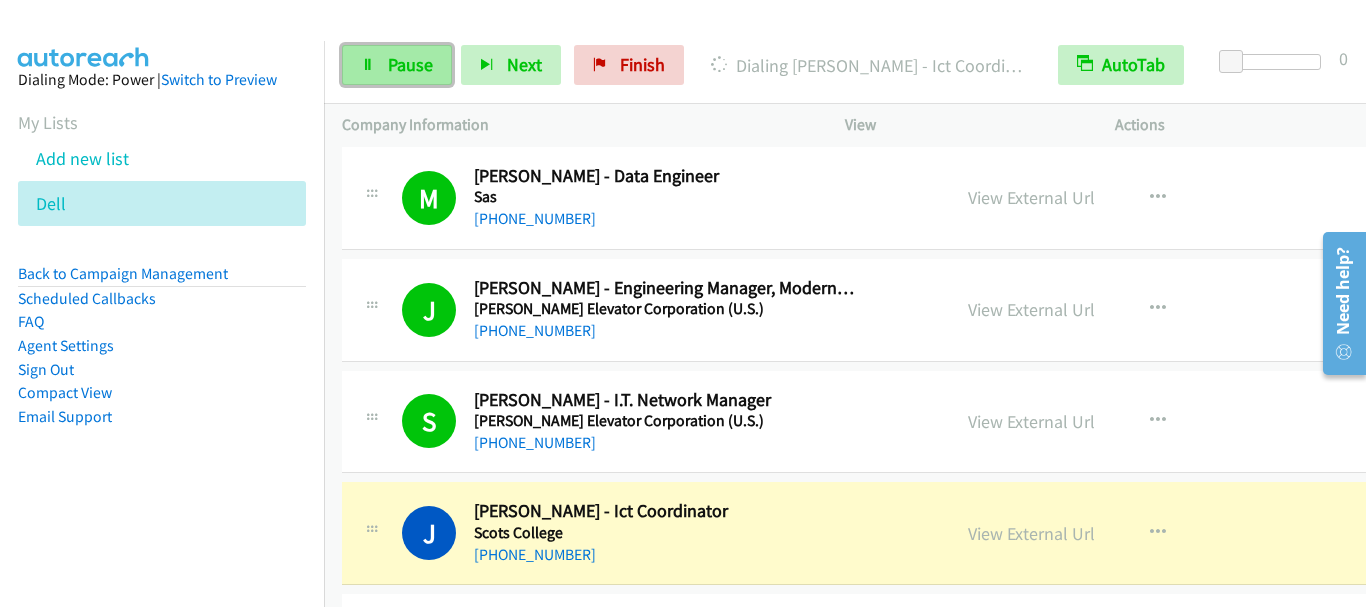 click on "Pause" at bounding box center (410, 64) 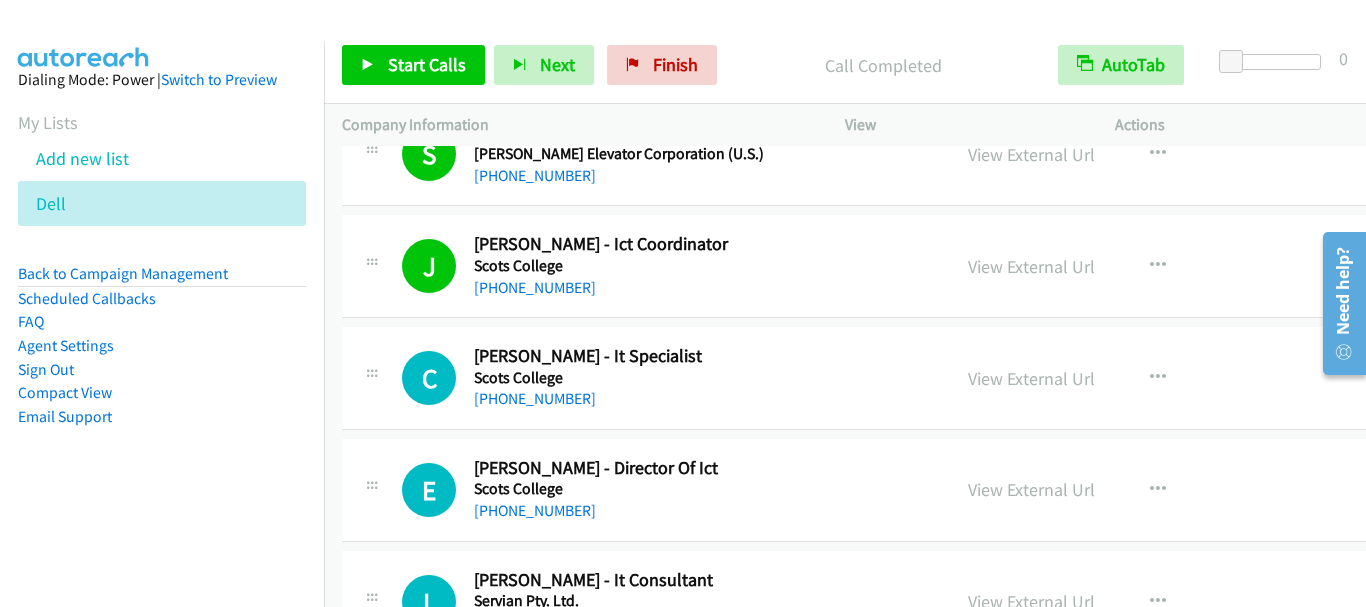 scroll, scrollTop: 7300, scrollLeft: 0, axis: vertical 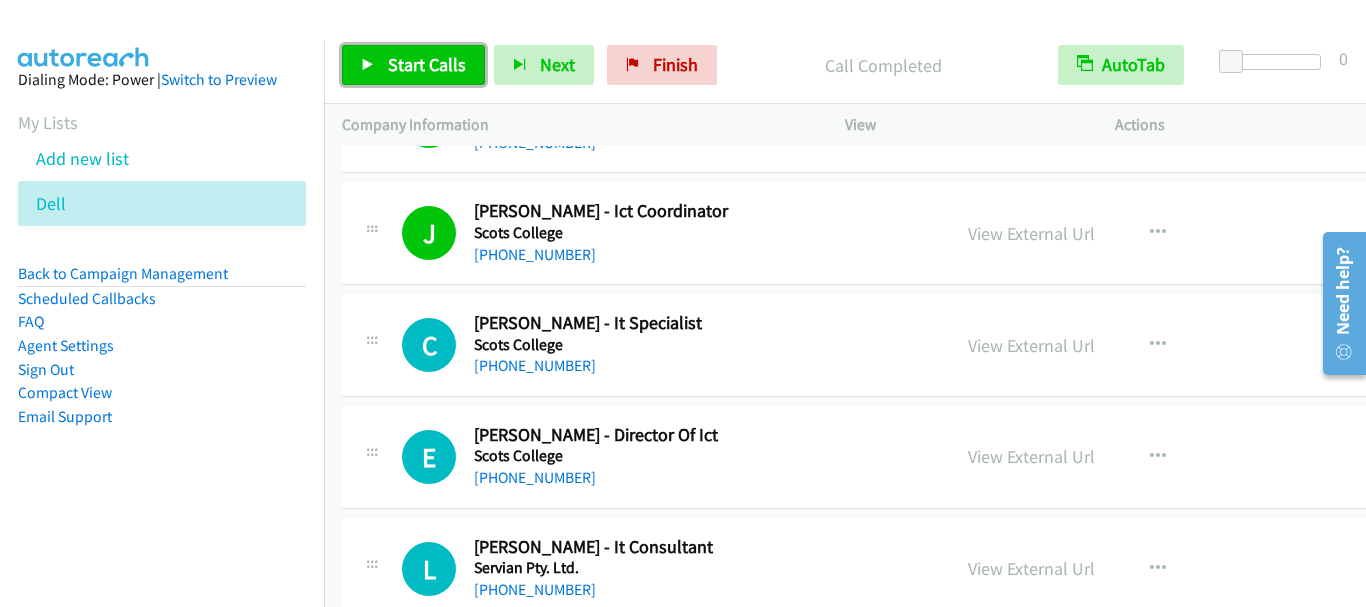 click on "Start Calls" at bounding box center [427, 64] 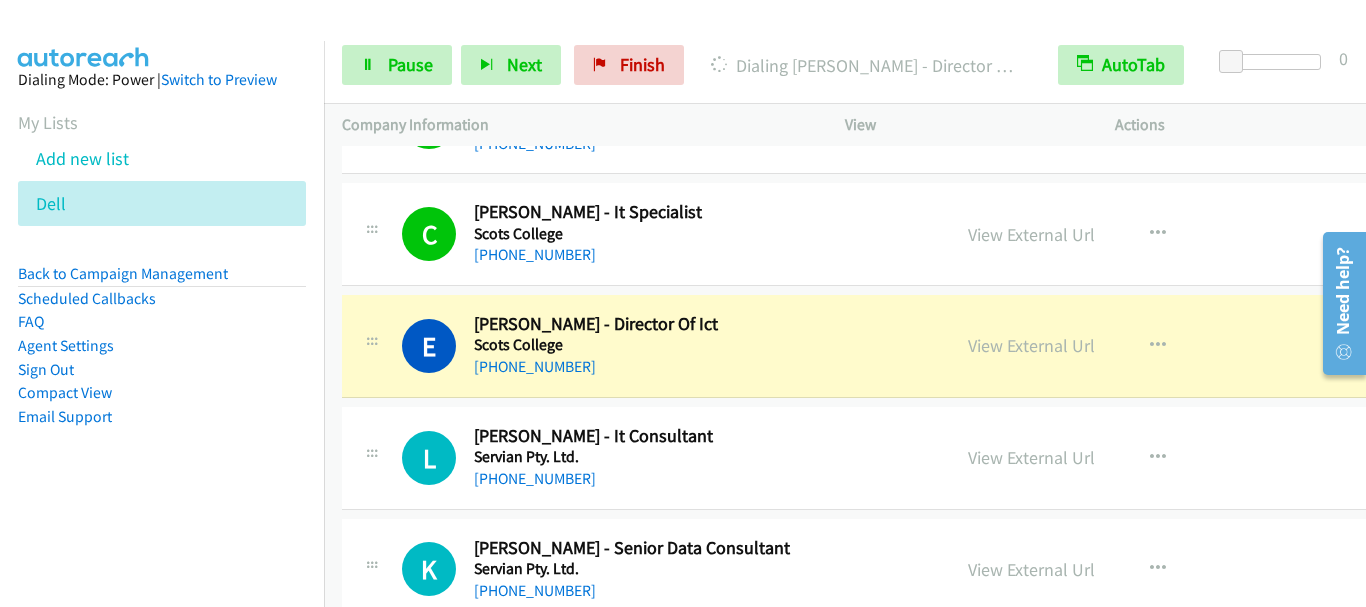 scroll, scrollTop: 7500, scrollLeft: 0, axis: vertical 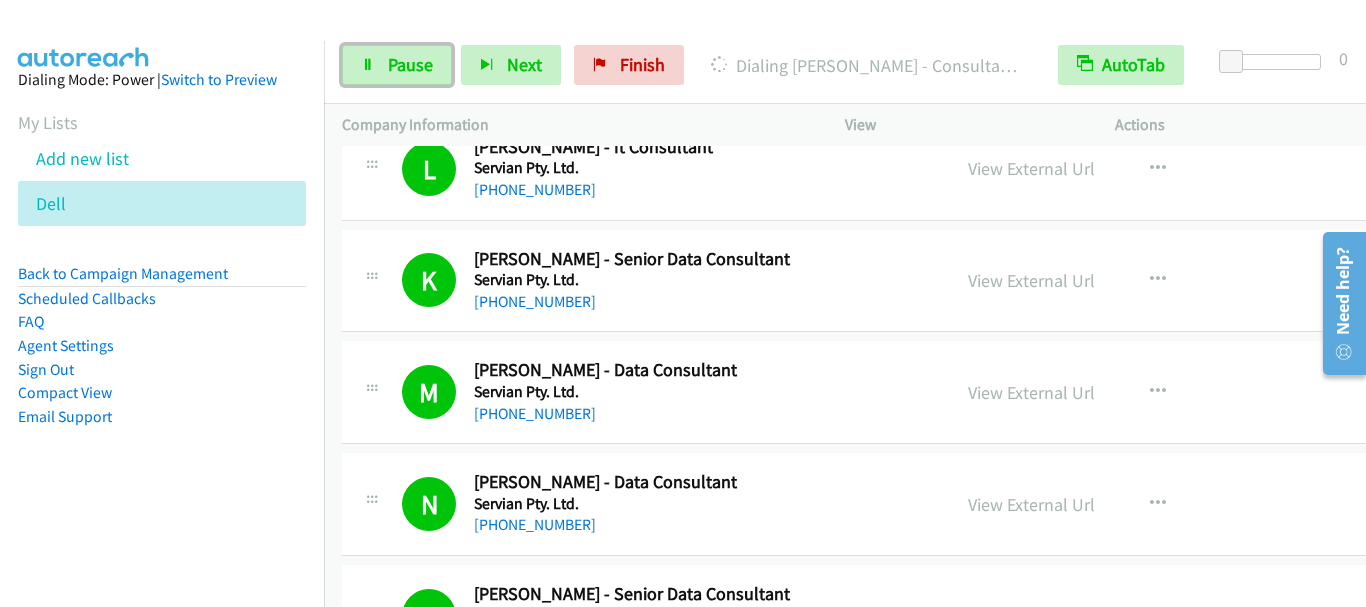 click on "Pause" at bounding box center [397, 65] 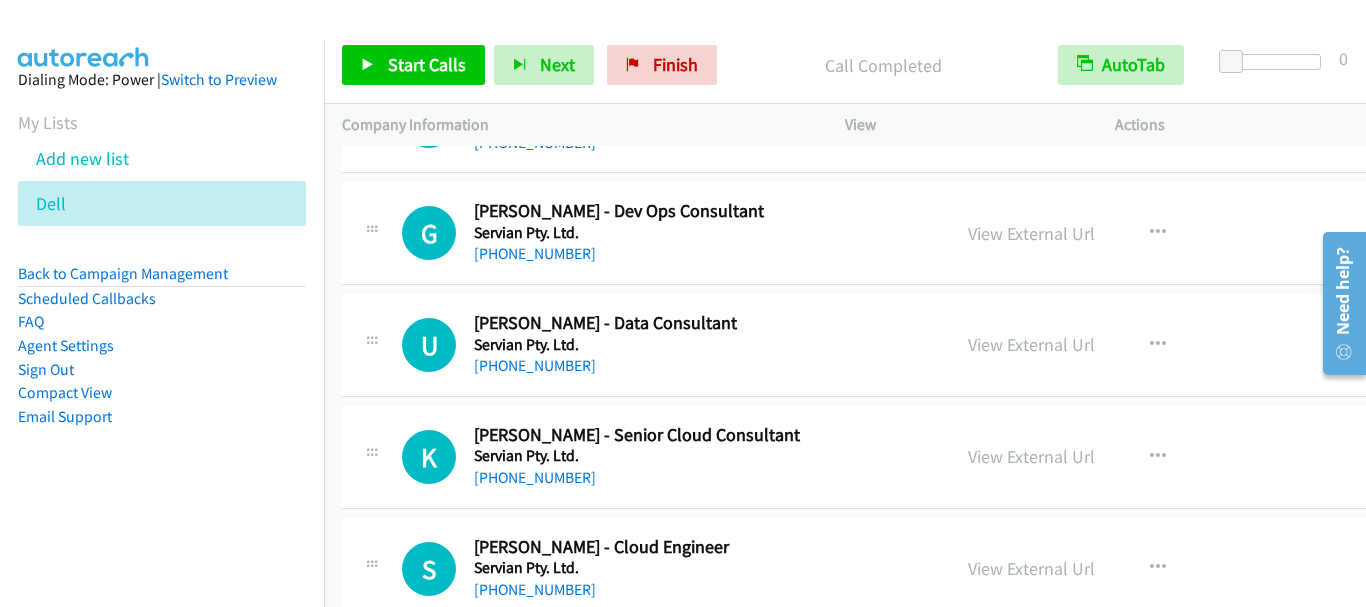 scroll, scrollTop: 8600, scrollLeft: 0, axis: vertical 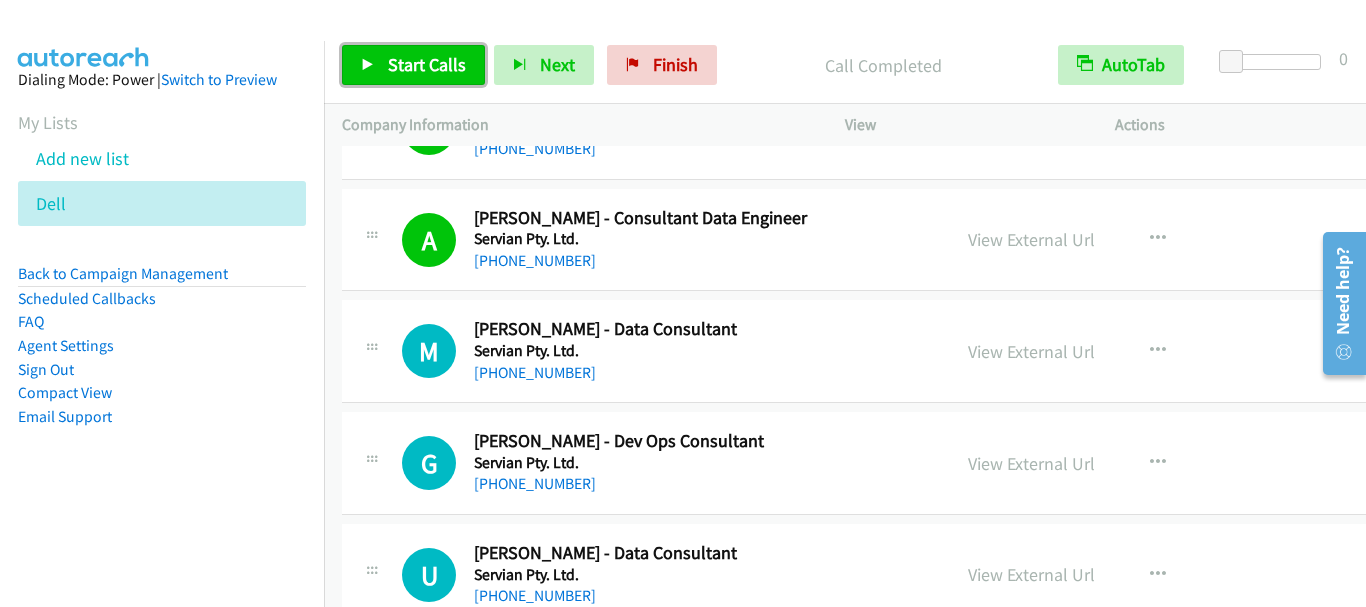 click on "Start Calls" at bounding box center (427, 64) 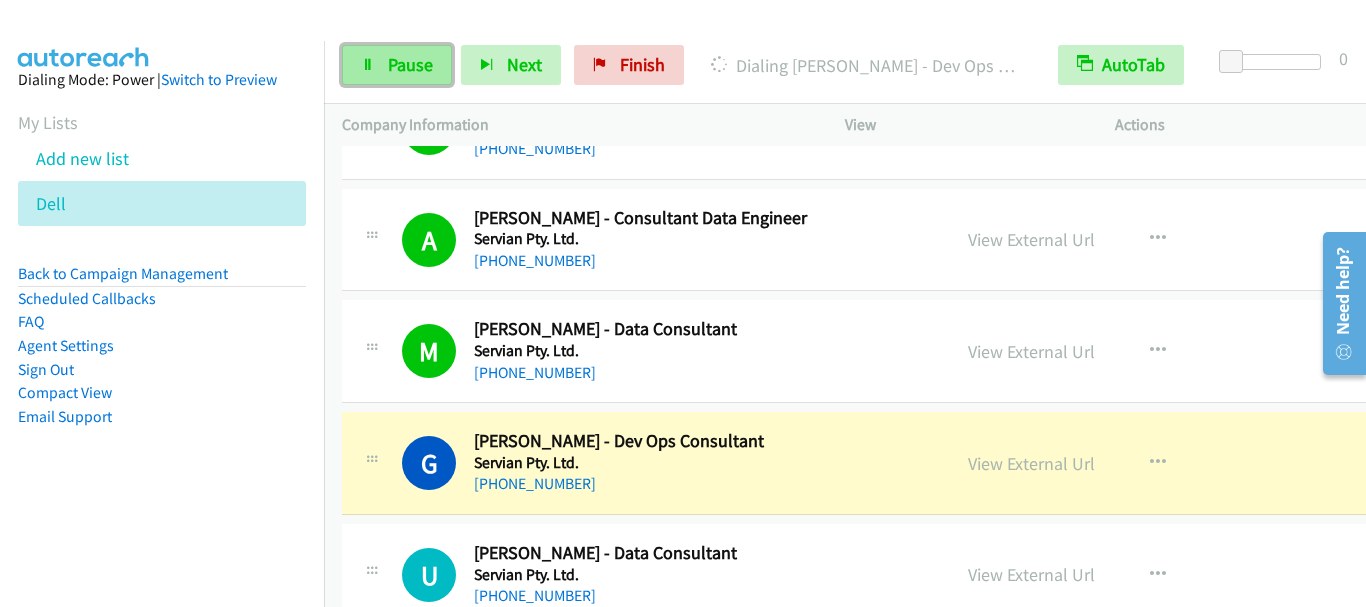 click at bounding box center (368, 66) 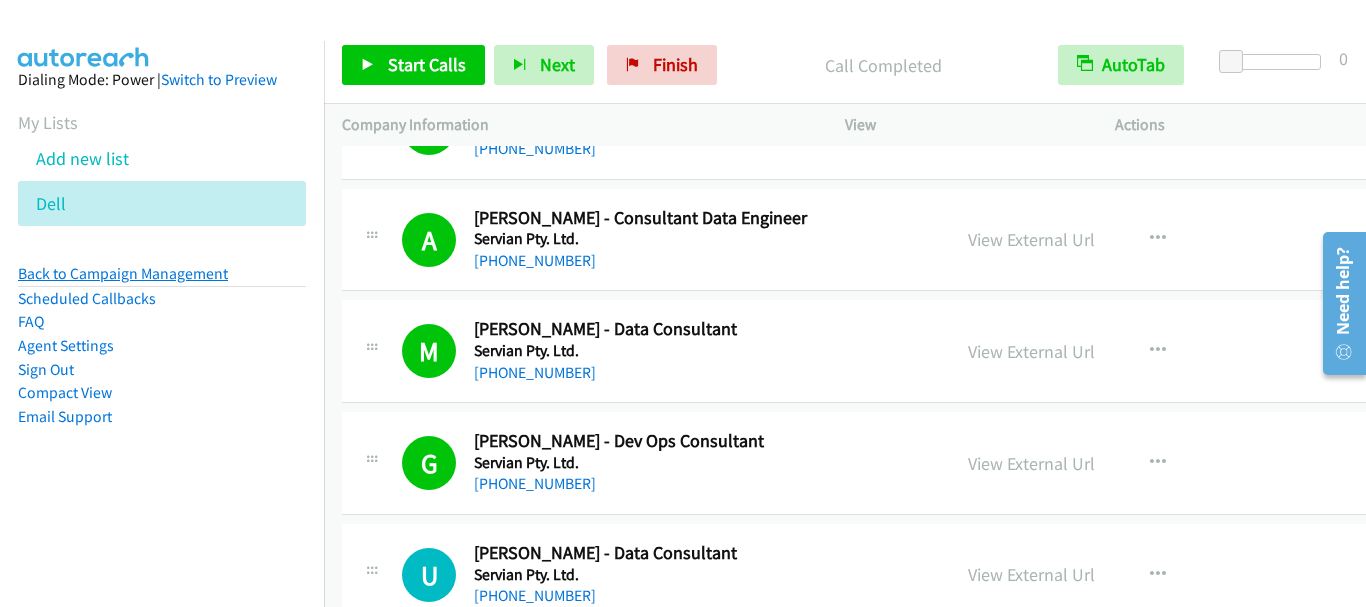 click on "Back to Campaign Management" at bounding box center [123, 273] 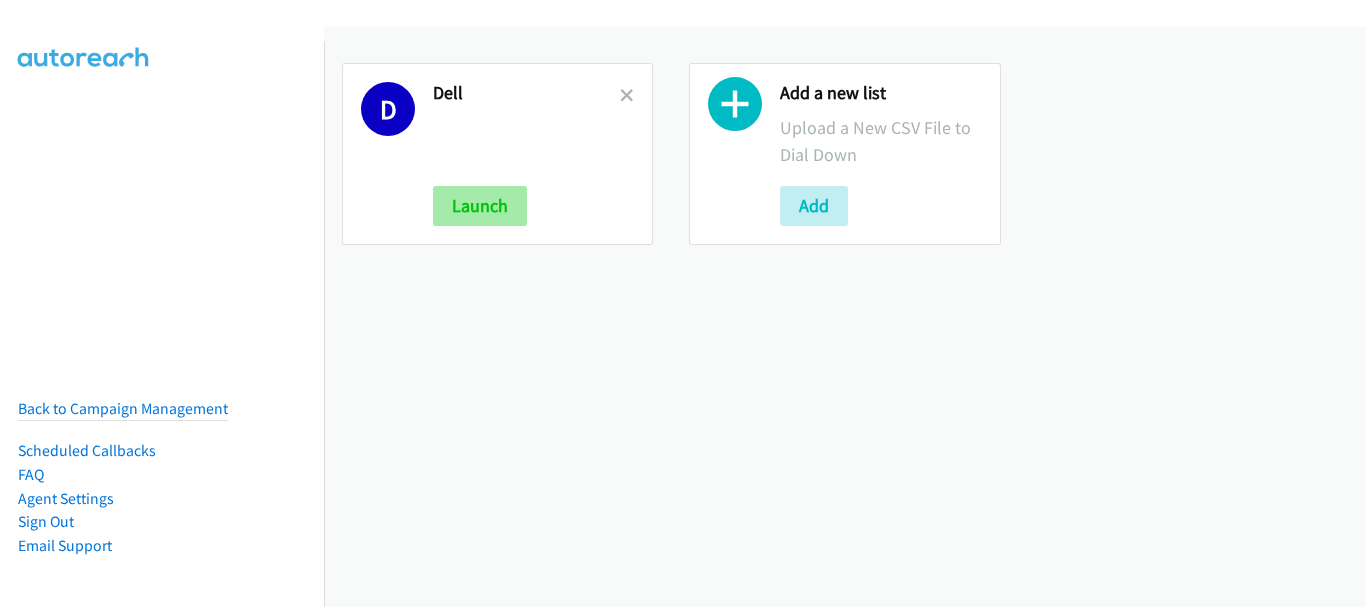 scroll, scrollTop: 0, scrollLeft: 0, axis: both 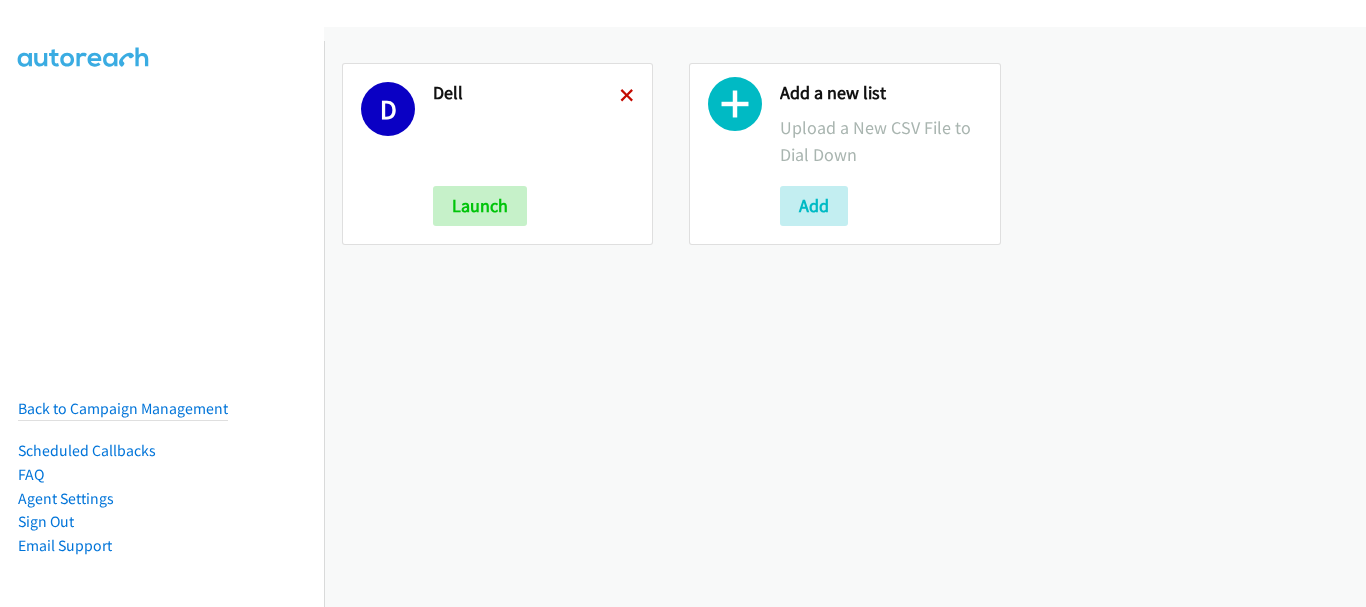 click at bounding box center [627, 97] 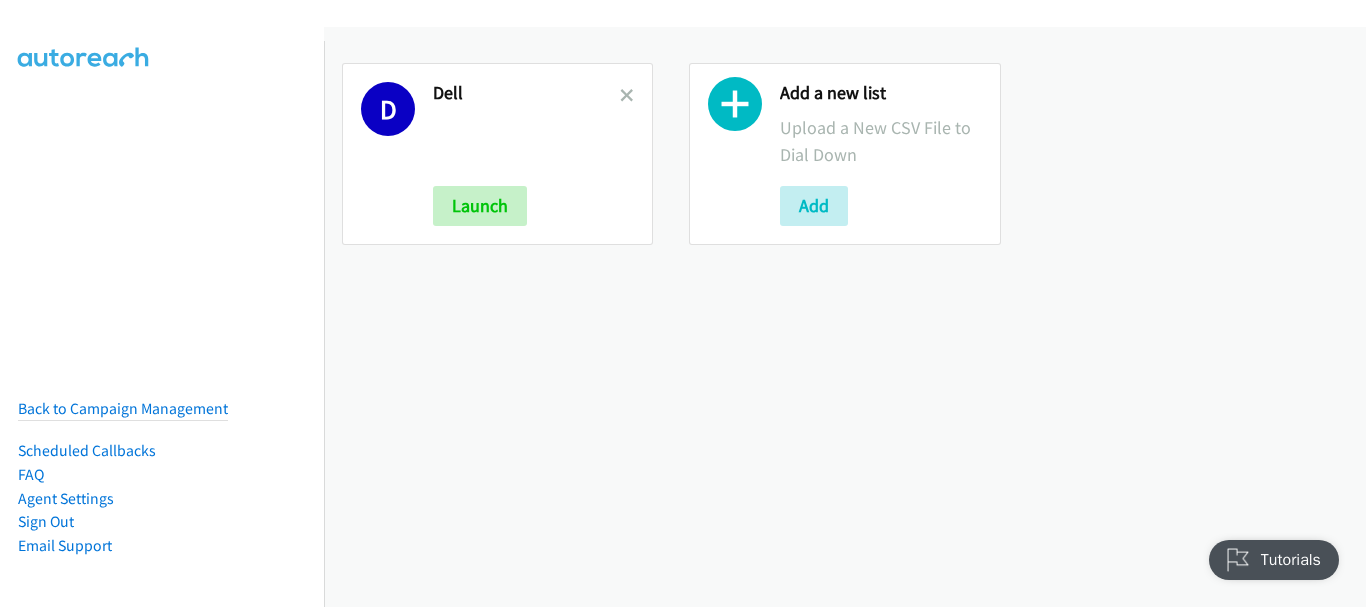 scroll, scrollTop: 0, scrollLeft: 0, axis: both 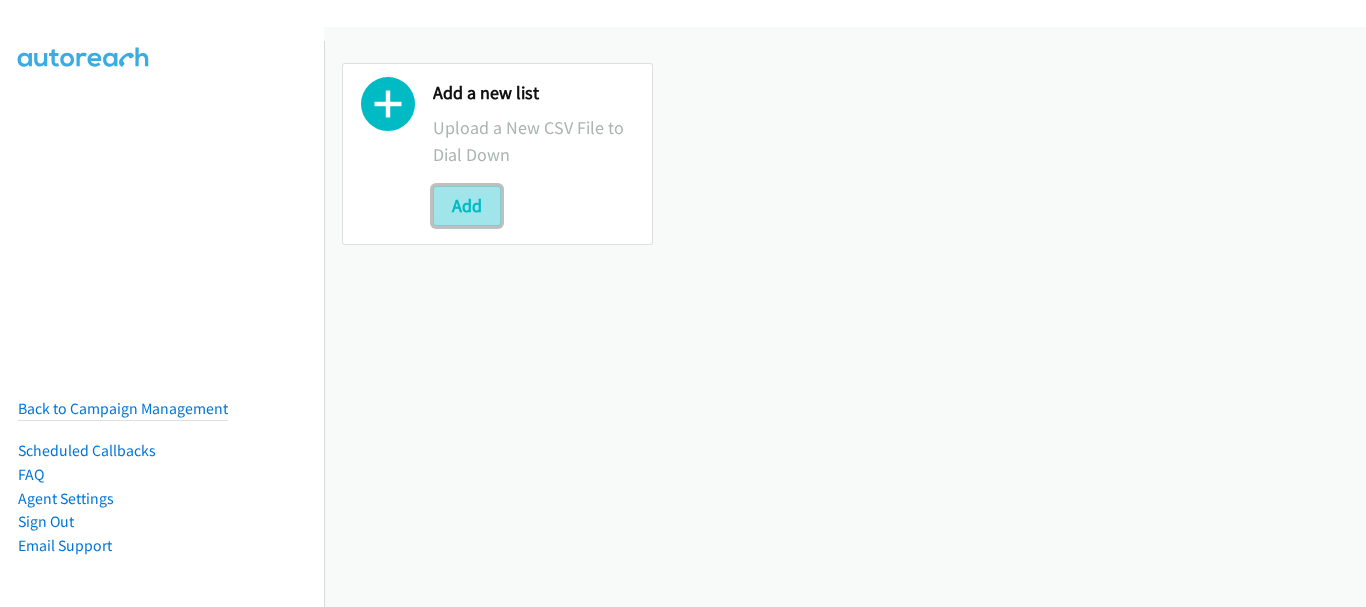 click on "Add" at bounding box center [467, 206] 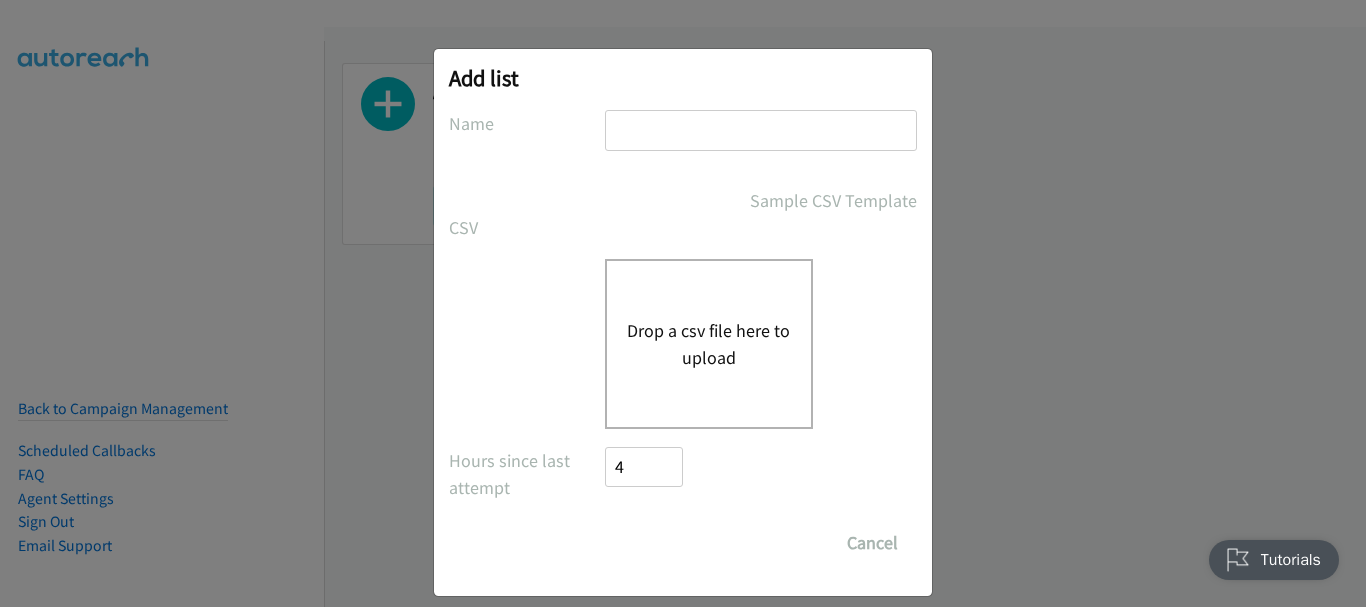 scroll, scrollTop: 0, scrollLeft: 0, axis: both 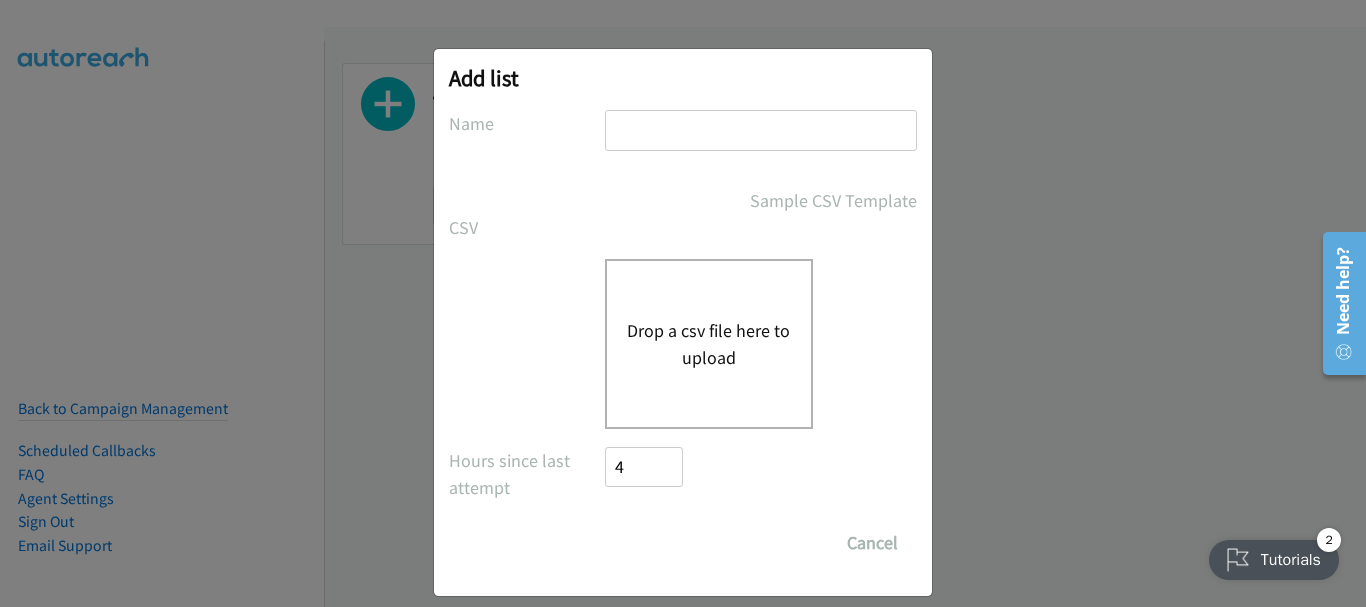 click at bounding box center [761, 130] 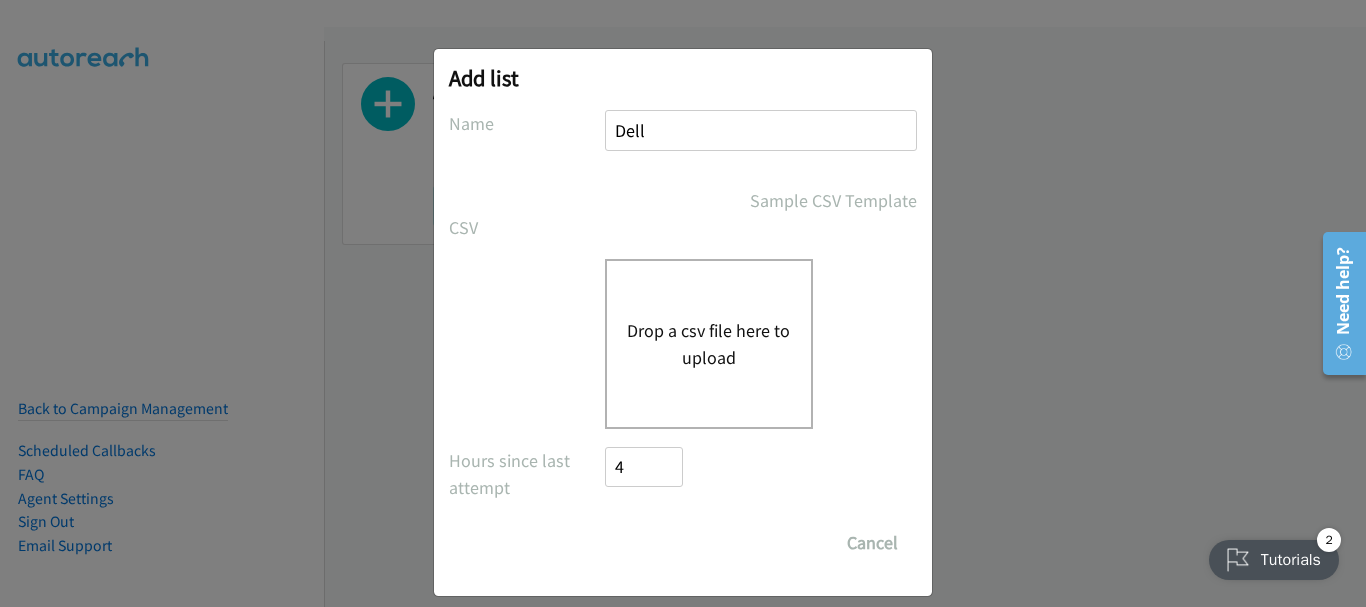click on "Drop a csv file here to upload" at bounding box center (709, 344) 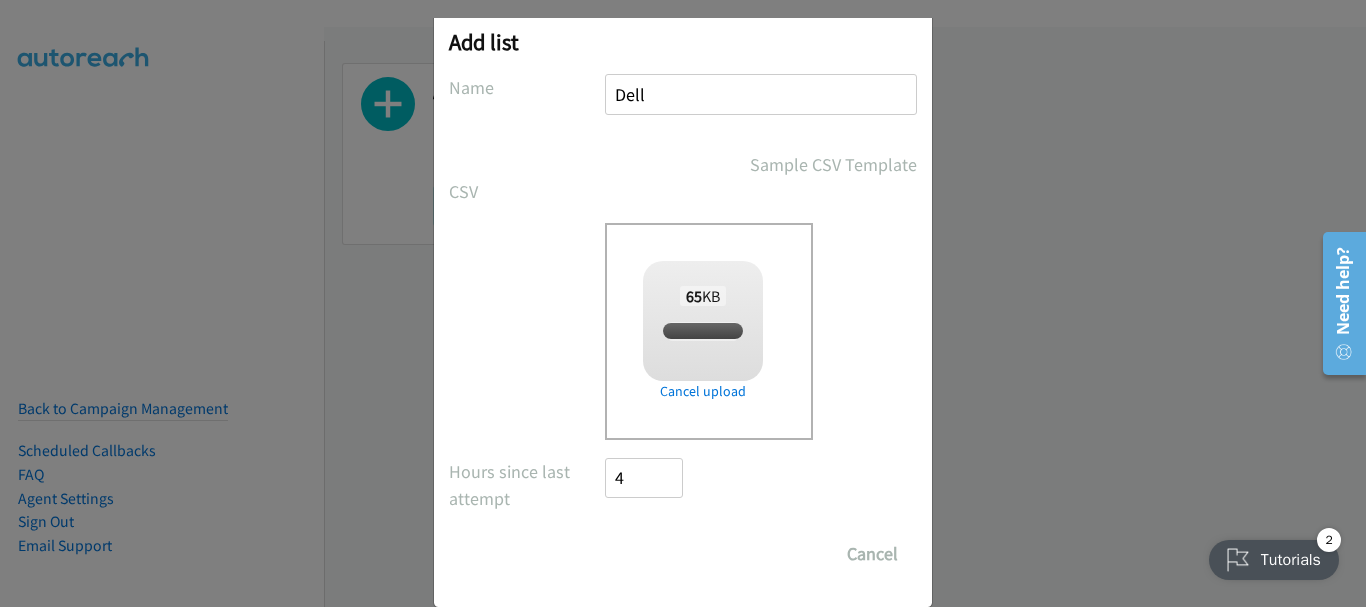 checkbox on "true" 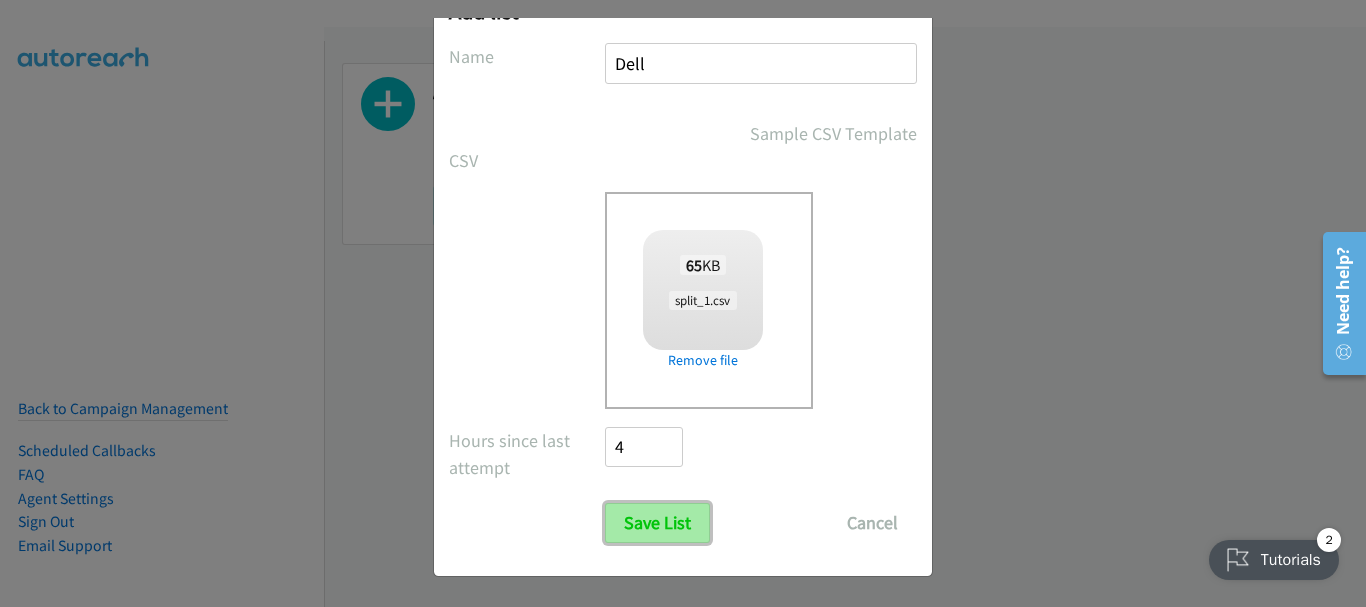 click on "Save List" at bounding box center (657, 523) 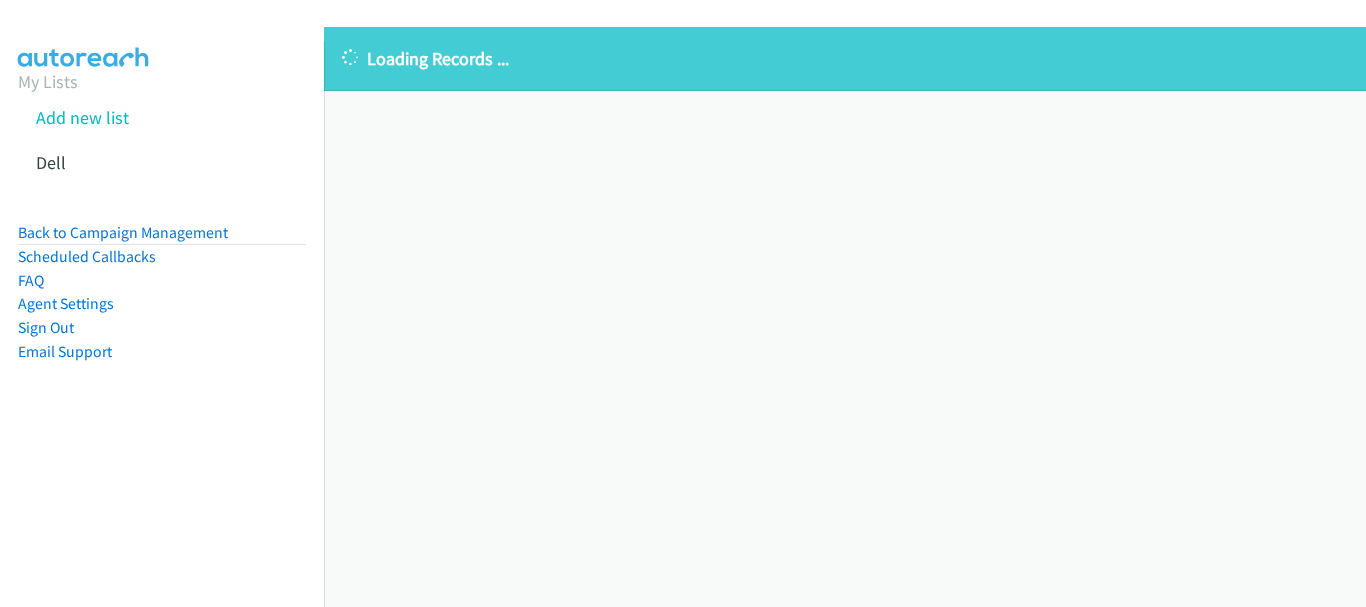 scroll, scrollTop: 0, scrollLeft: 0, axis: both 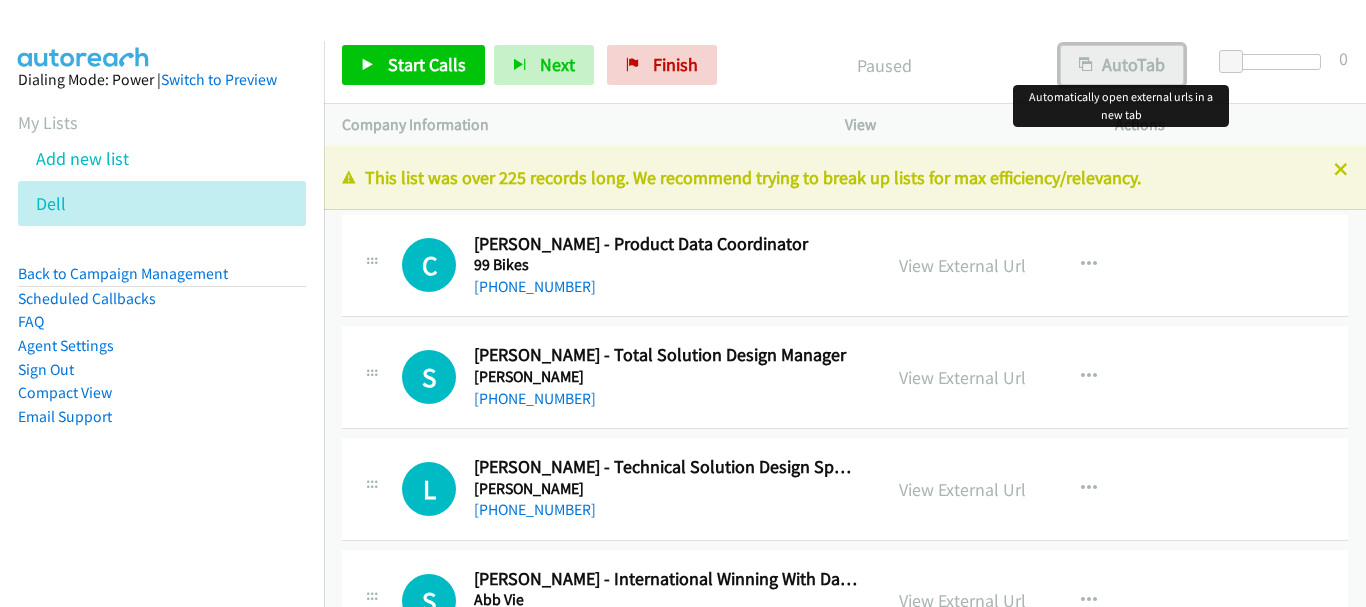 click on "AutoTab" at bounding box center [1122, 65] 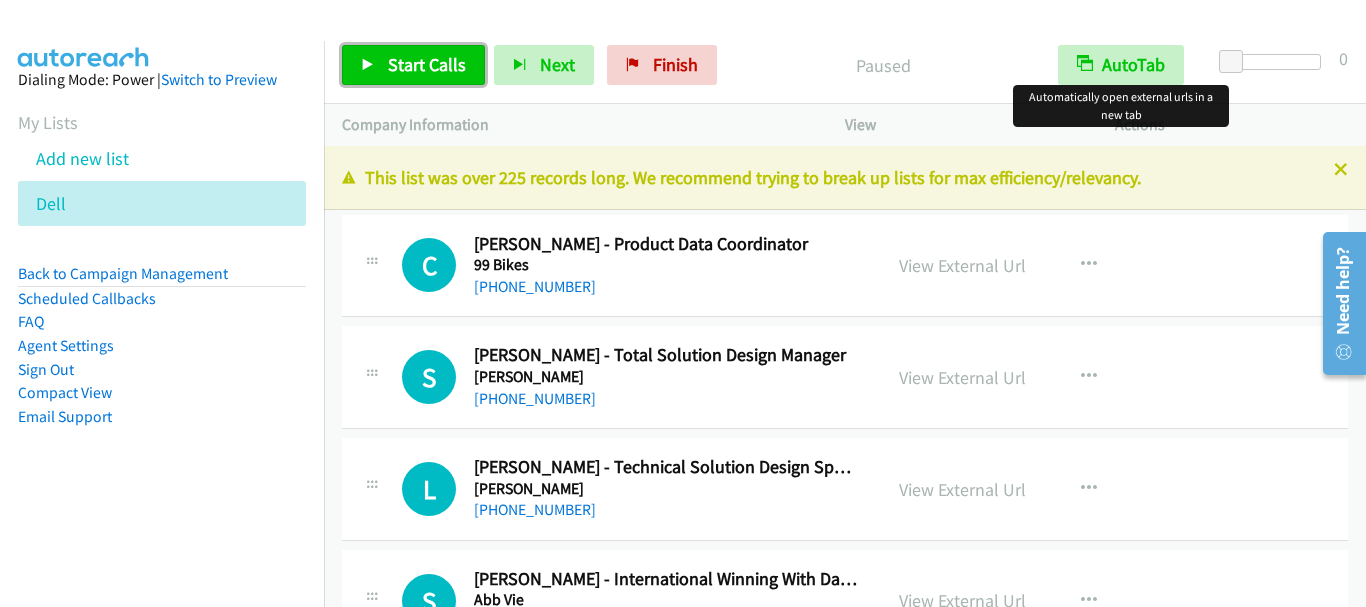click on "Start Calls" at bounding box center (413, 65) 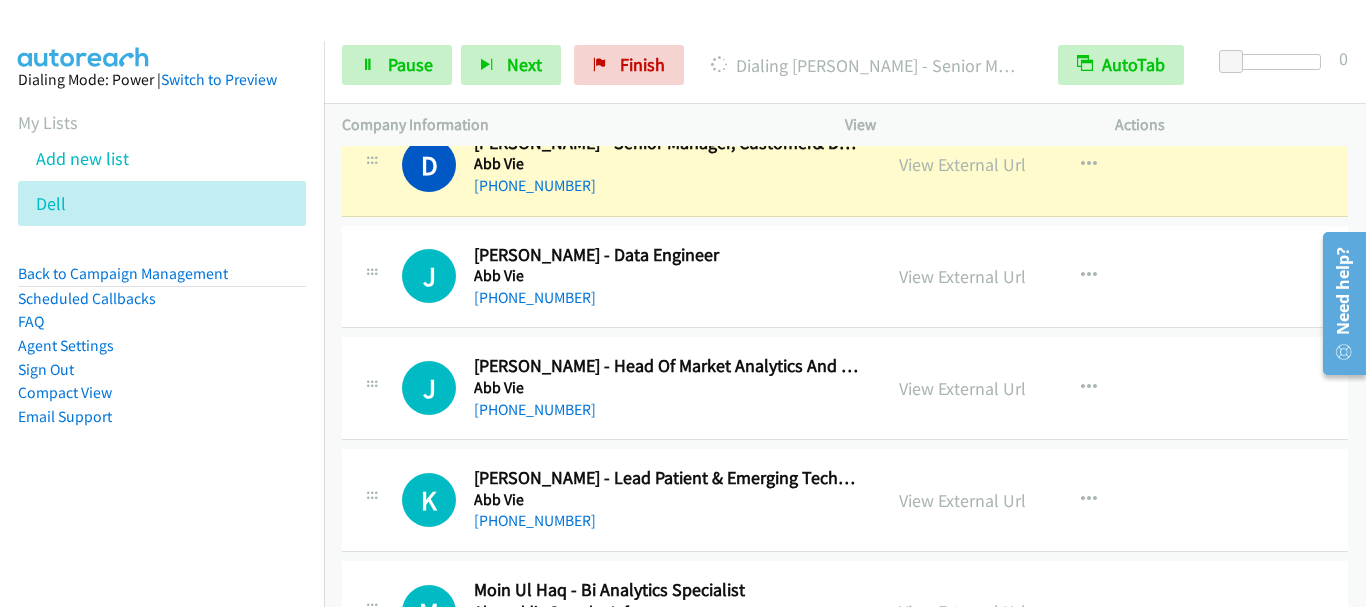 scroll, scrollTop: 600, scrollLeft: 0, axis: vertical 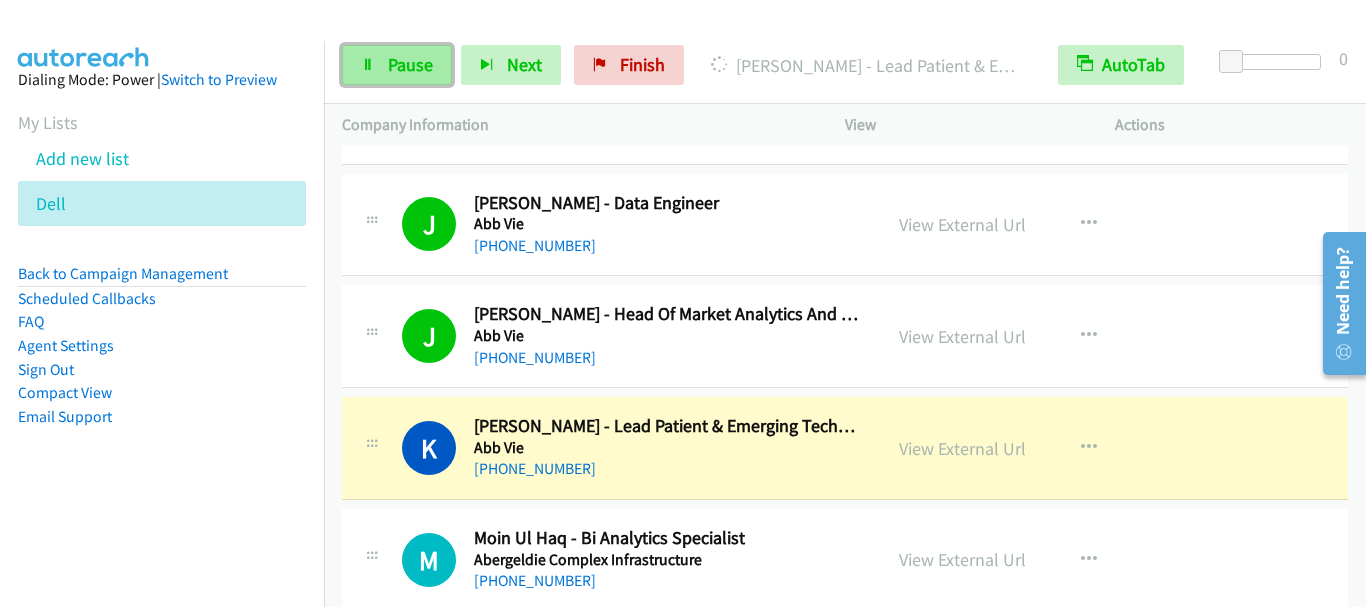 click on "Pause" at bounding box center [410, 64] 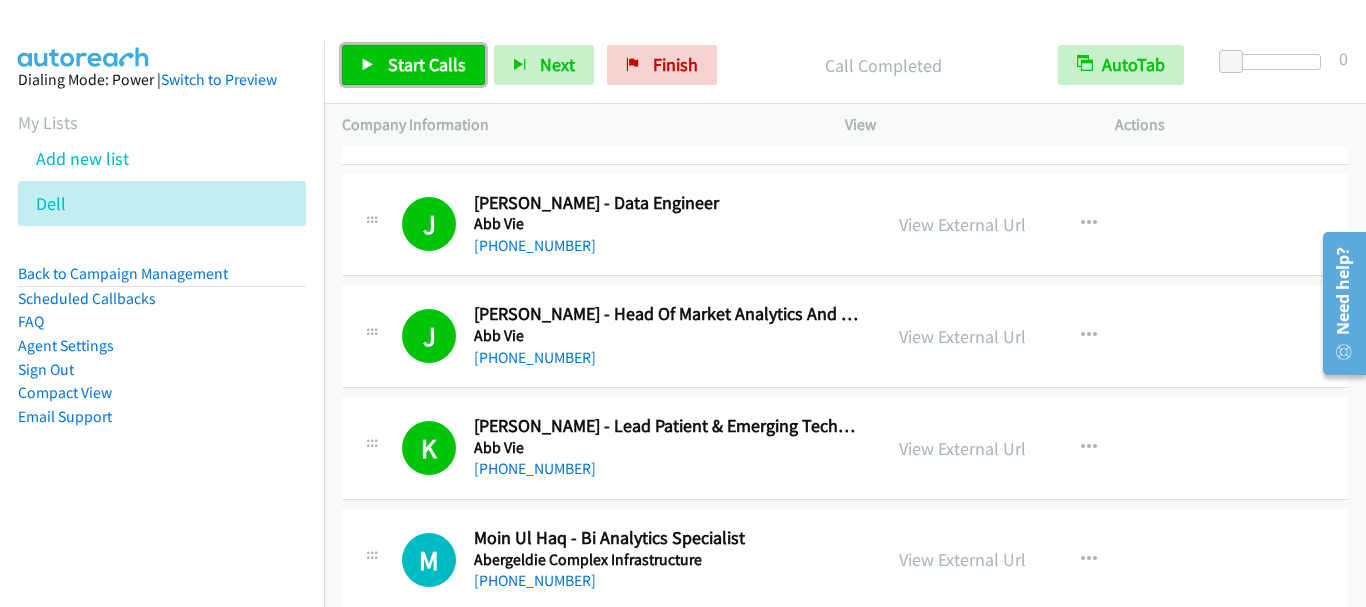 click on "Start Calls" at bounding box center [427, 64] 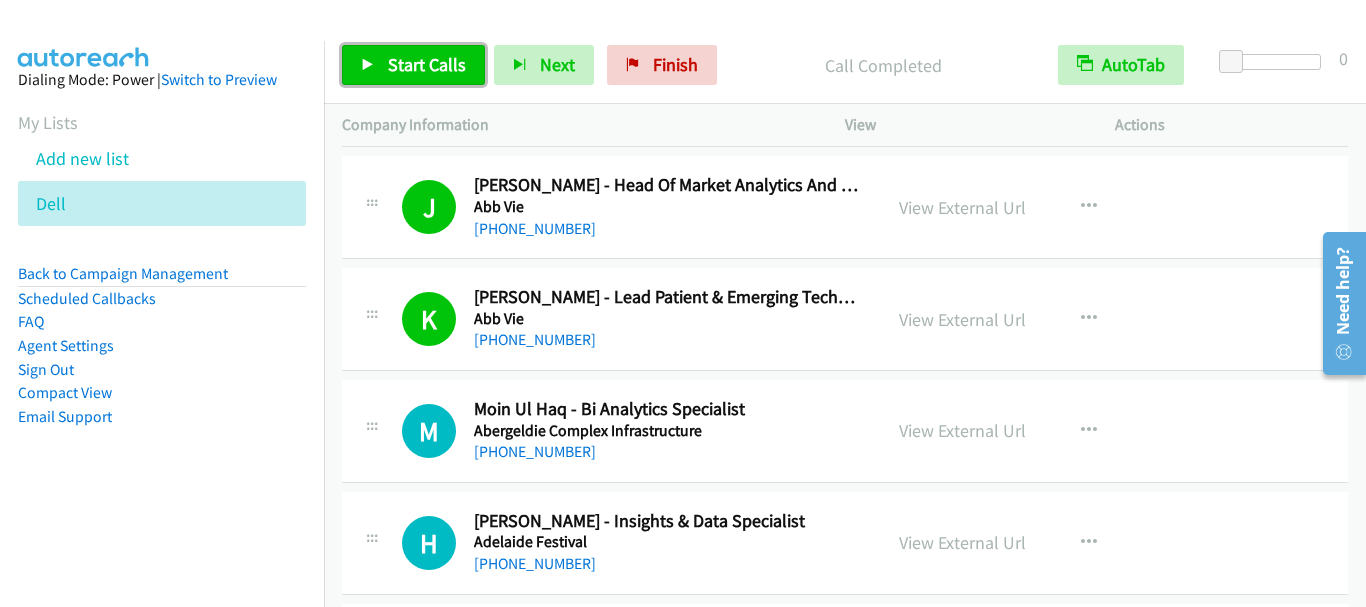 scroll, scrollTop: 900, scrollLeft: 0, axis: vertical 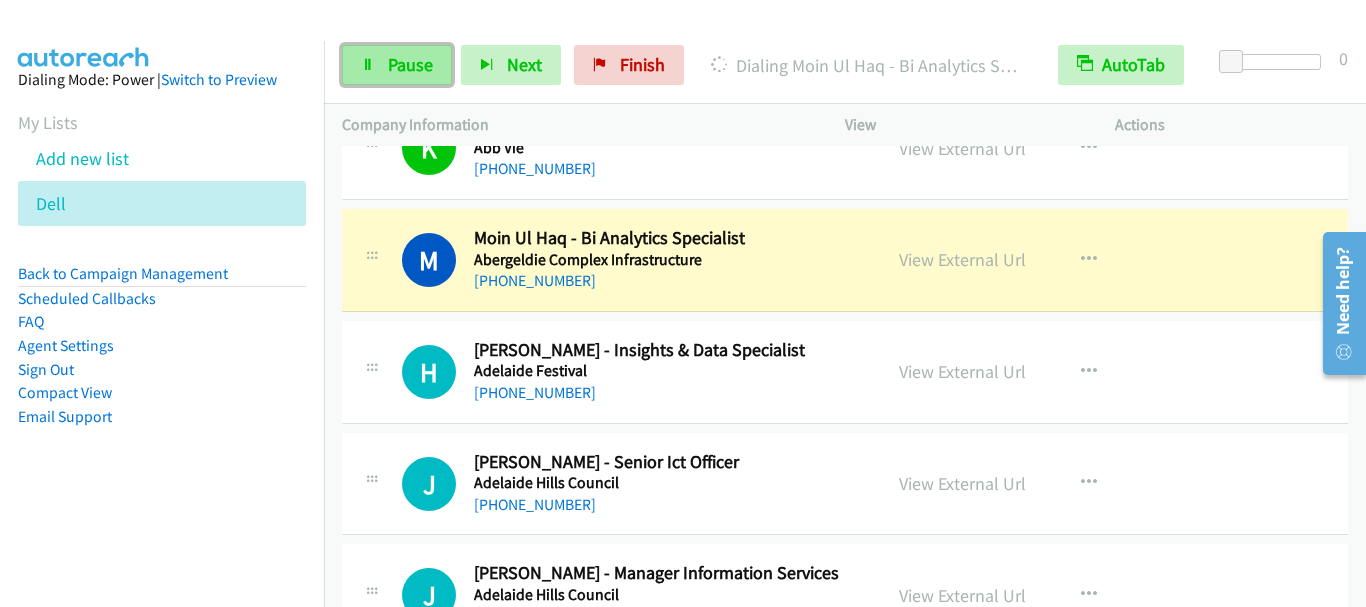 click on "Pause" at bounding box center [410, 64] 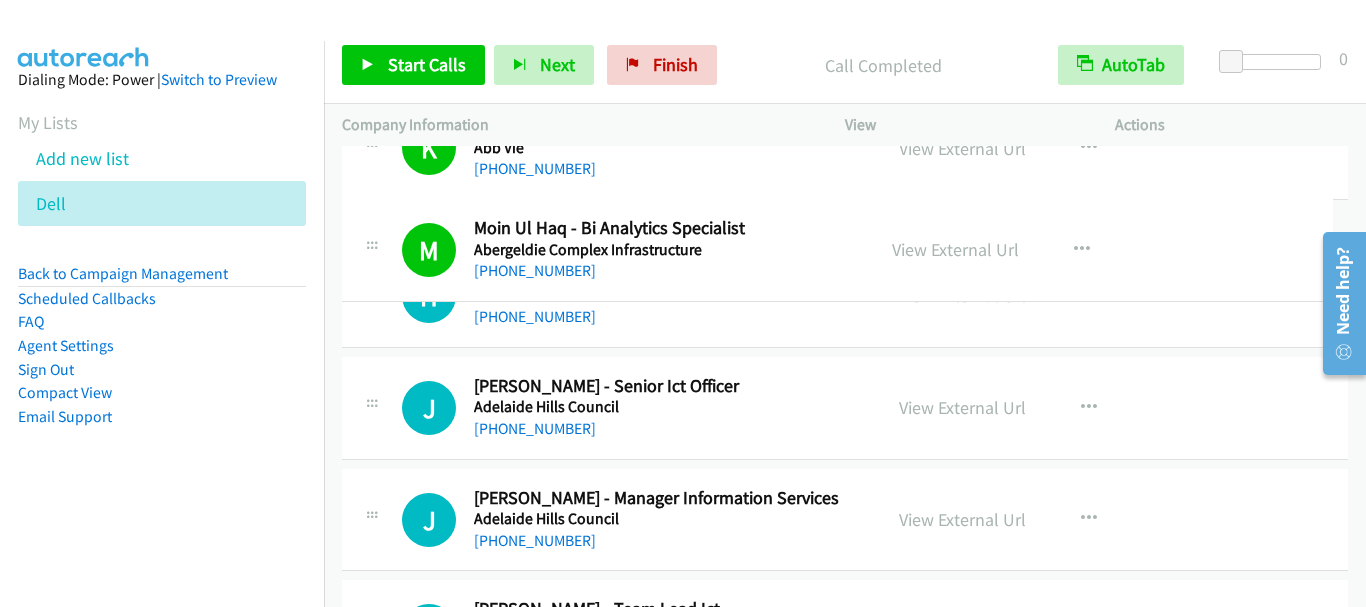 drag, startPoint x: 500, startPoint y: 273, endPoint x: 585, endPoint y: 261, distance: 85.84288 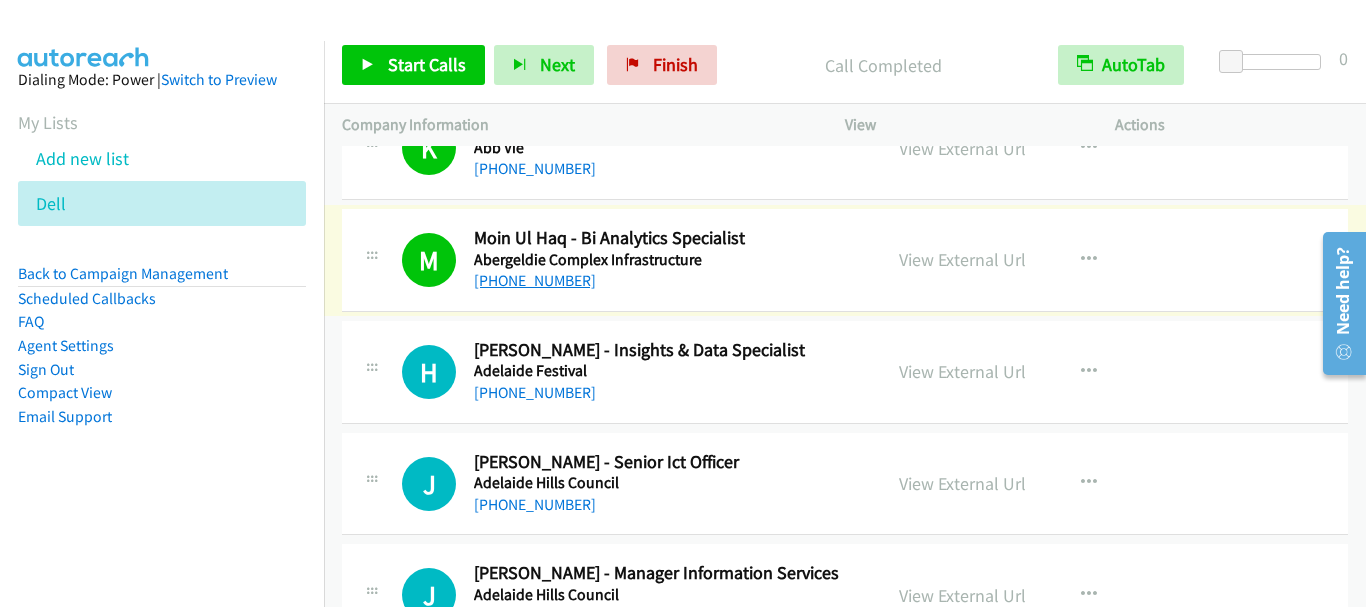 click on "[PHONE_NUMBER]" at bounding box center (535, 280) 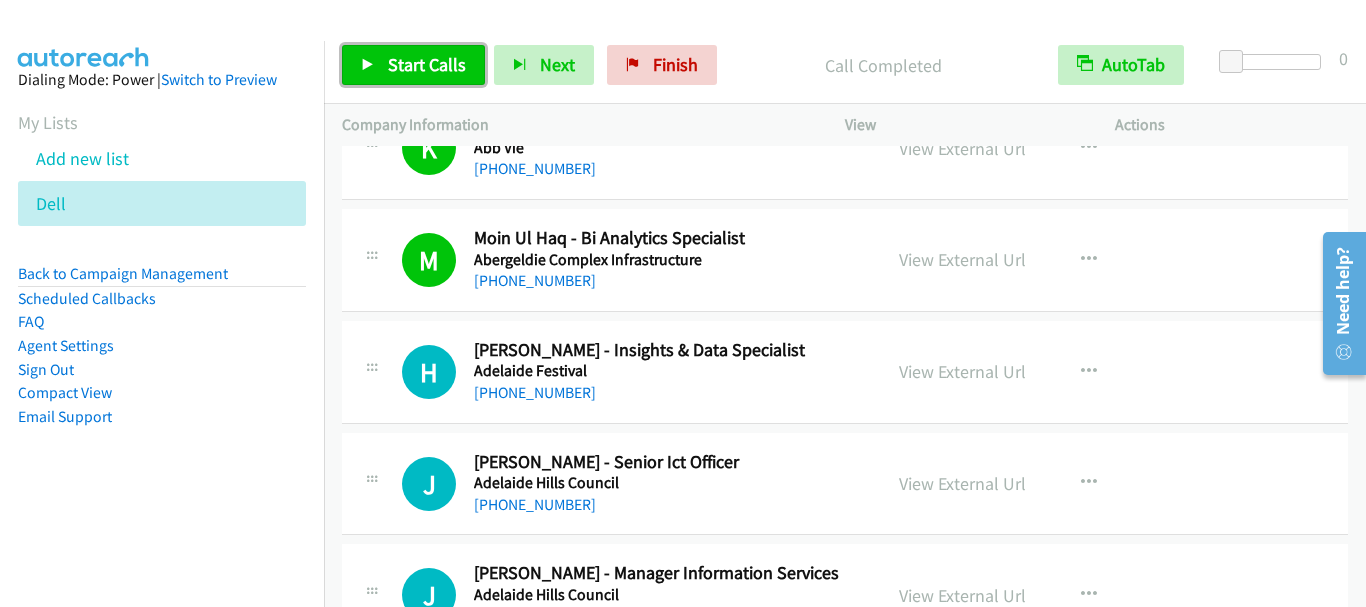 click on "Start Calls" at bounding box center [427, 64] 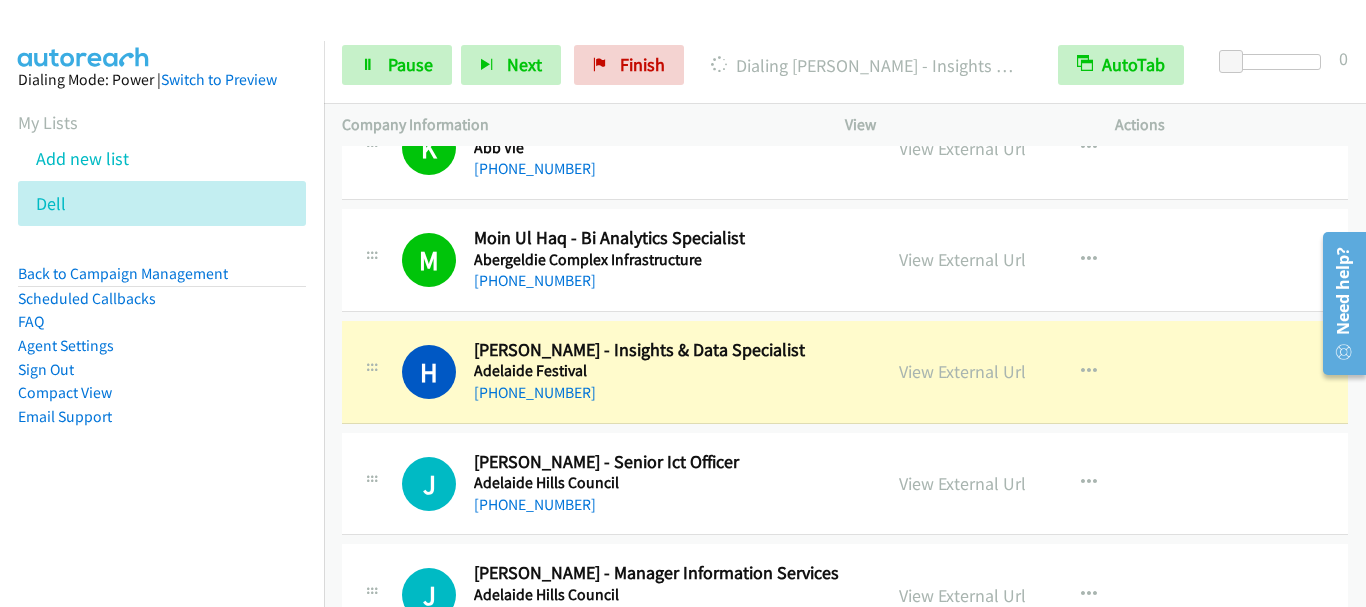 scroll, scrollTop: 1000, scrollLeft: 0, axis: vertical 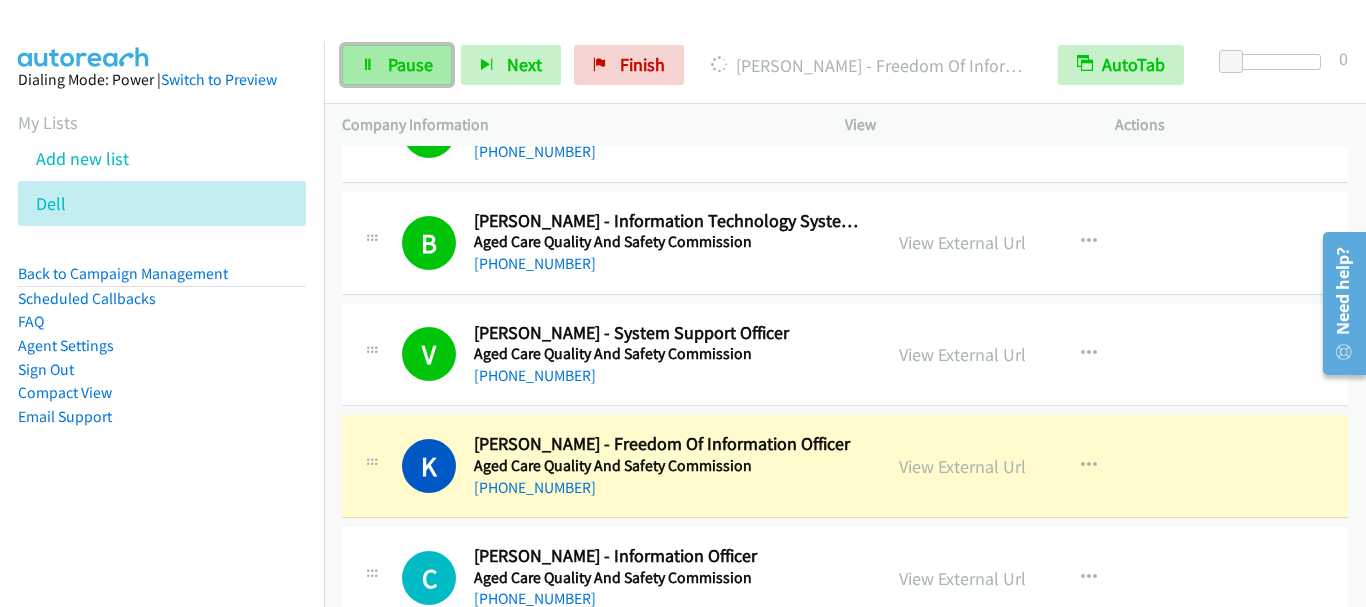click on "Pause" at bounding box center [410, 64] 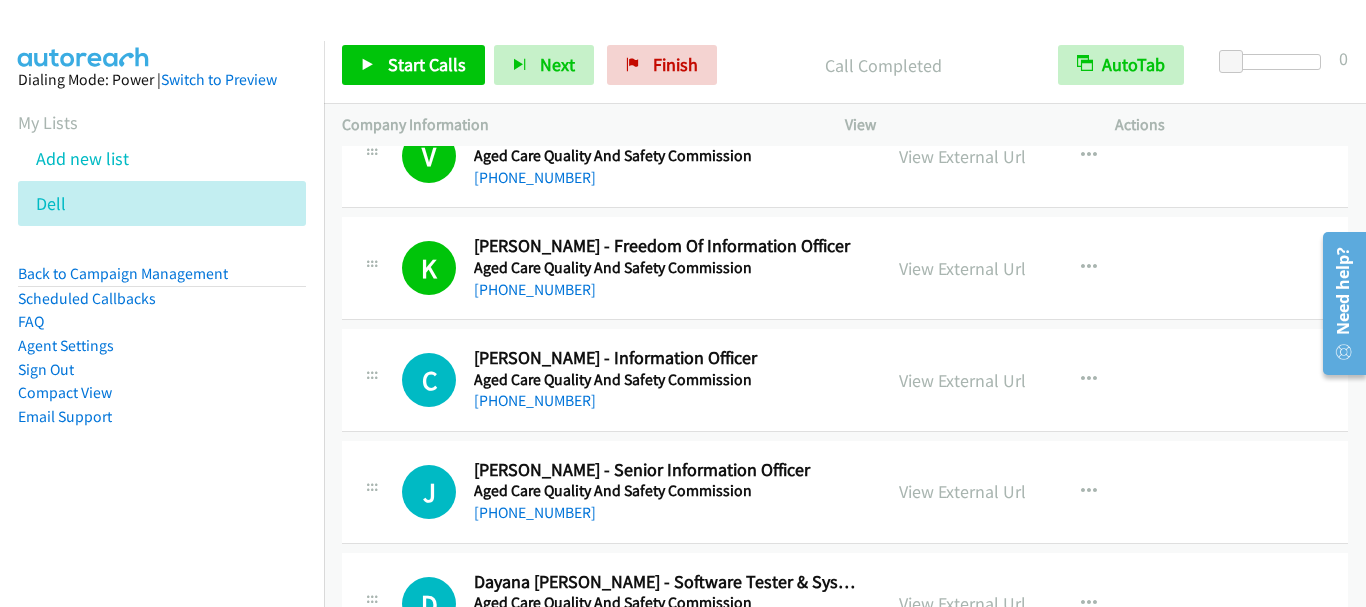 scroll, scrollTop: 1900, scrollLeft: 0, axis: vertical 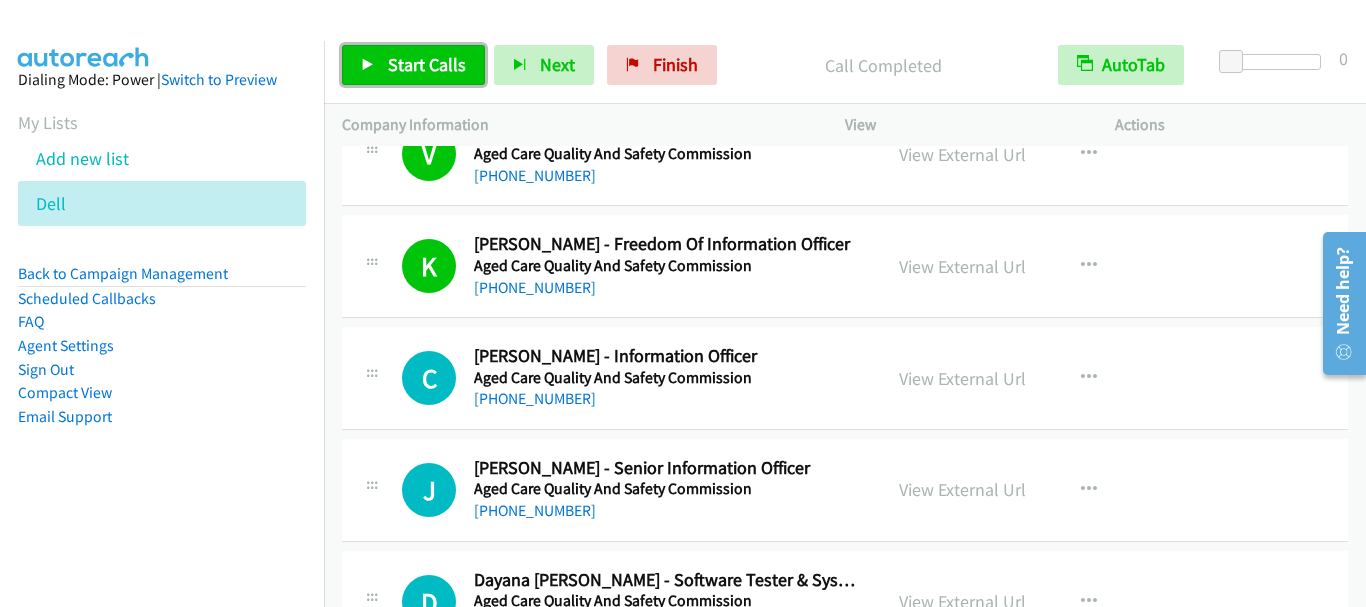 click on "Start Calls" at bounding box center [413, 65] 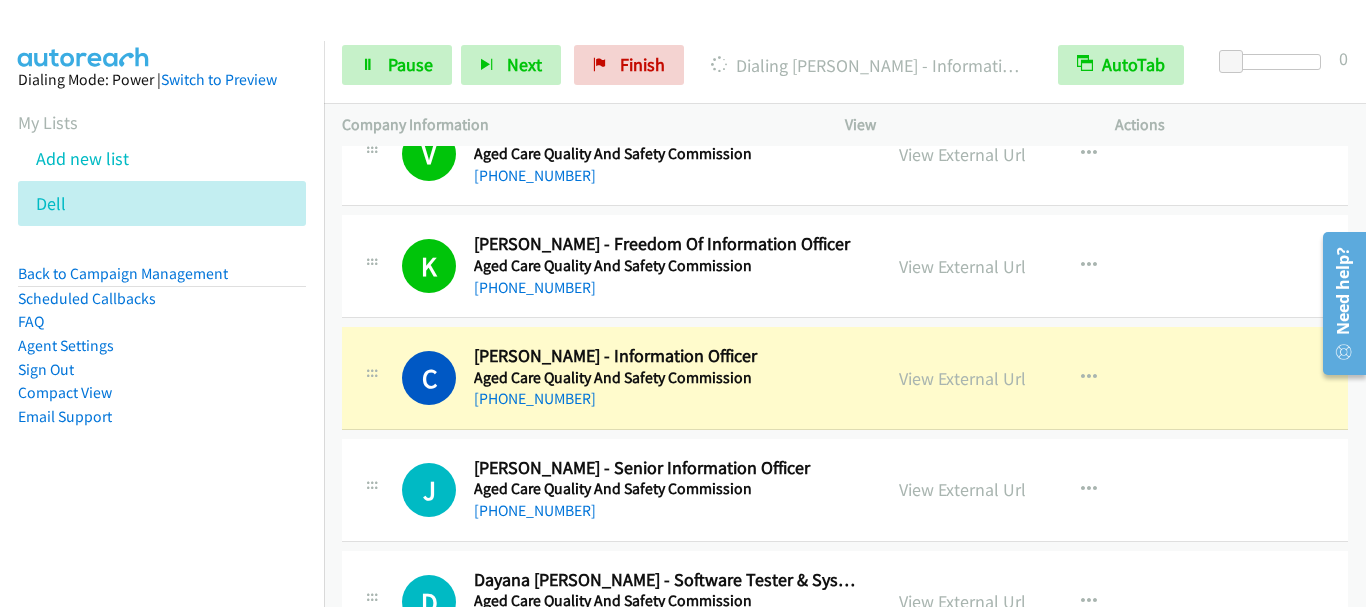 scroll, scrollTop: 2000, scrollLeft: 0, axis: vertical 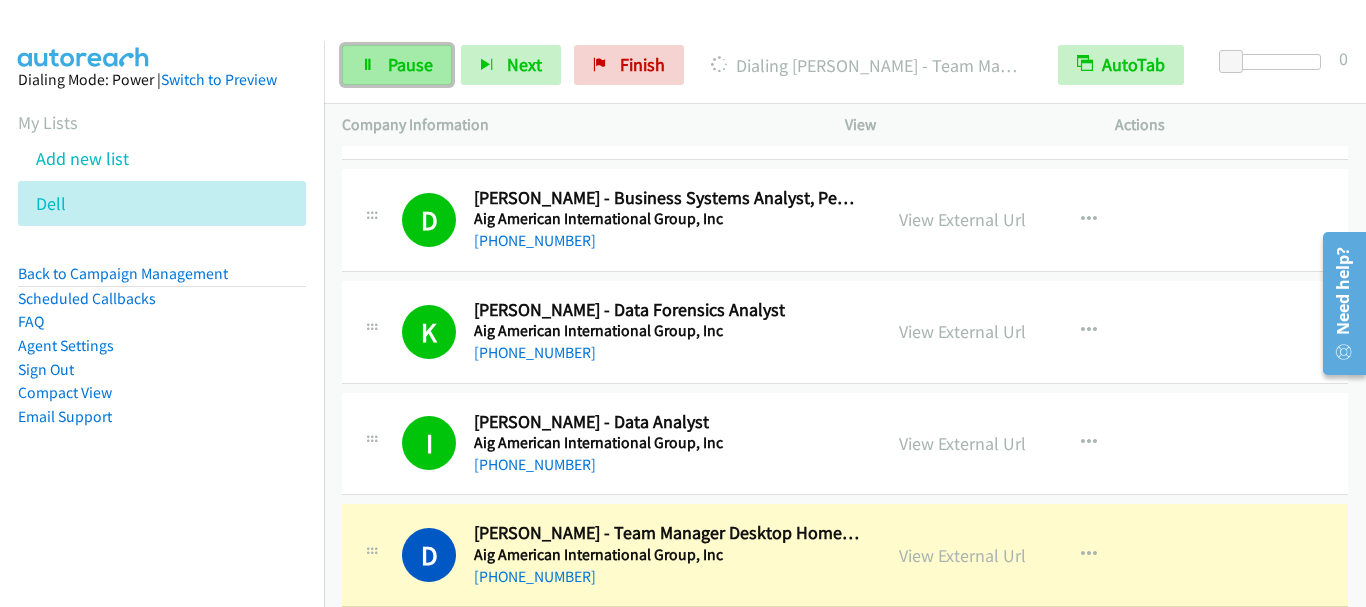 click on "Pause" at bounding box center [410, 64] 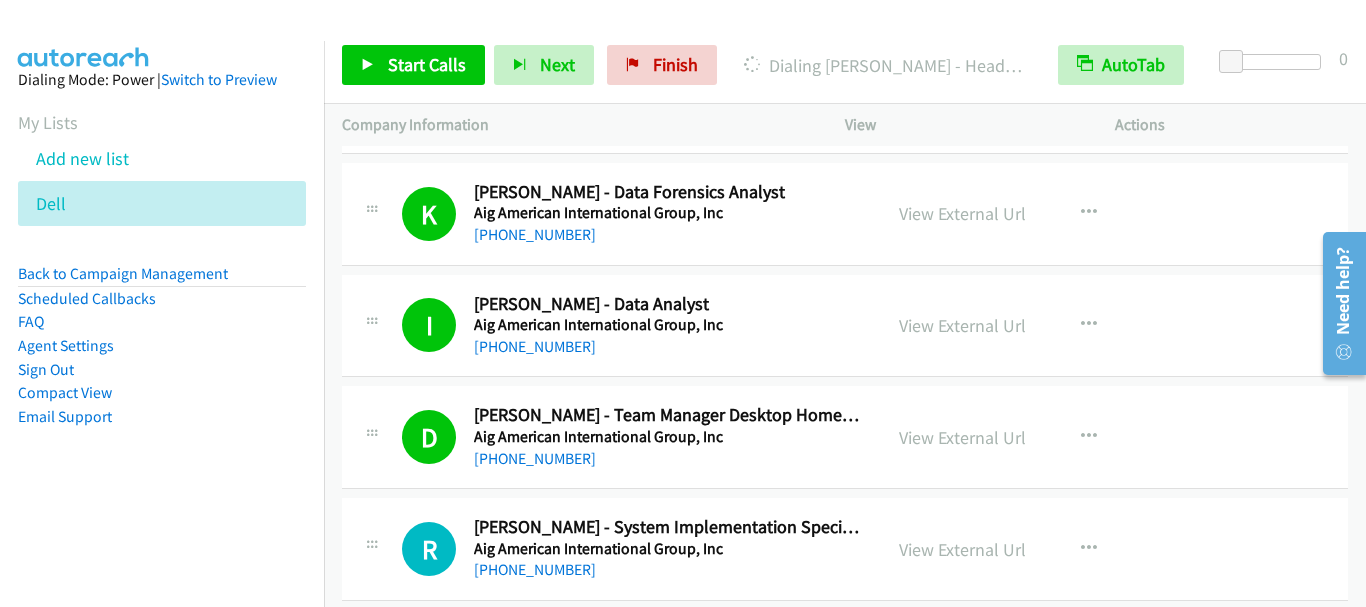 scroll, scrollTop: 3800, scrollLeft: 0, axis: vertical 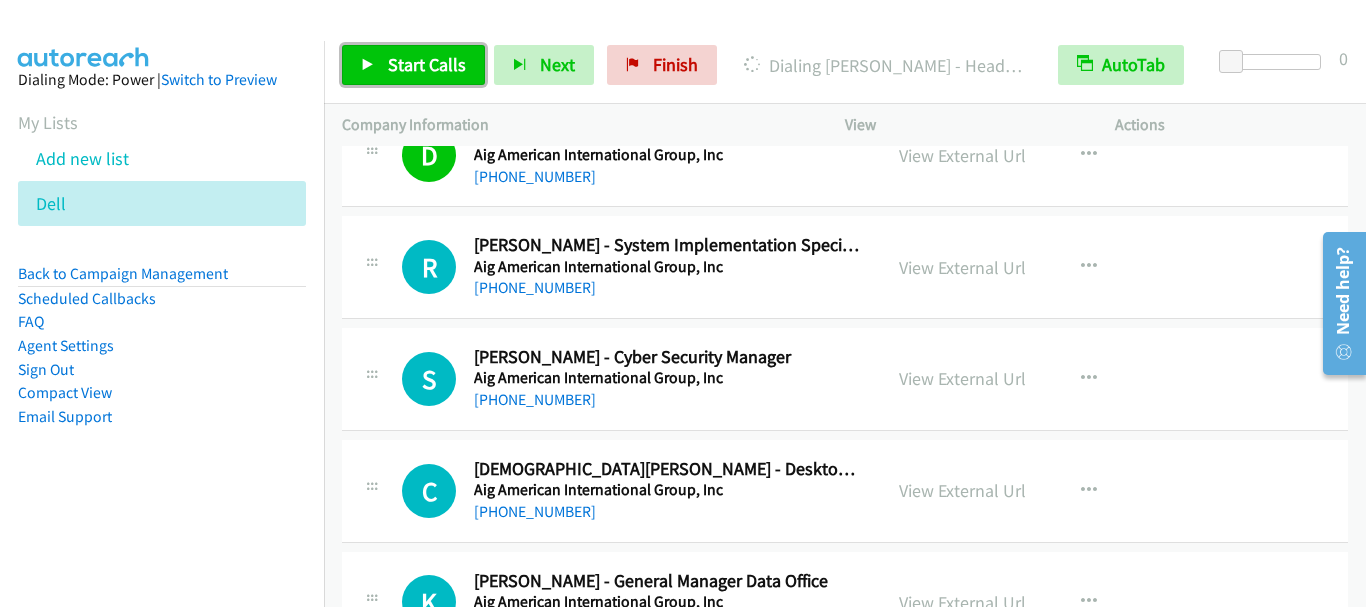 click on "Start Calls" at bounding box center (427, 64) 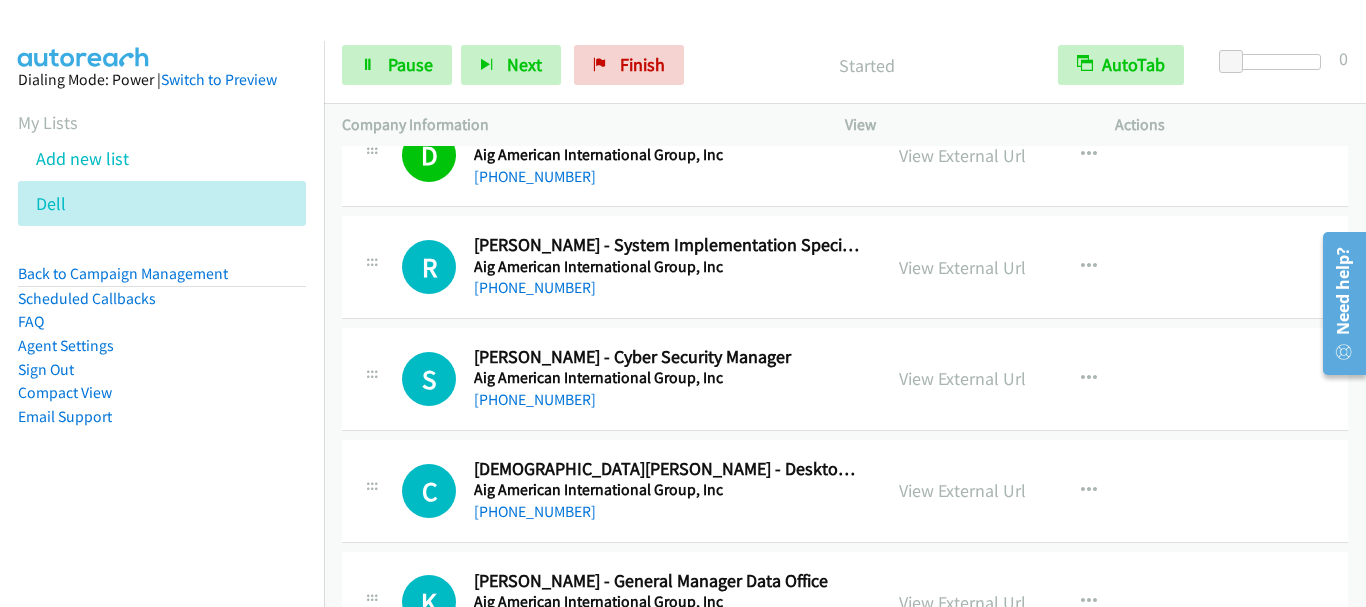 click on "Aig   American International Group, Inc" at bounding box center (666, 267) 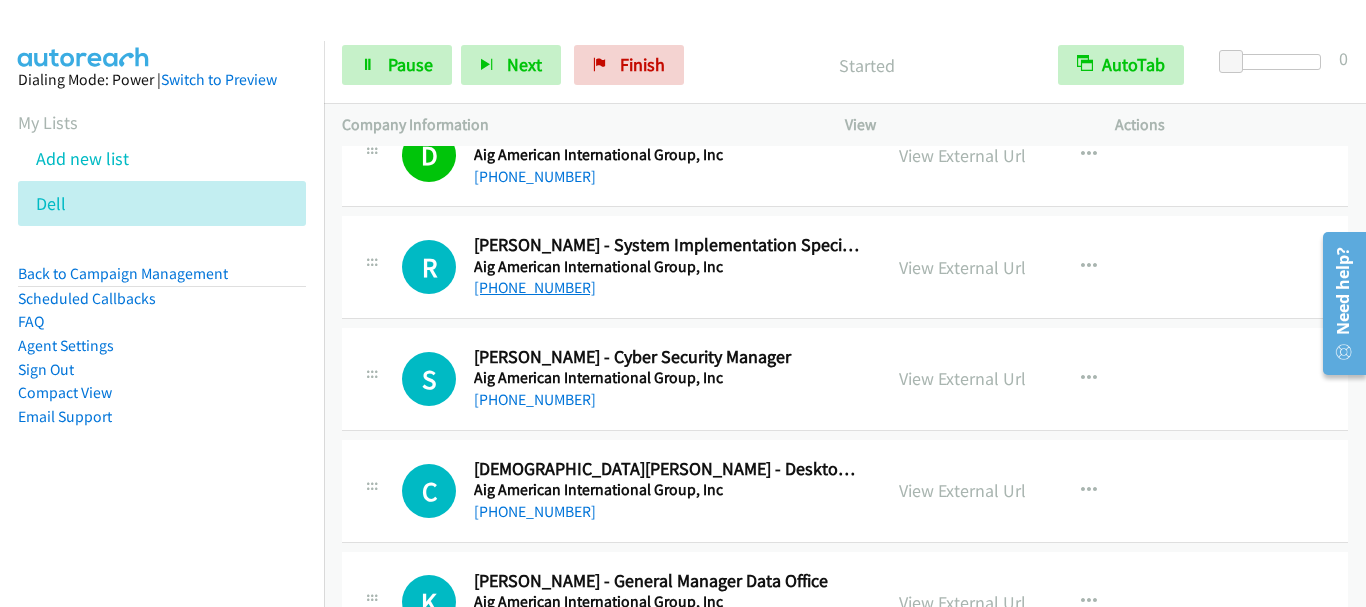 drag, startPoint x: 550, startPoint y: 263, endPoint x: 548, endPoint y: 289, distance: 26.076809 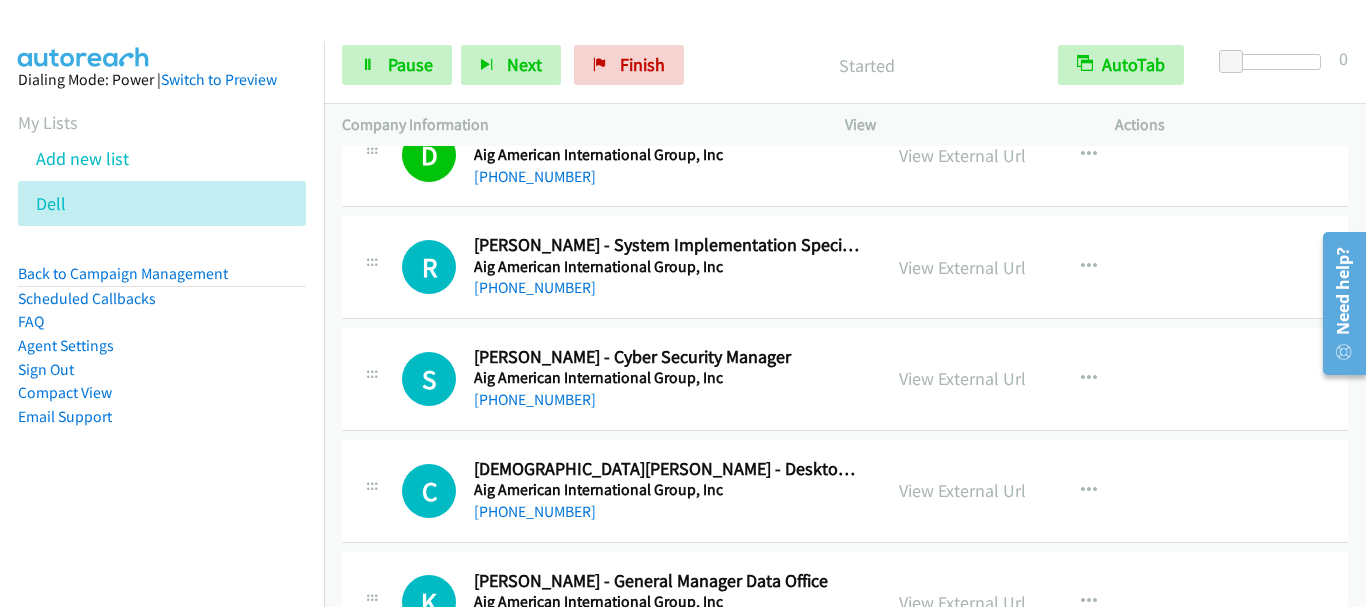 click on "[PHONE_NUMBER]" at bounding box center (535, 287) 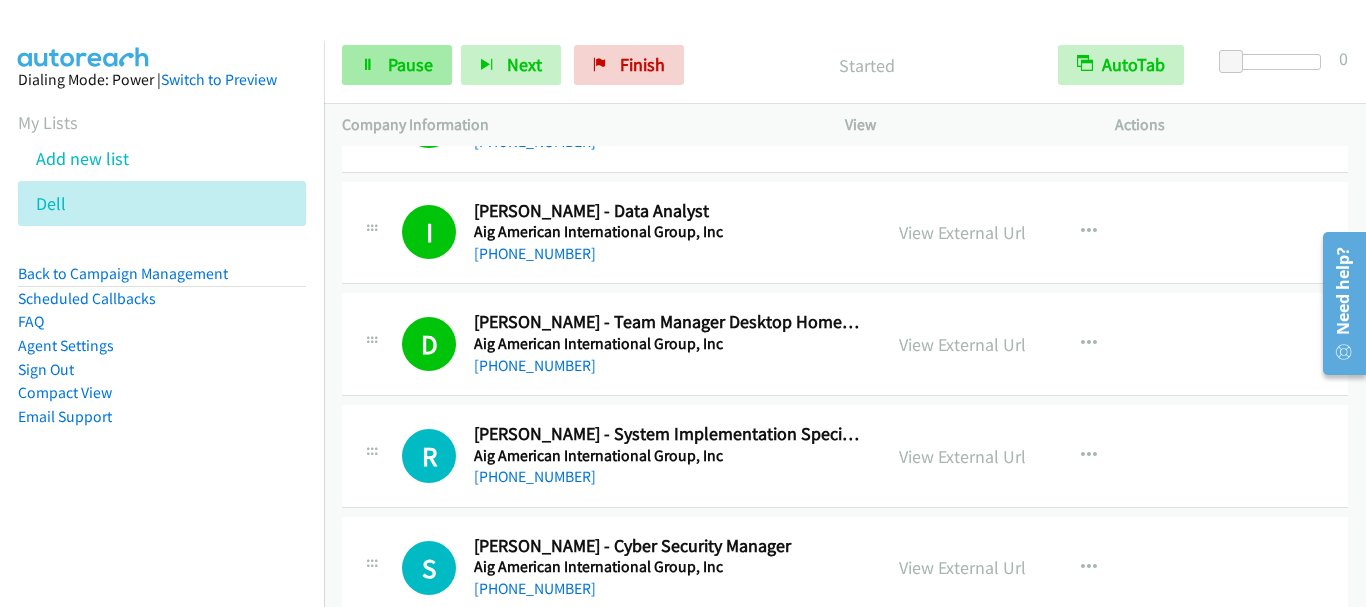 scroll, scrollTop: 3600, scrollLeft: 0, axis: vertical 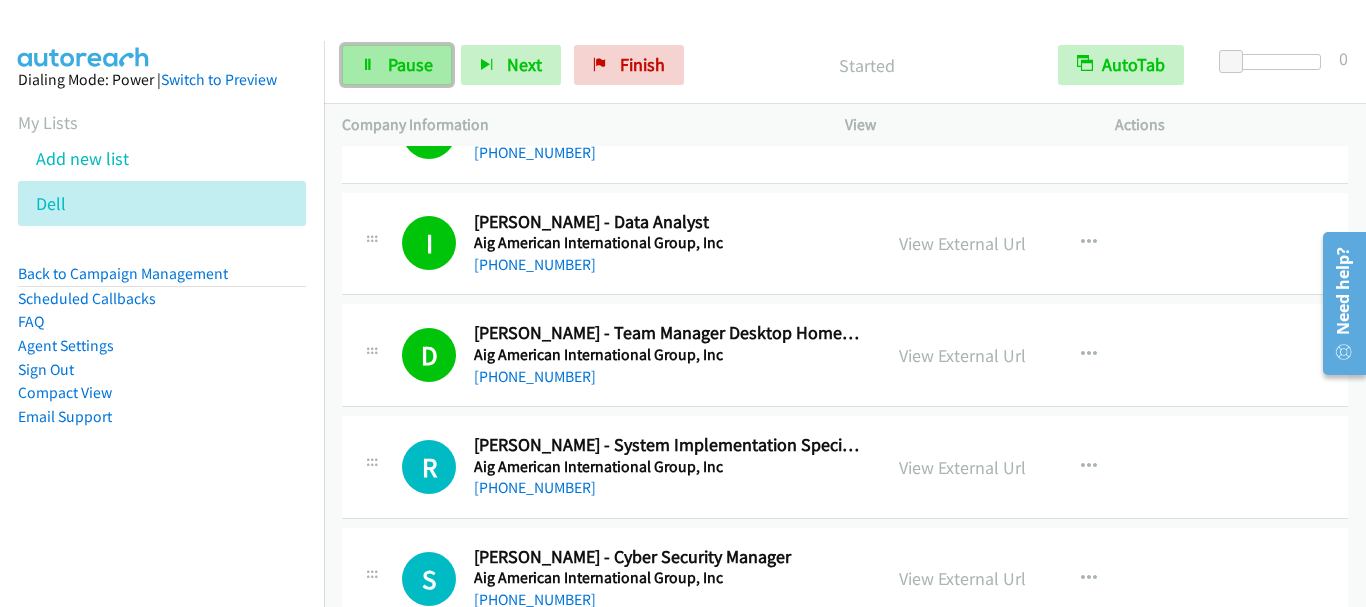 click on "Pause" at bounding box center [397, 65] 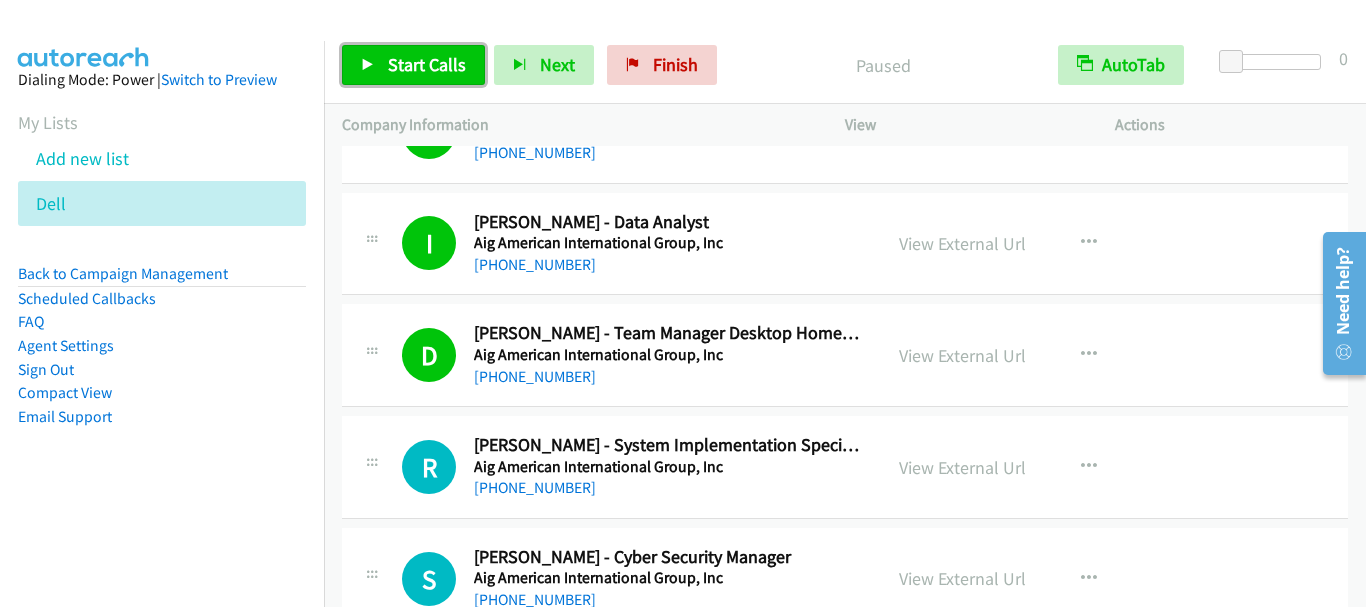 click on "Start Calls" at bounding box center (427, 64) 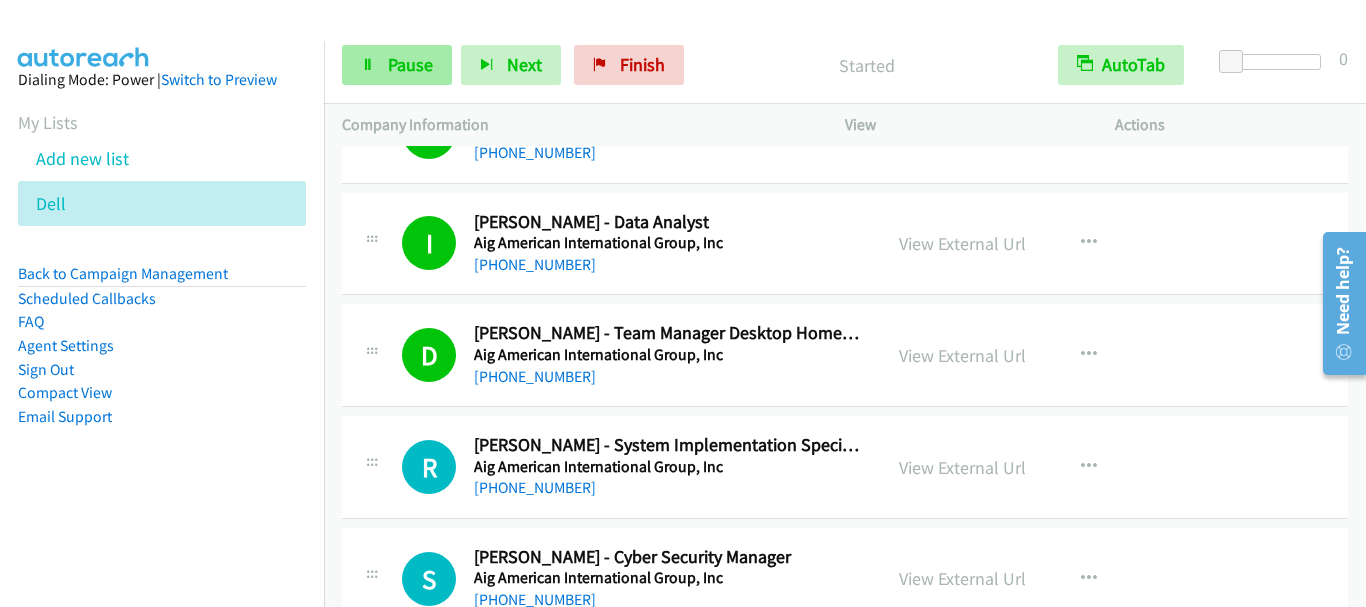 click on "Start Calls
Pause
Next
Finish
Started
AutoTab
AutoTab
0" at bounding box center [845, 65] 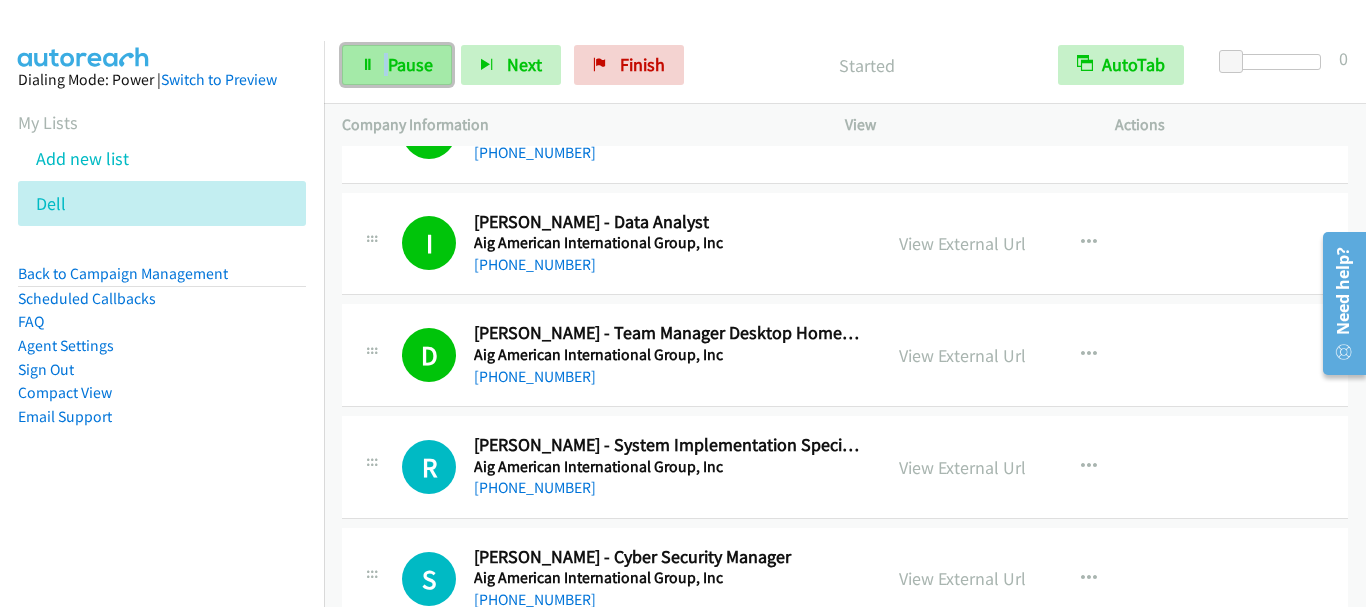 click on "Pause" at bounding box center (410, 64) 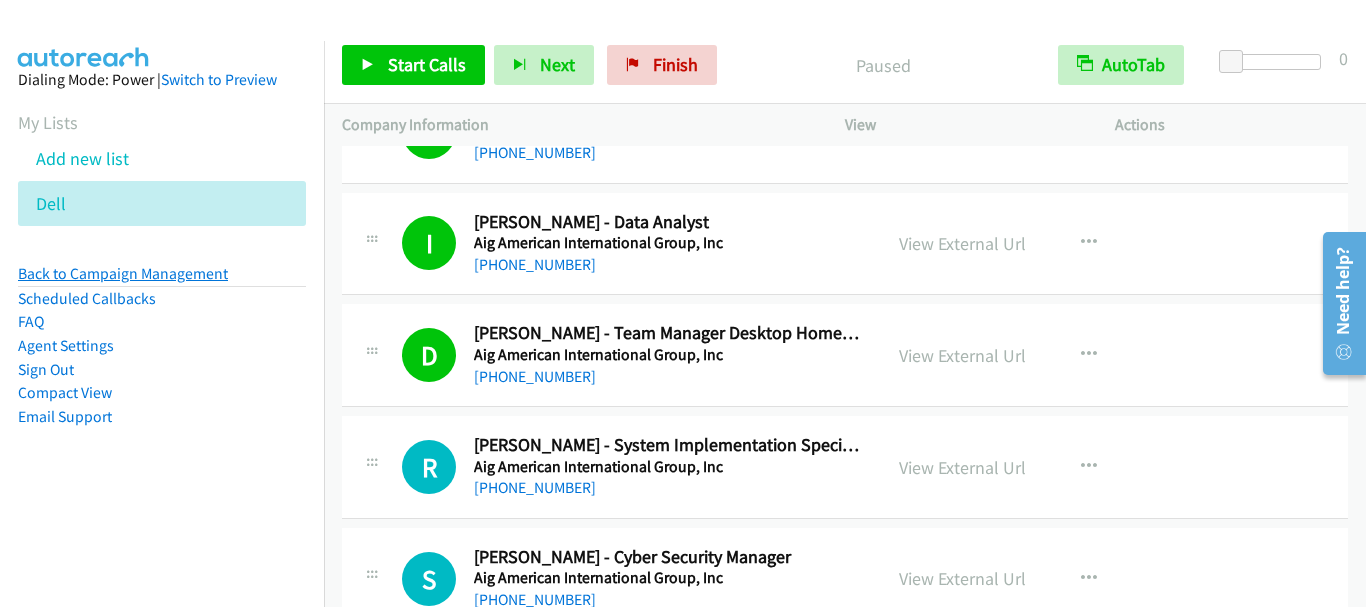 click on "Back to Campaign Management" at bounding box center (123, 273) 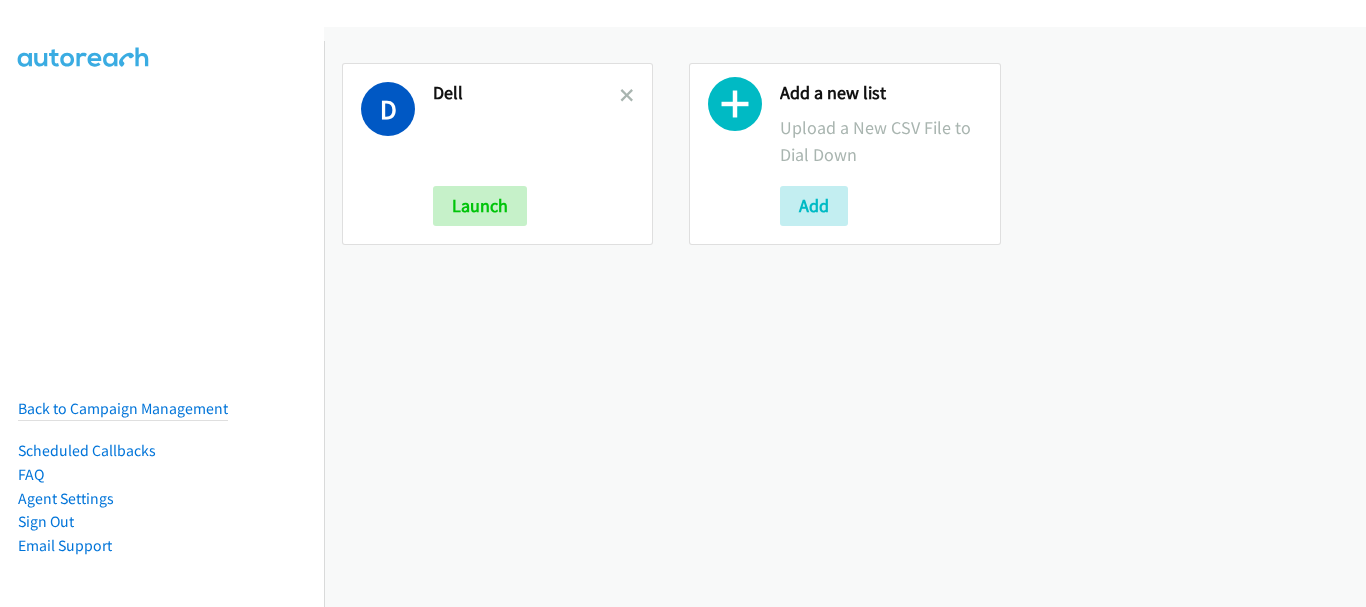 scroll, scrollTop: 0, scrollLeft: 0, axis: both 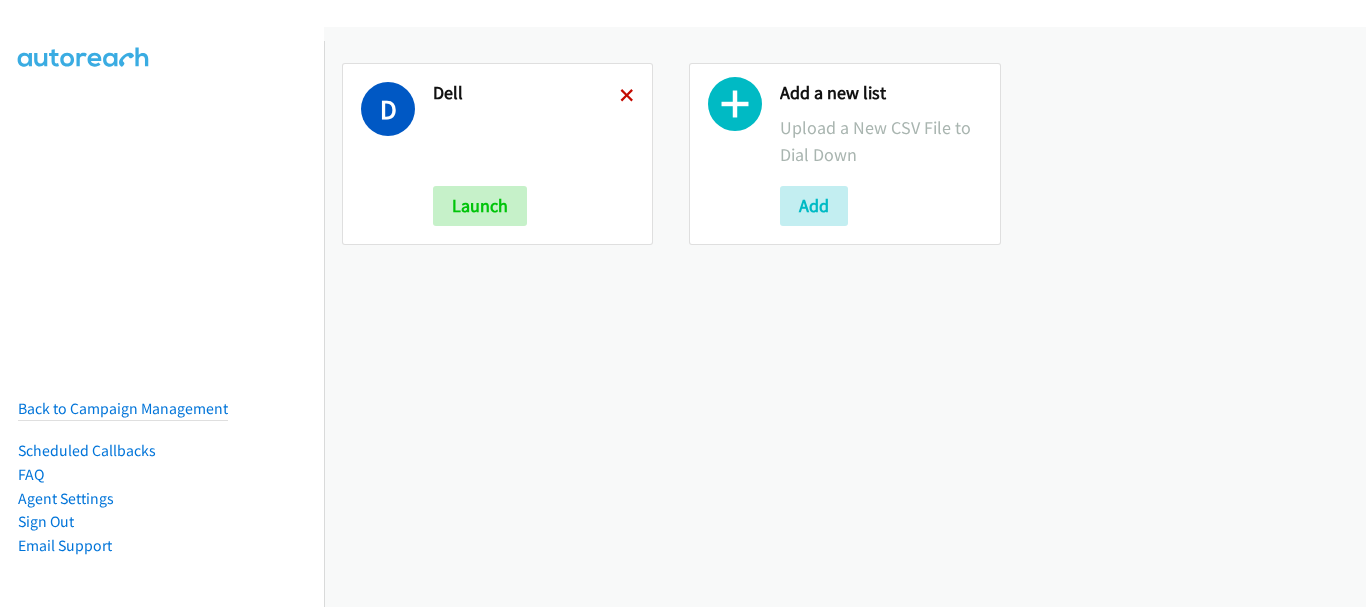 click at bounding box center (627, 97) 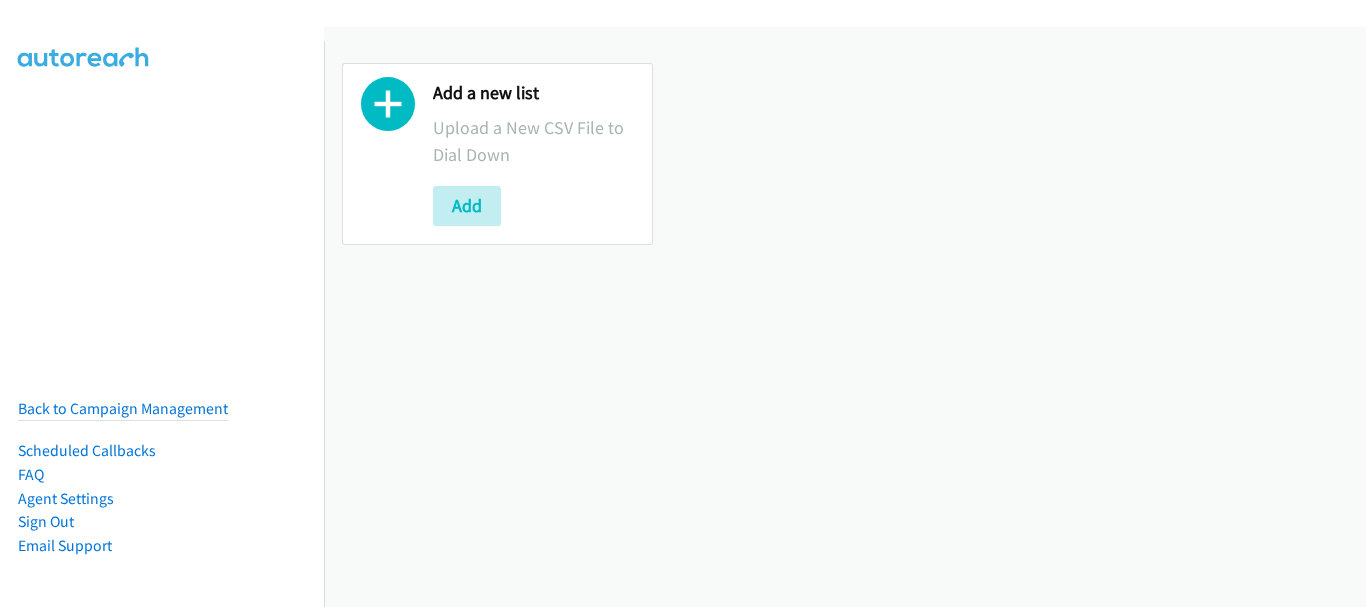scroll, scrollTop: 0, scrollLeft: 0, axis: both 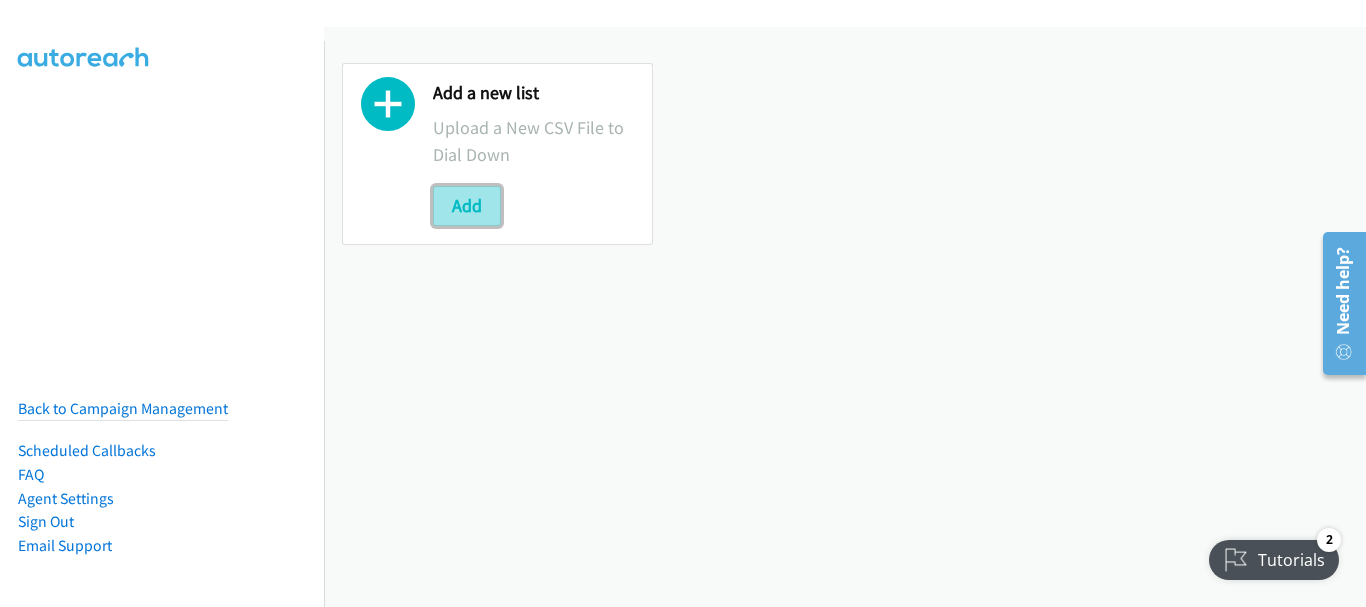 click on "Add" at bounding box center (467, 206) 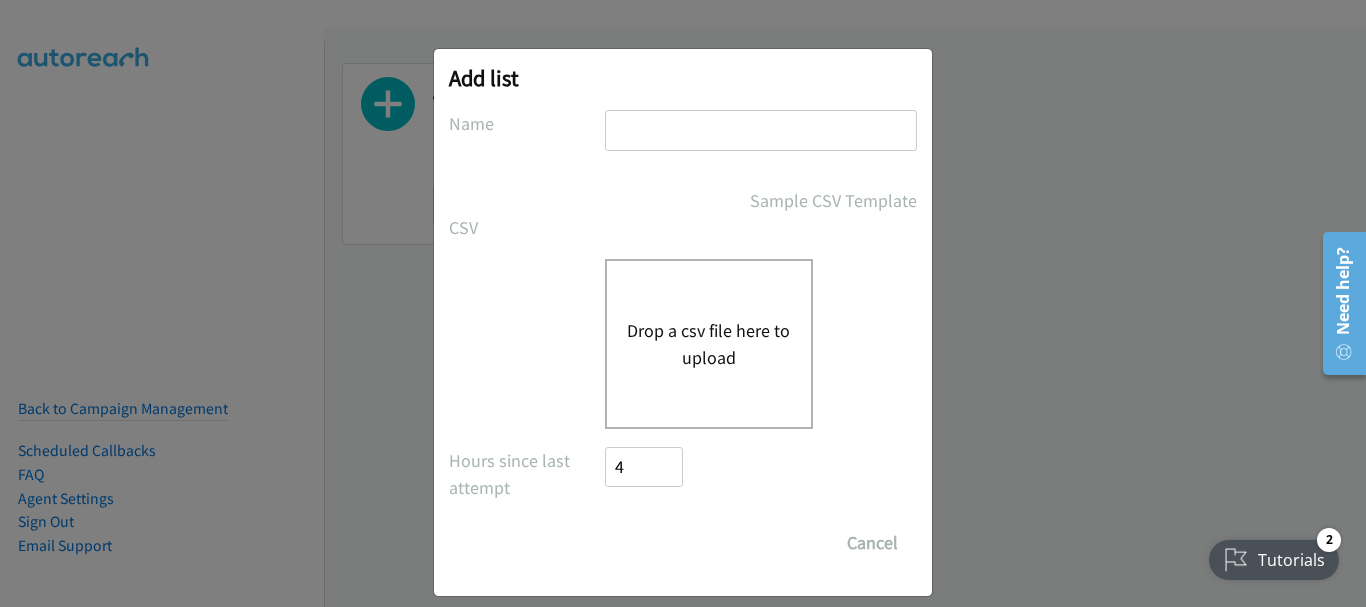 click at bounding box center (761, 130) 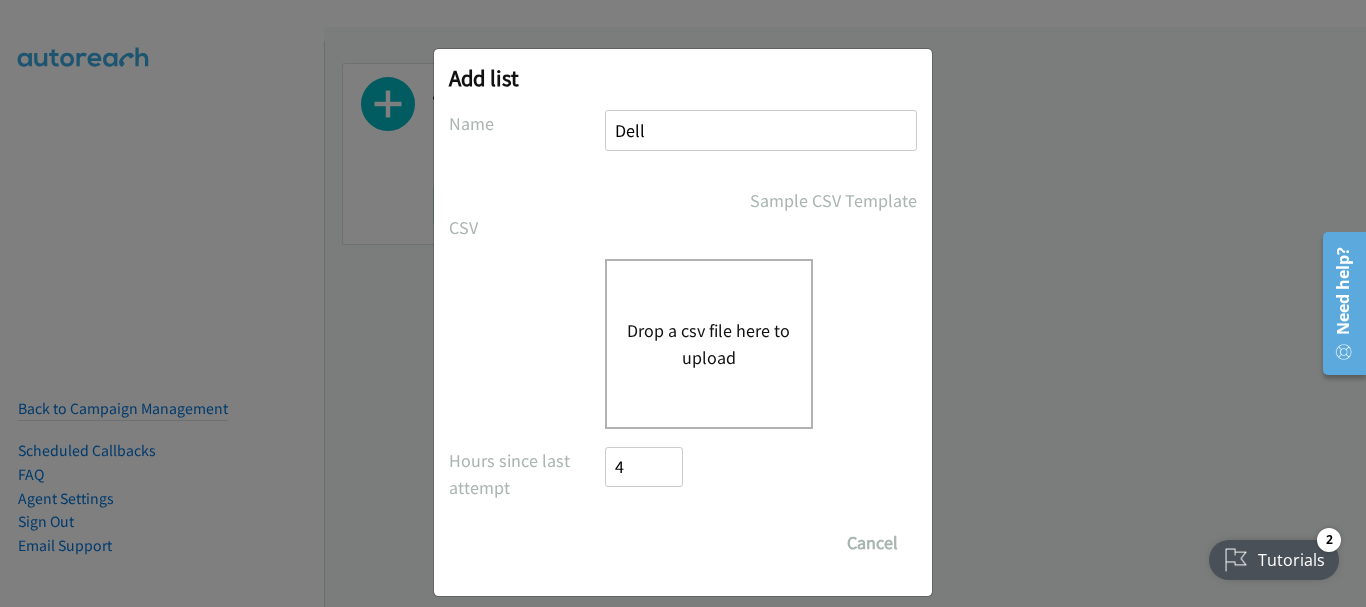 click on "Drop a csv file here to upload" at bounding box center (709, 344) 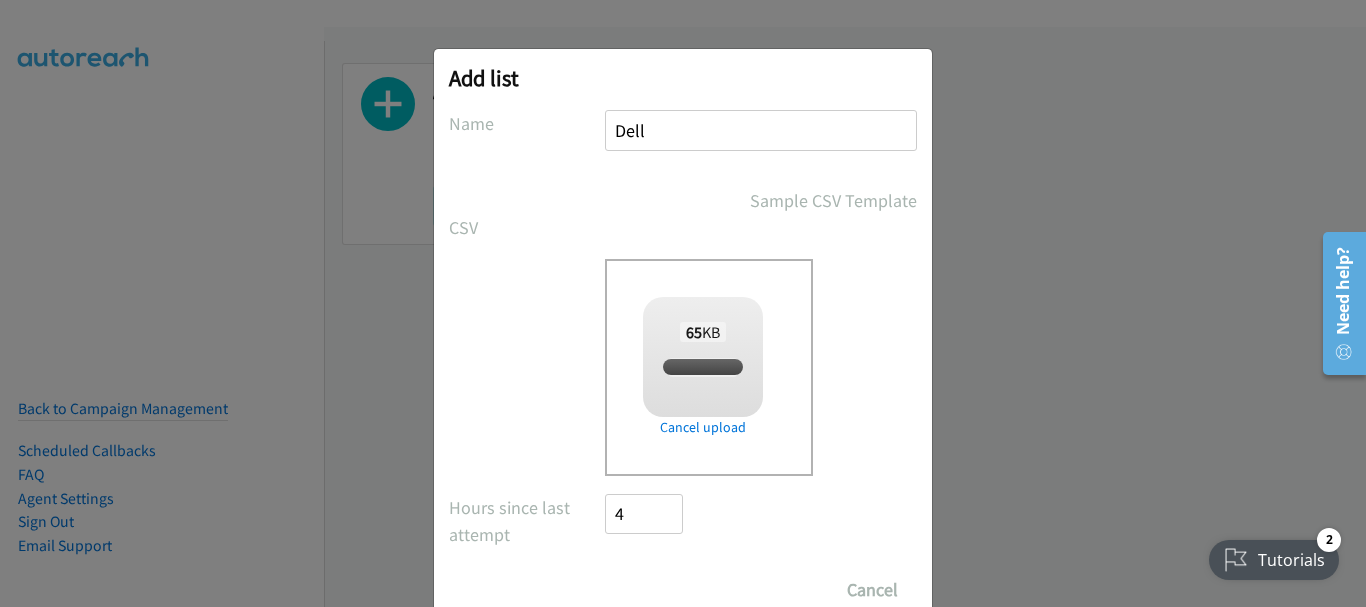 checkbox on "true" 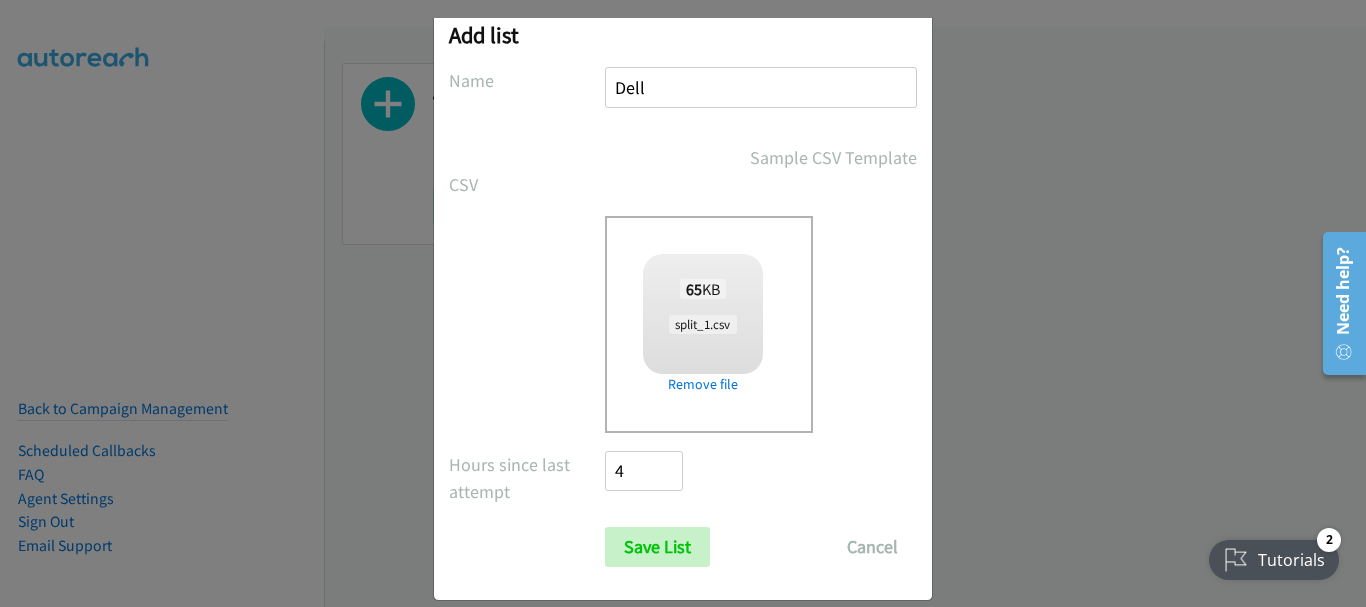 scroll, scrollTop: 67, scrollLeft: 0, axis: vertical 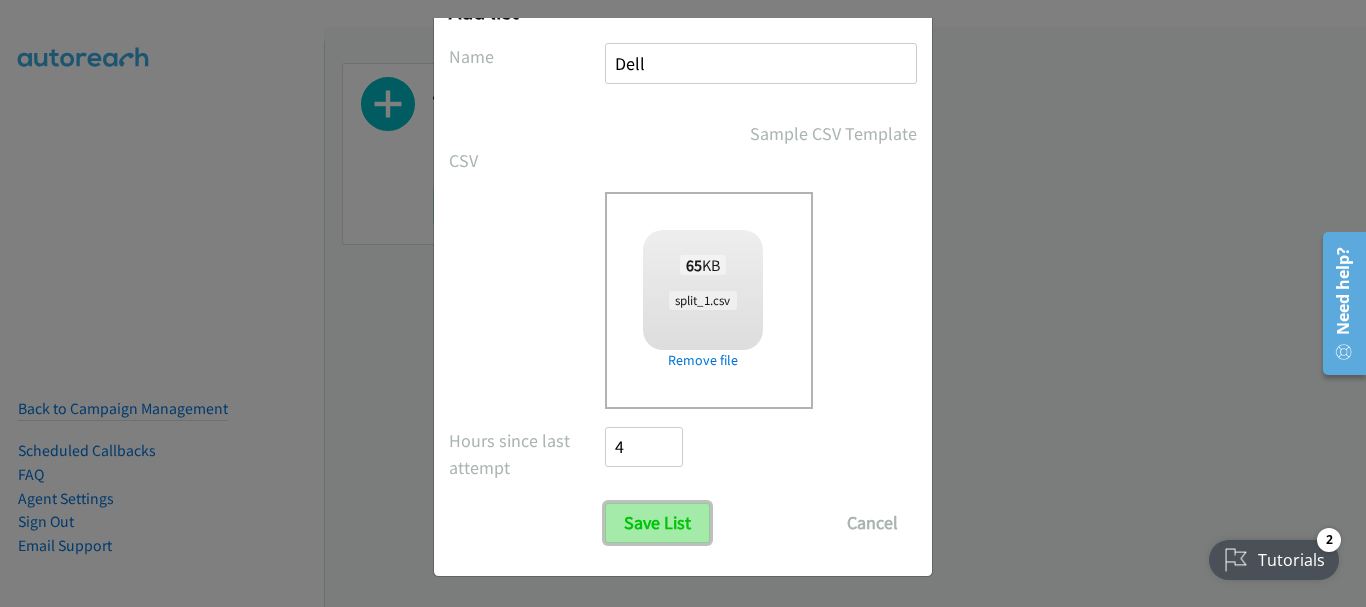 click on "Save List" at bounding box center (657, 523) 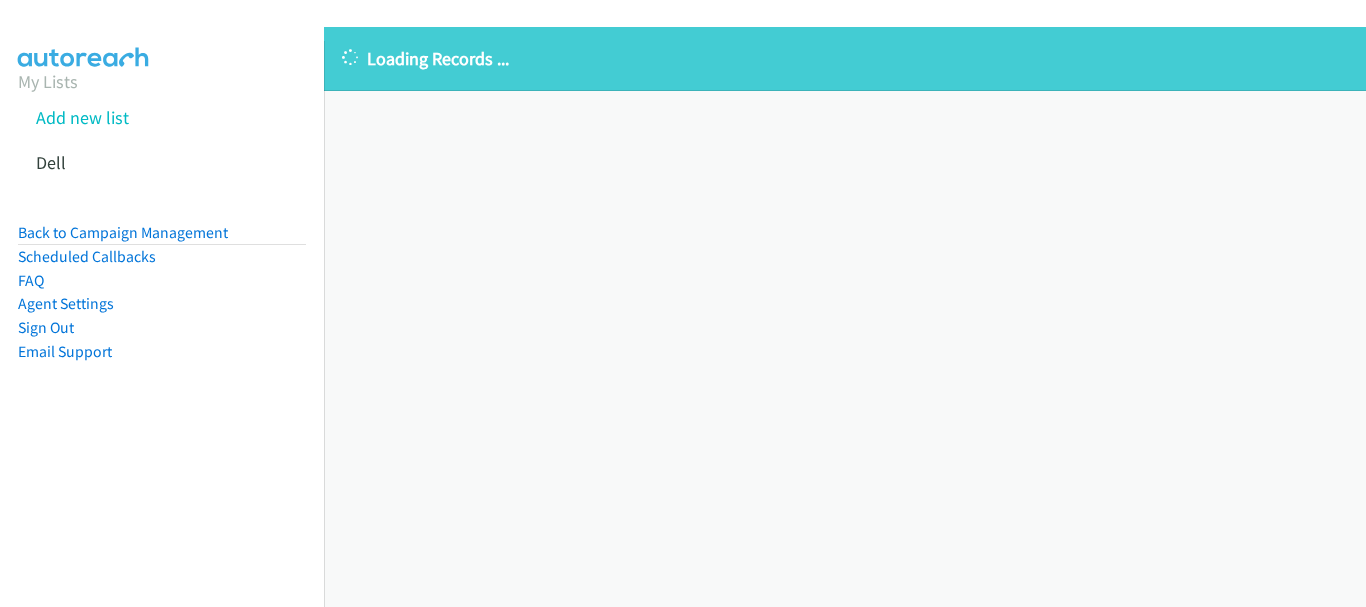 scroll, scrollTop: 0, scrollLeft: 0, axis: both 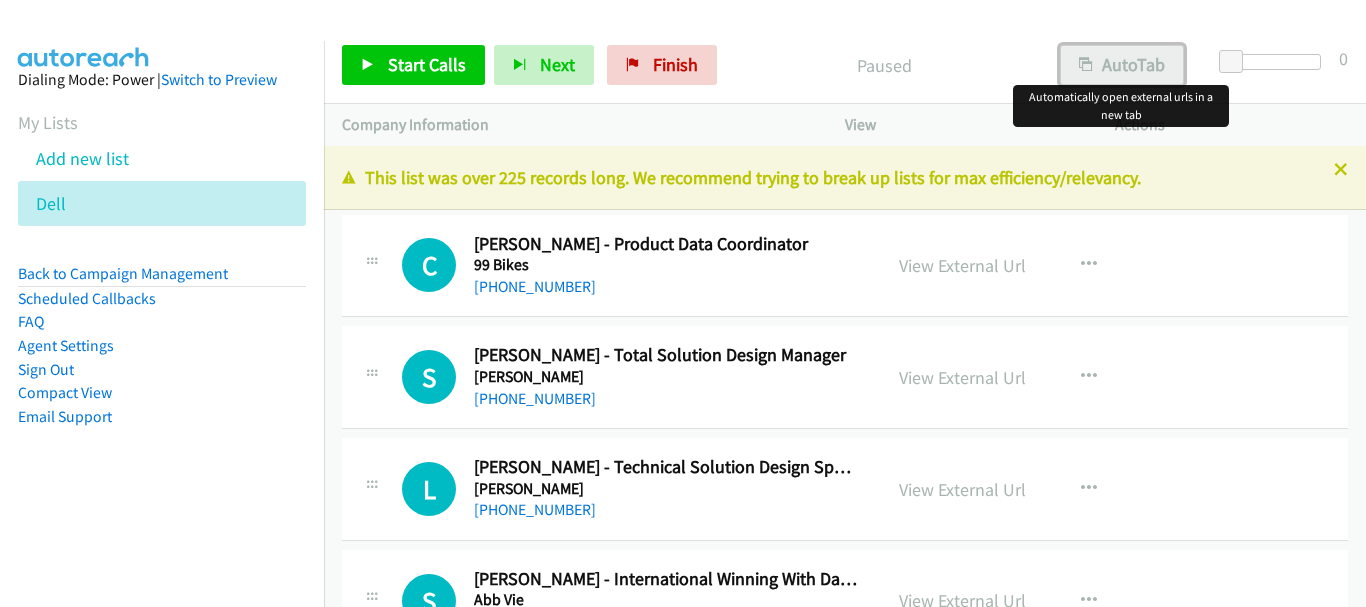 click on "AutoTab" at bounding box center (1122, 65) 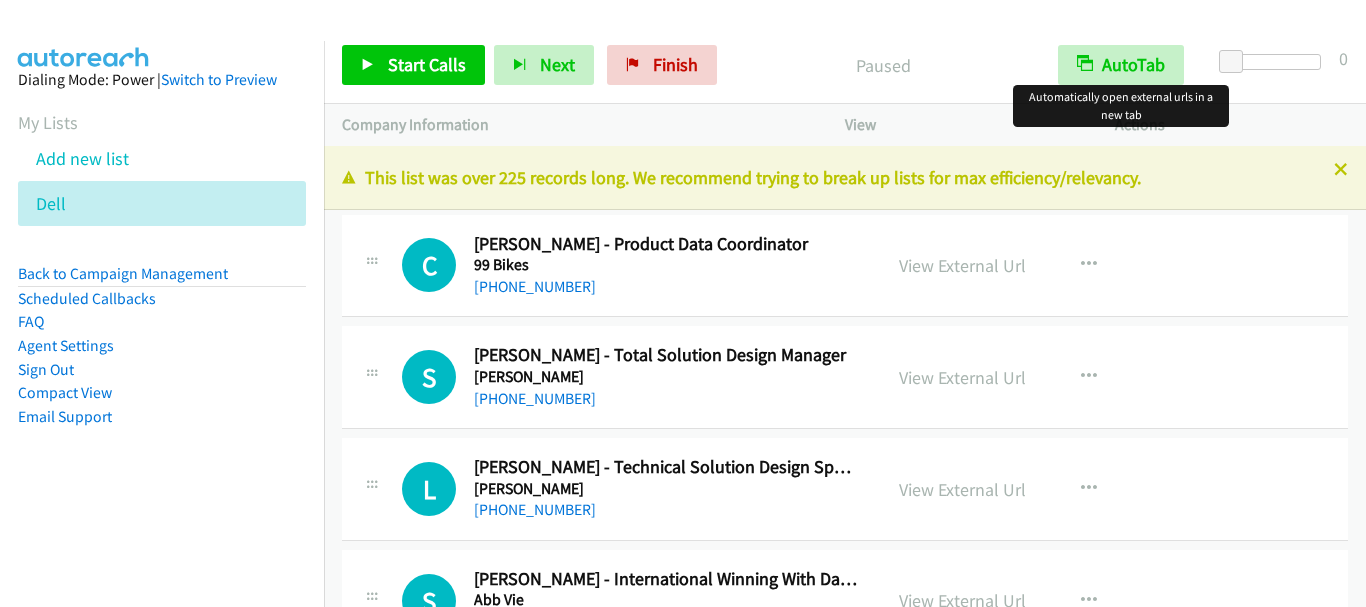 scroll, scrollTop: 0, scrollLeft: 0, axis: both 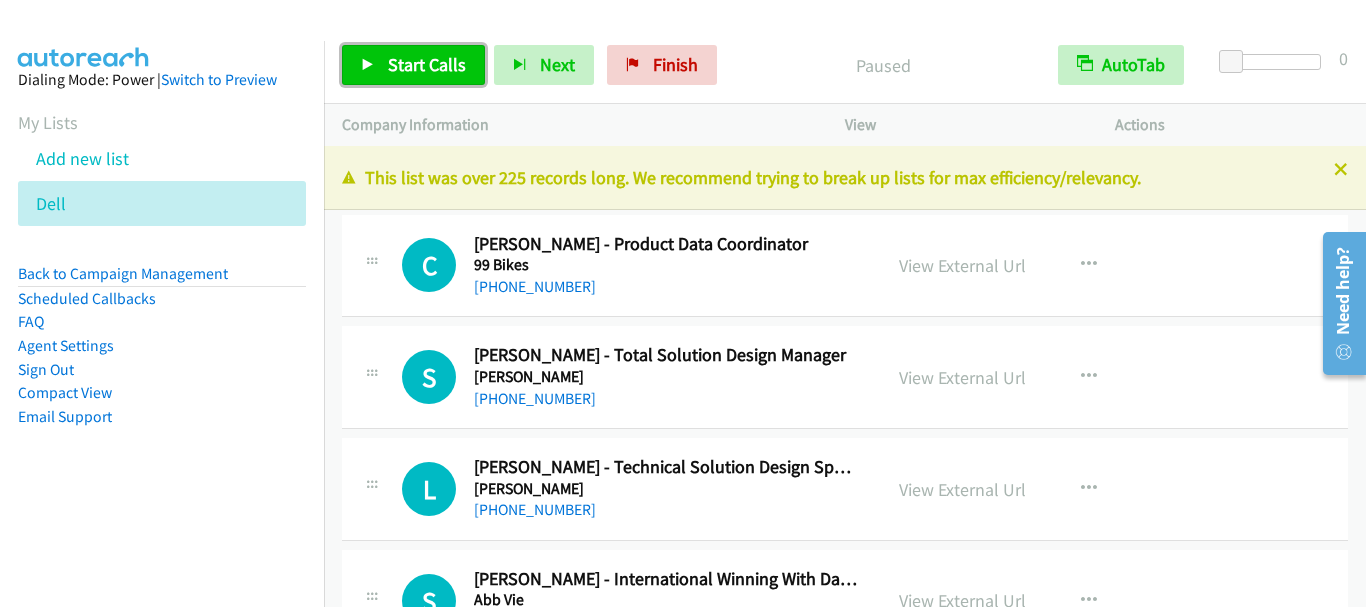 click on "Start Calls" at bounding box center (427, 64) 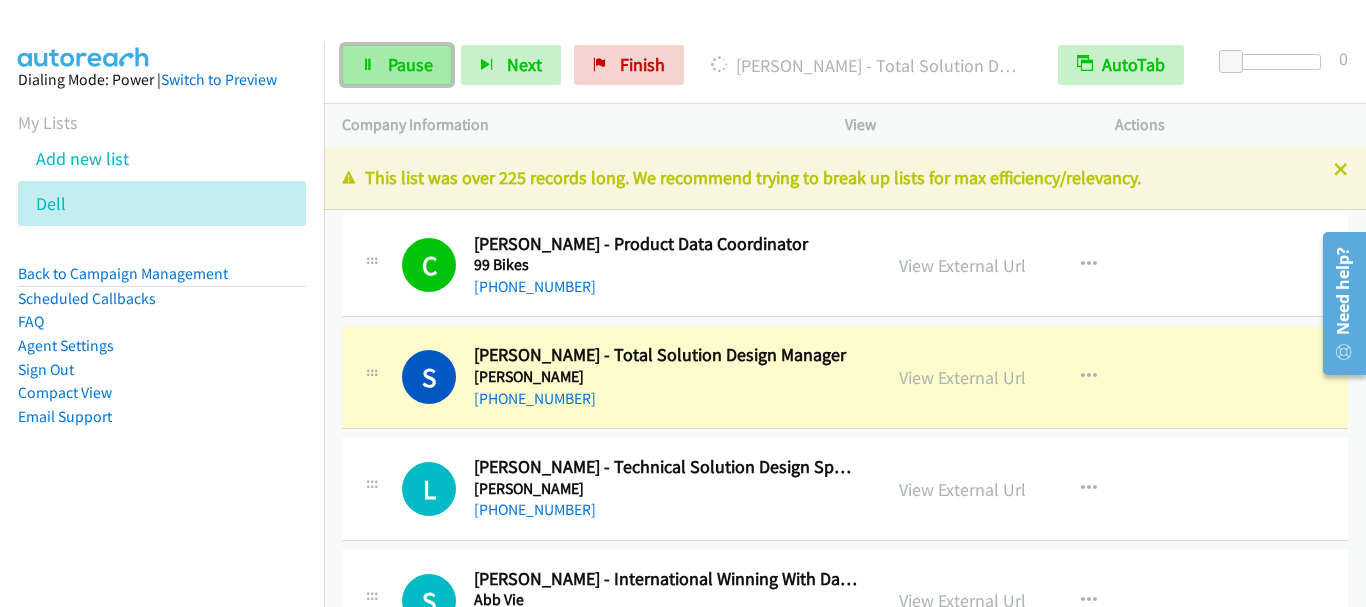 click on "Pause" at bounding box center [410, 64] 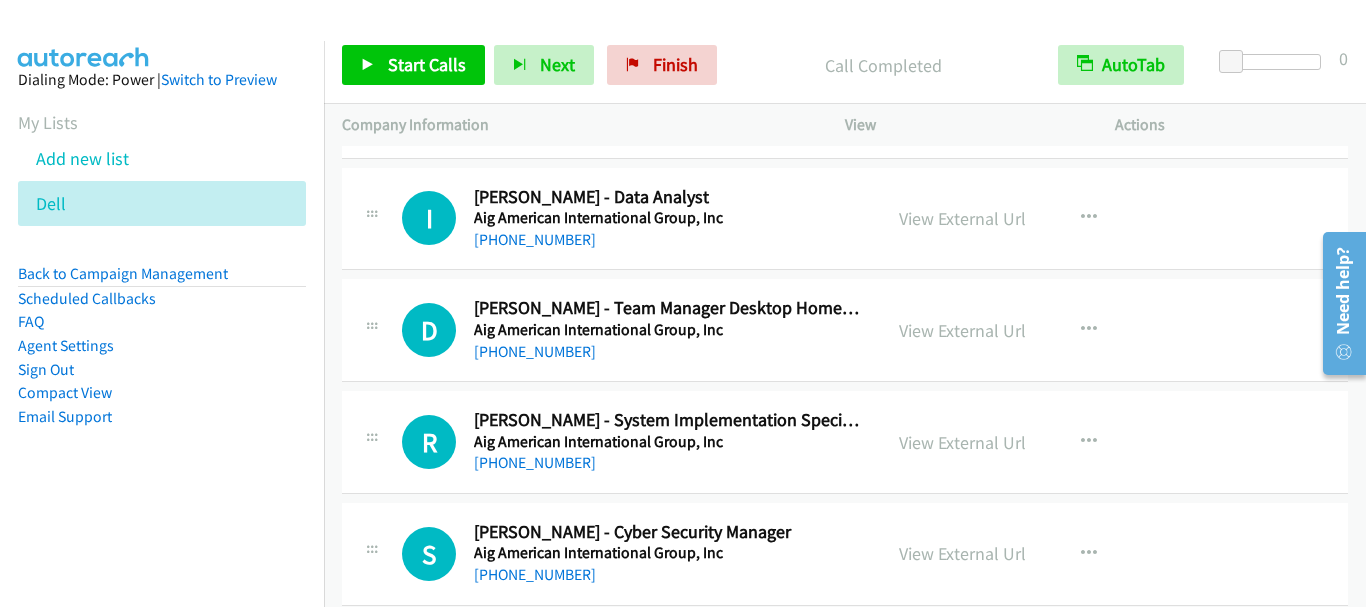 scroll, scrollTop: 3600, scrollLeft: 0, axis: vertical 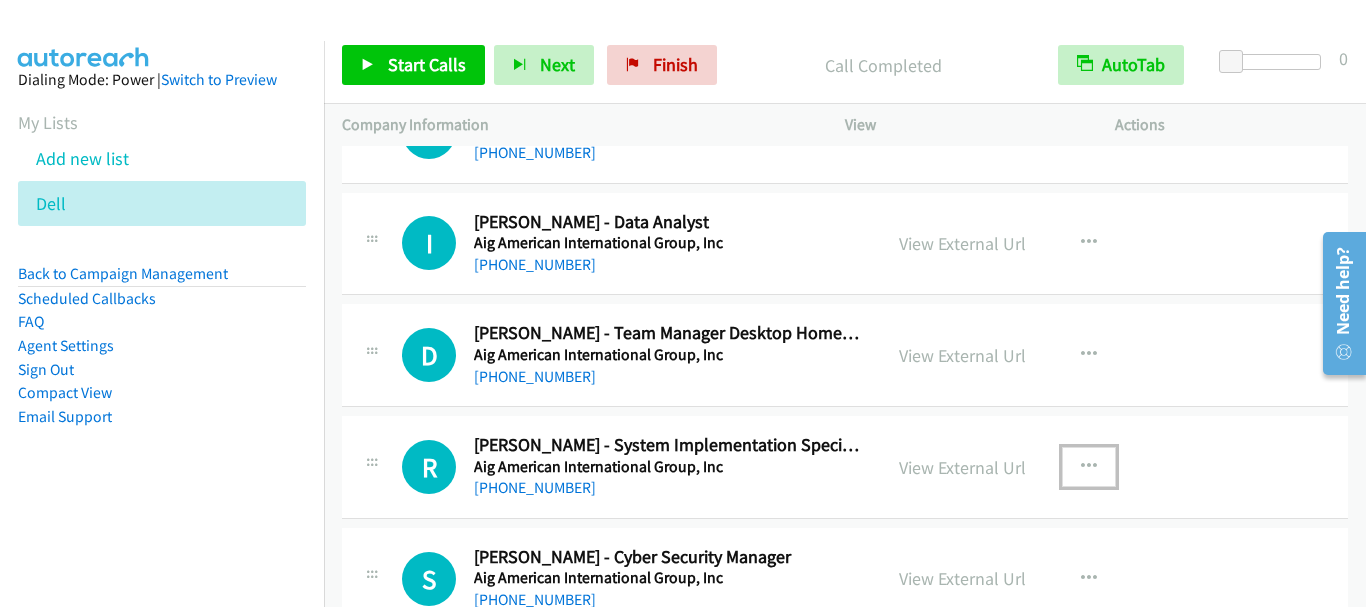 click at bounding box center [1089, 467] 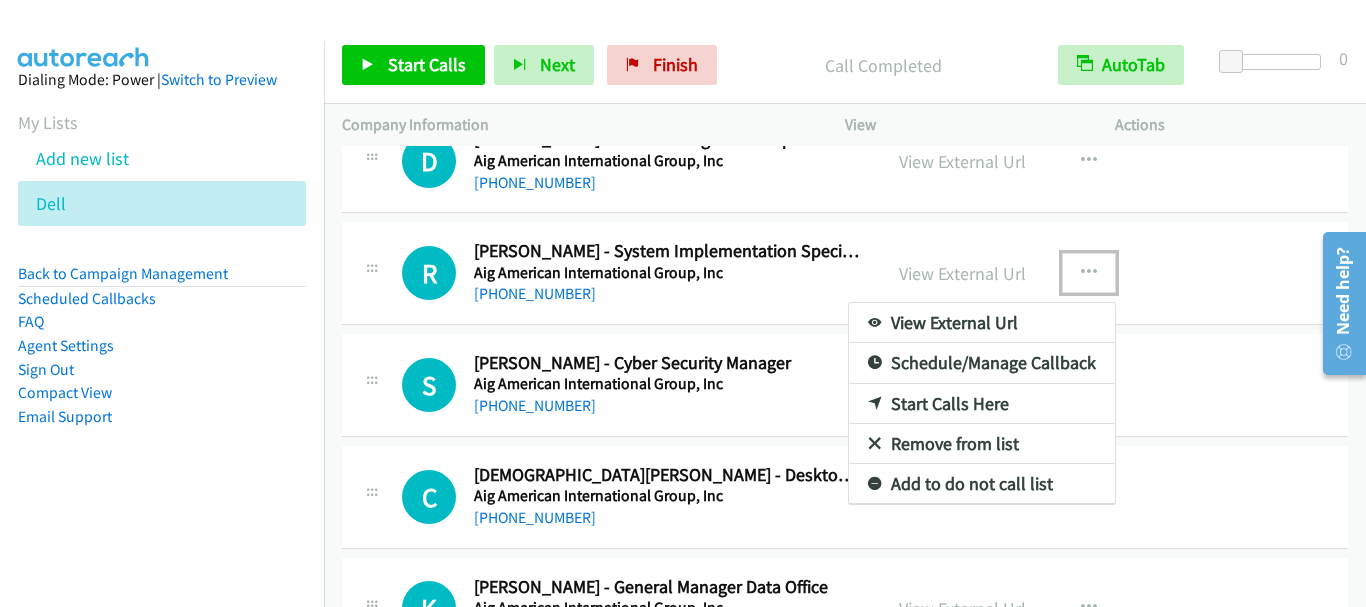 scroll, scrollTop: 3900, scrollLeft: 0, axis: vertical 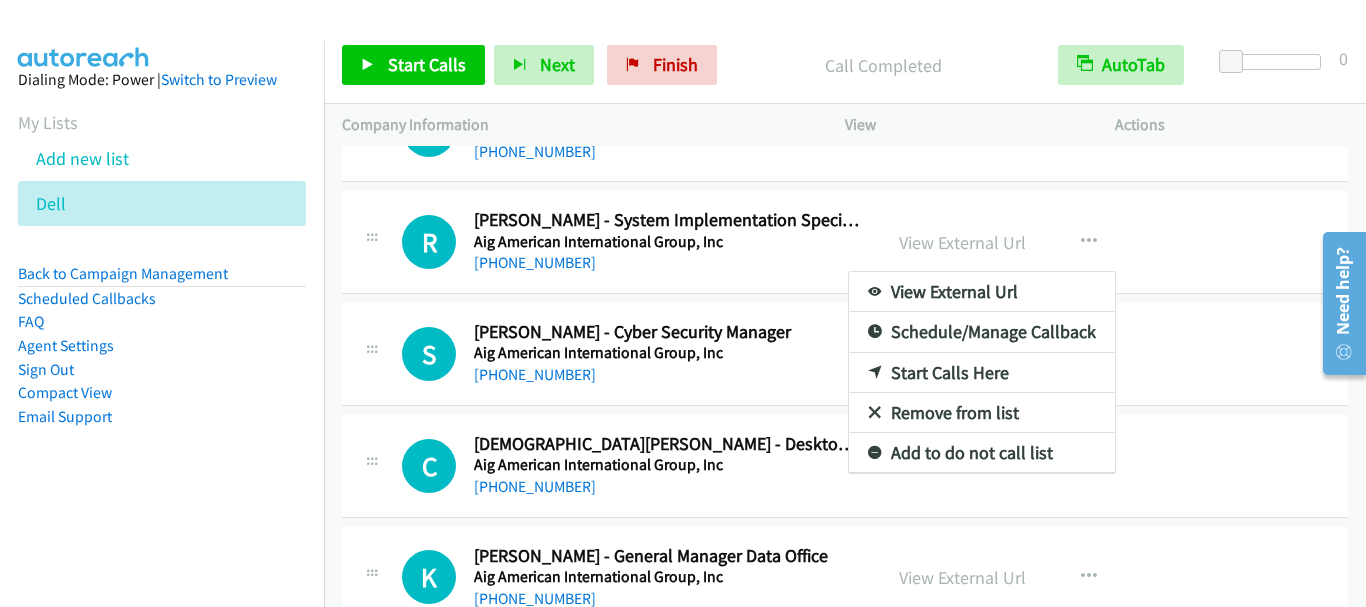click on "Start Calls Here" at bounding box center [982, 373] 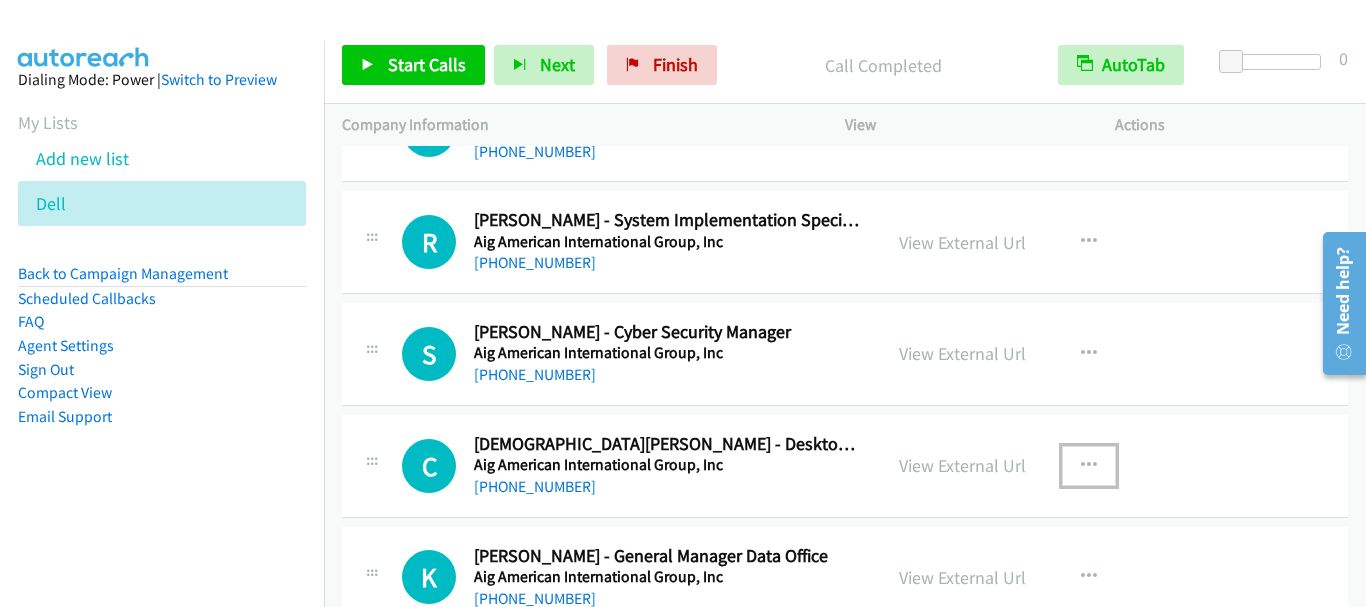 click at bounding box center [1089, 466] 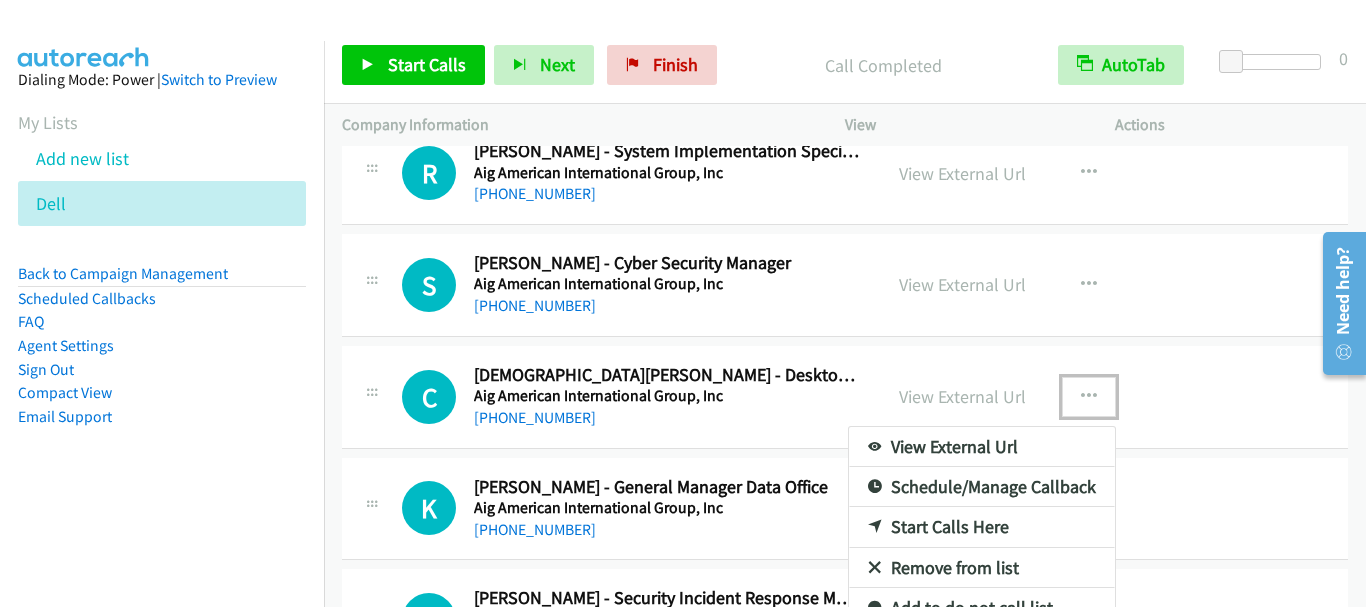 scroll, scrollTop: 4025, scrollLeft: 0, axis: vertical 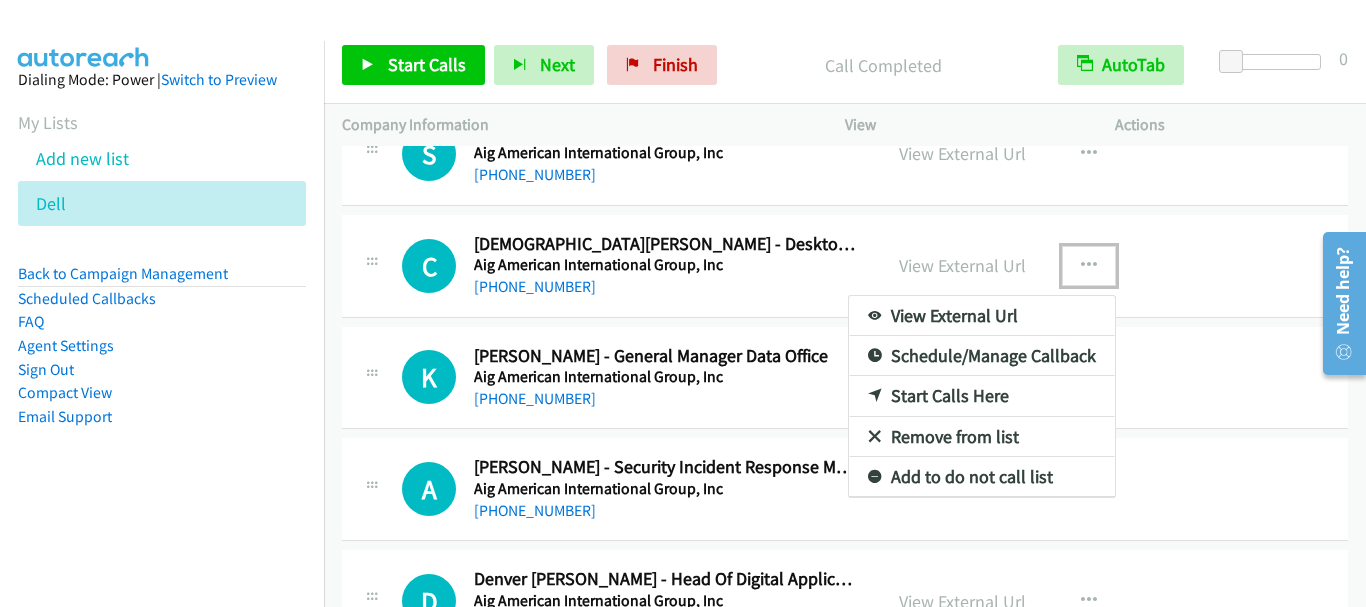 click on "Start Calls Here" at bounding box center (982, 396) 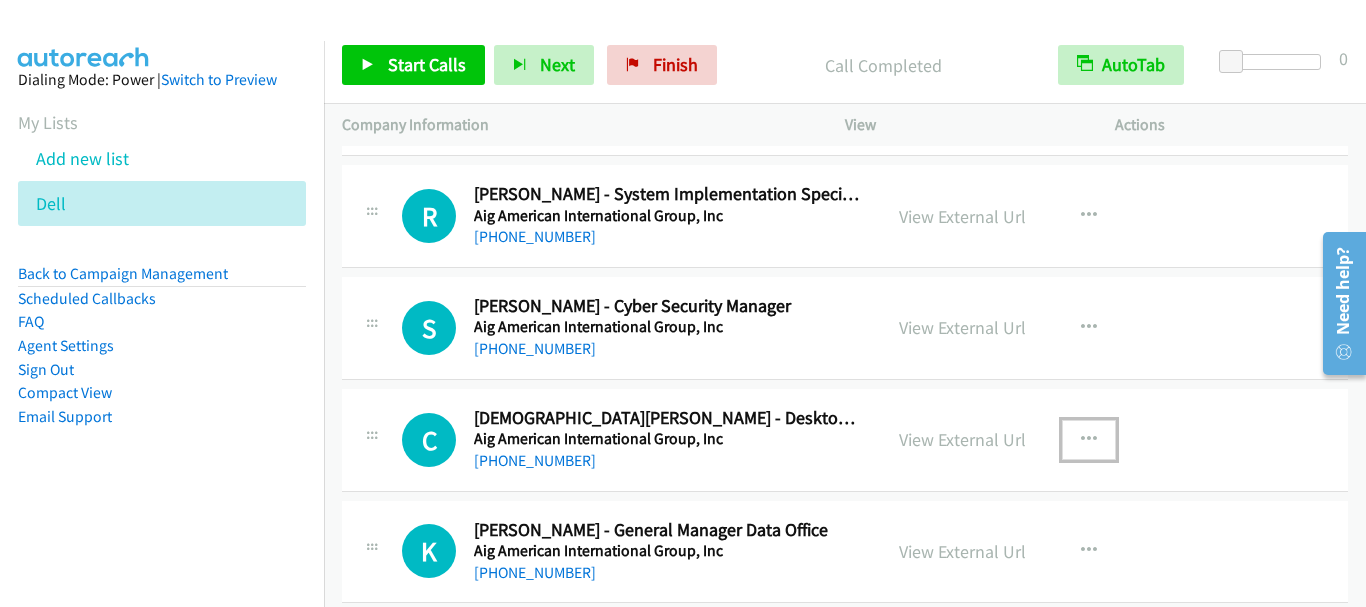 scroll, scrollTop: 3825, scrollLeft: 0, axis: vertical 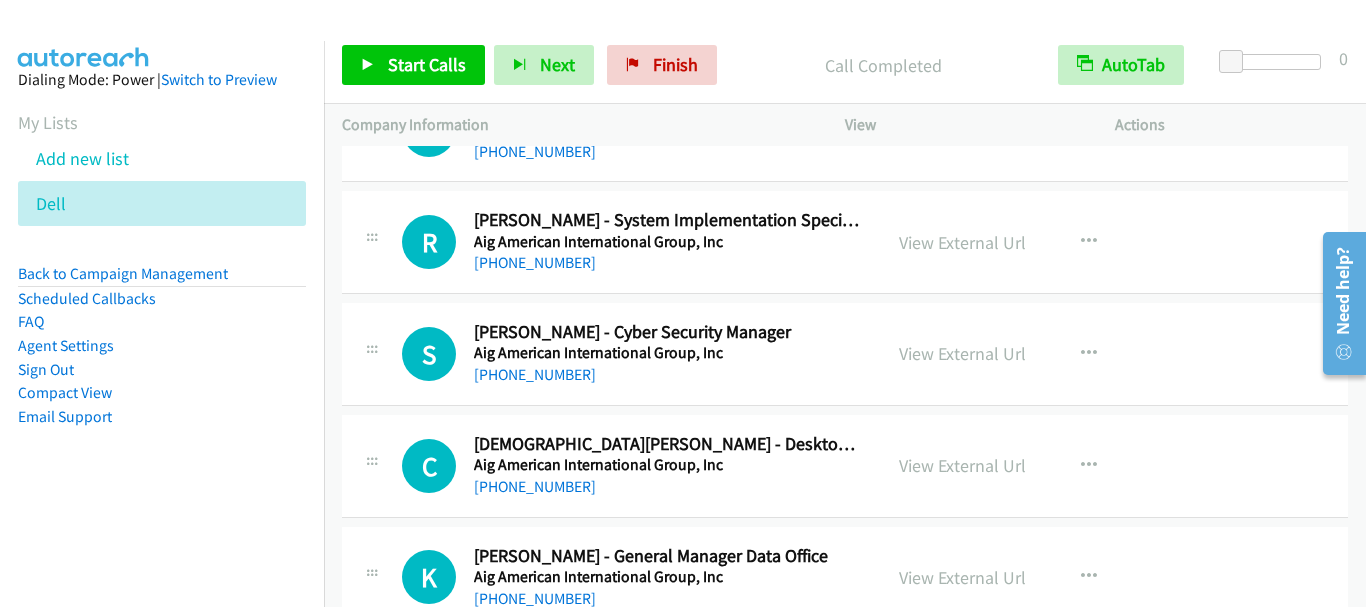 drag, startPoint x: 434, startPoint y: 39, endPoint x: 429, endPoint y: 53, distance: 14.866069 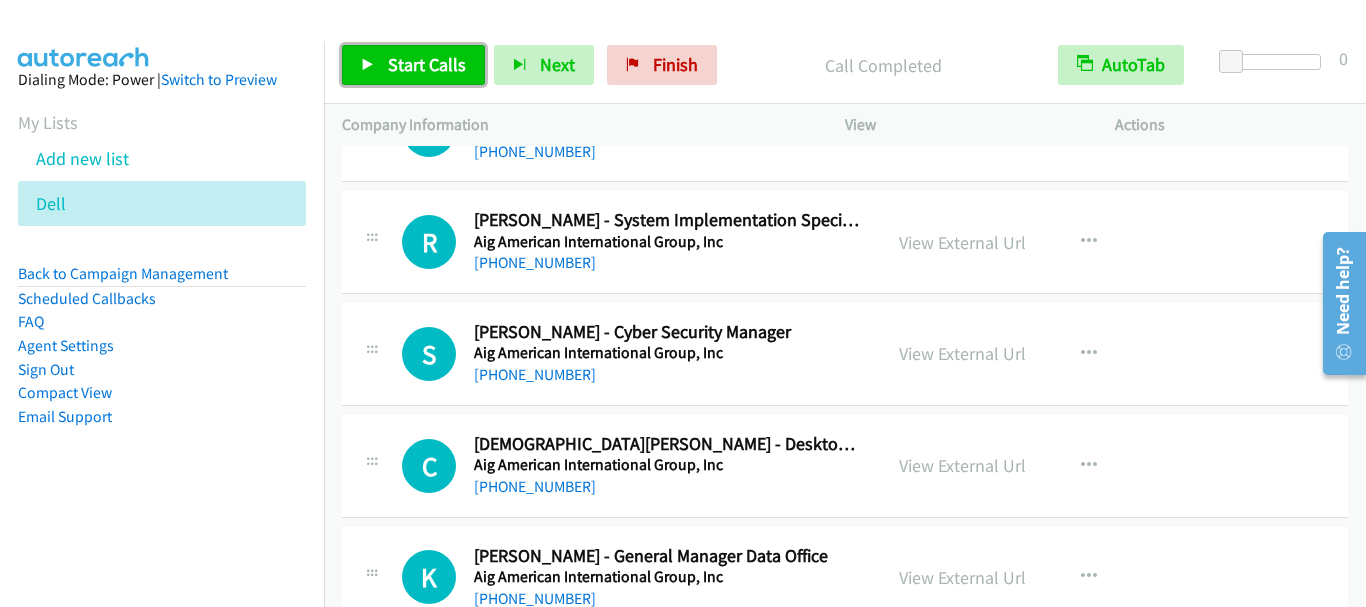click on "Start Calls" at bounding box center [427, 64] 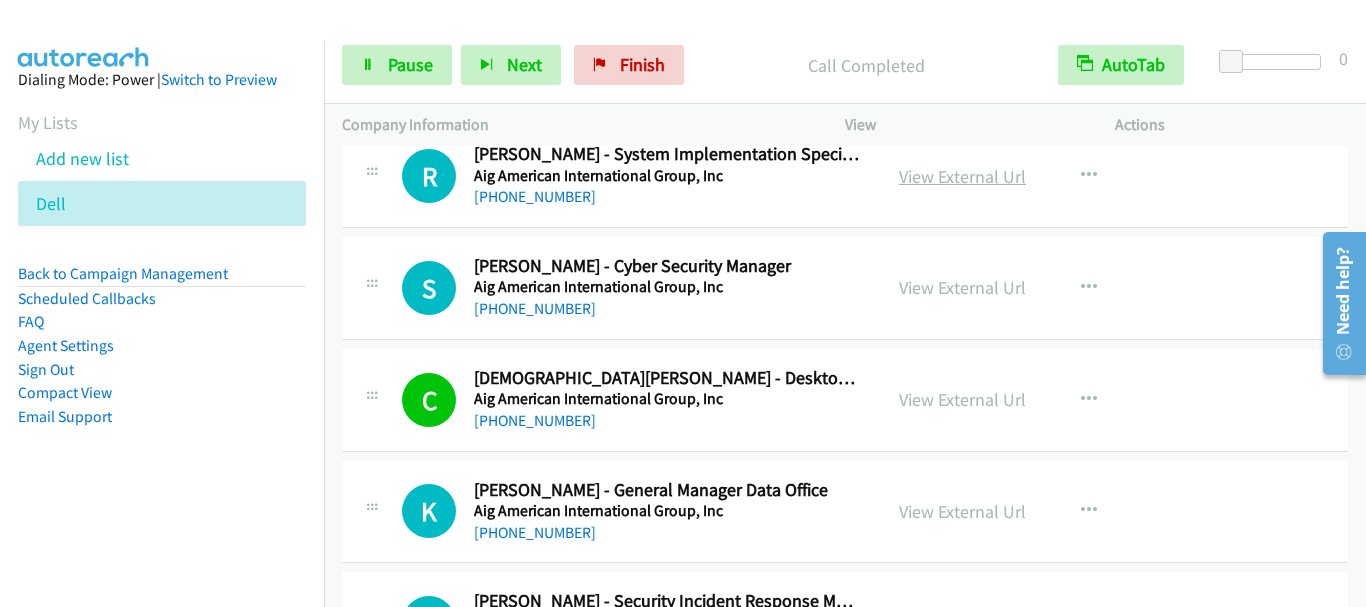 scroll, scrollTop: 4125, scrollLeft: 0, axis: vertical 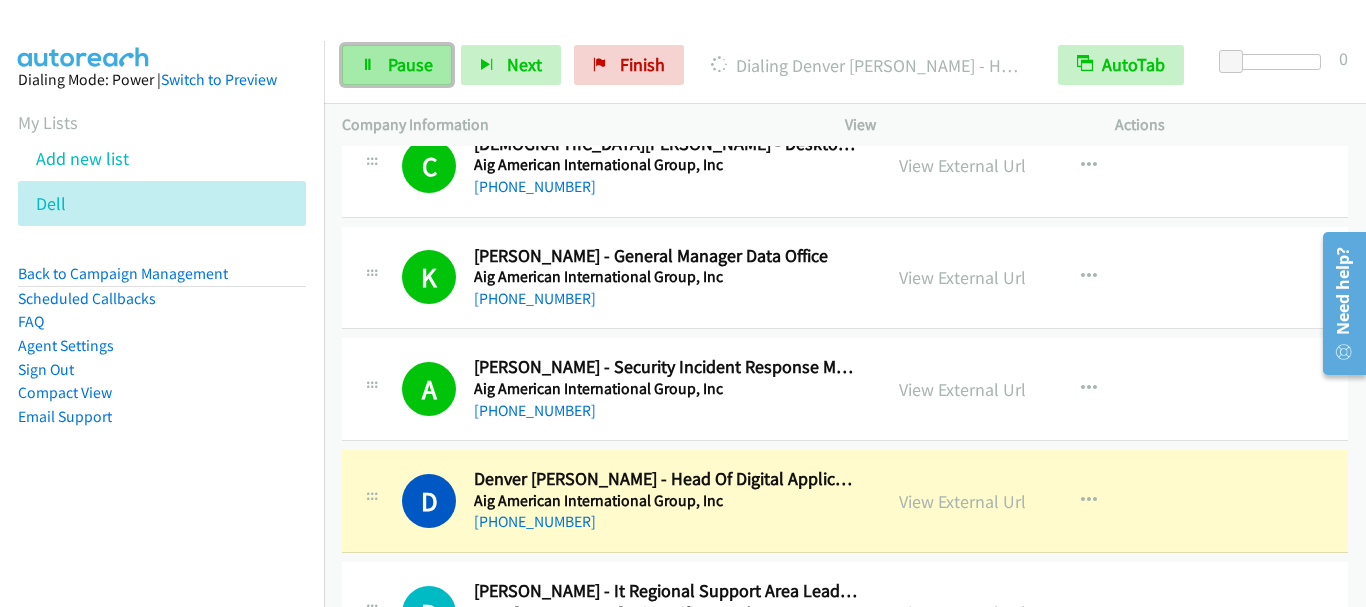 click on "Pause" at bounding box center (410, 64) 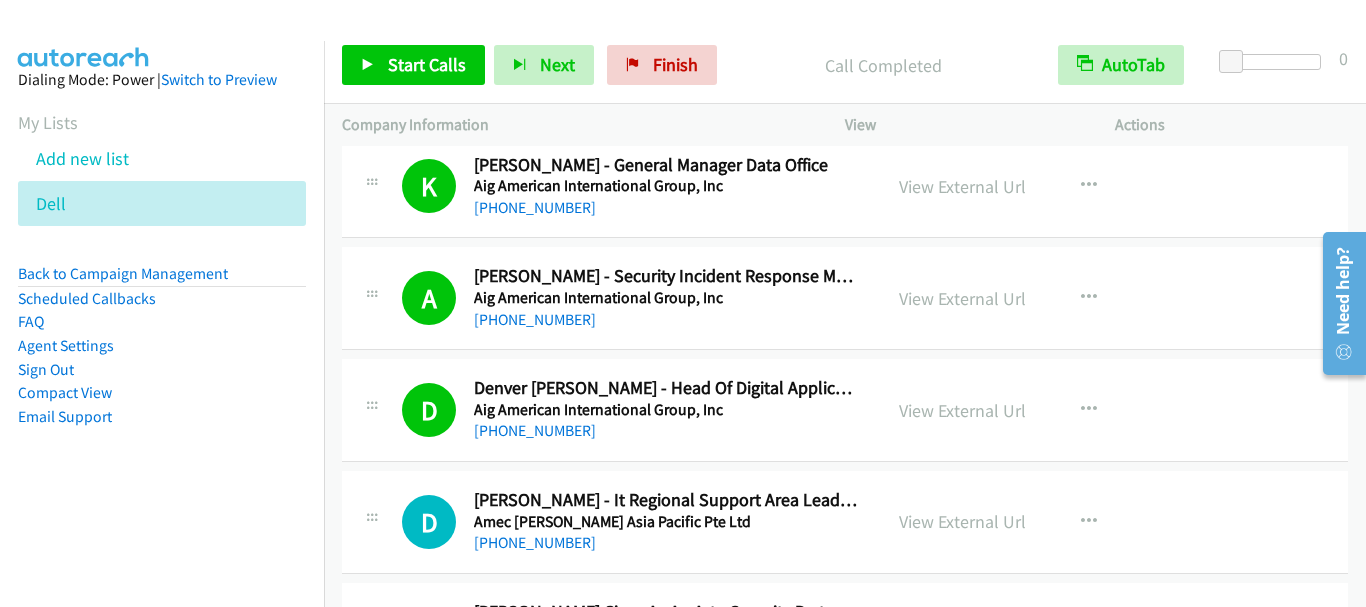 scroll, scrollTop: 4325, scrollLeft: 0, axis: vertical 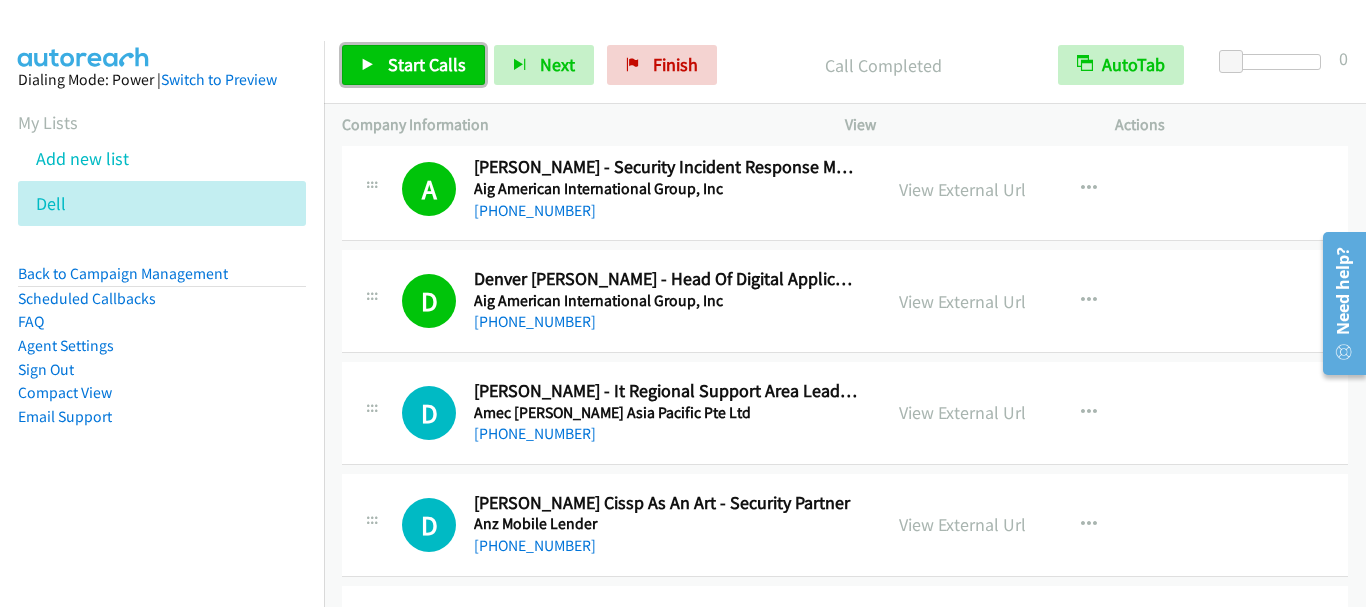 click on "Start Calls" at bounding box center (427, 64) 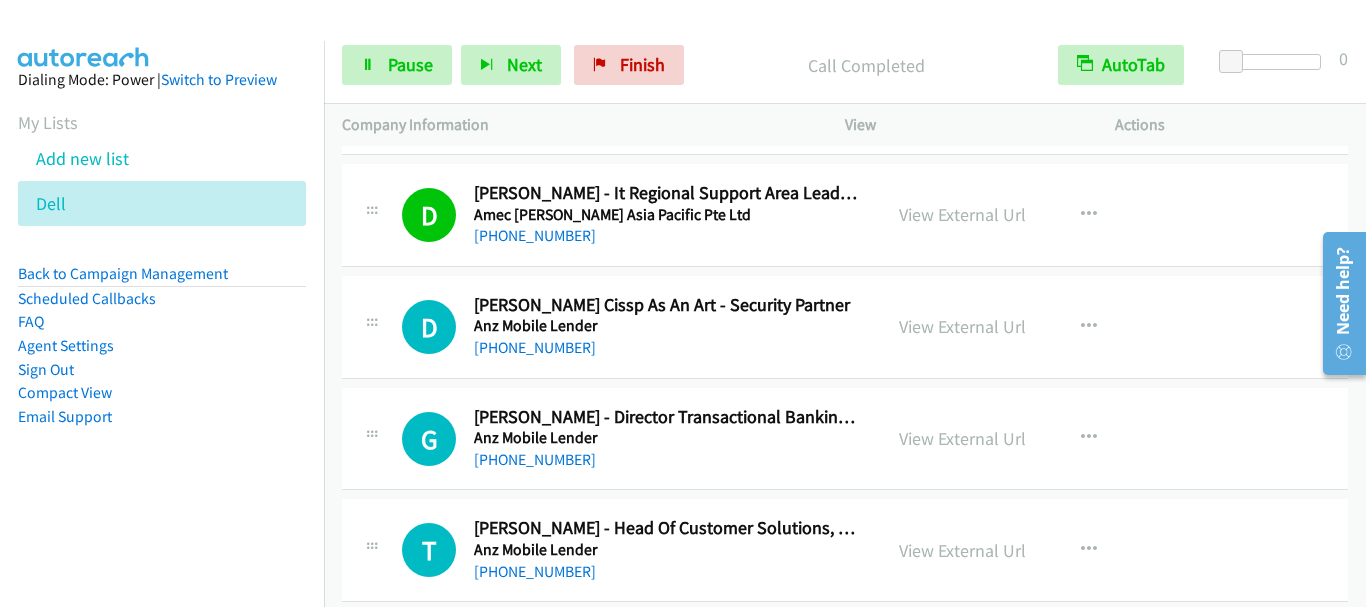 scroll, scrollTop: 4525, scrollLeft: 0, axis: vertical 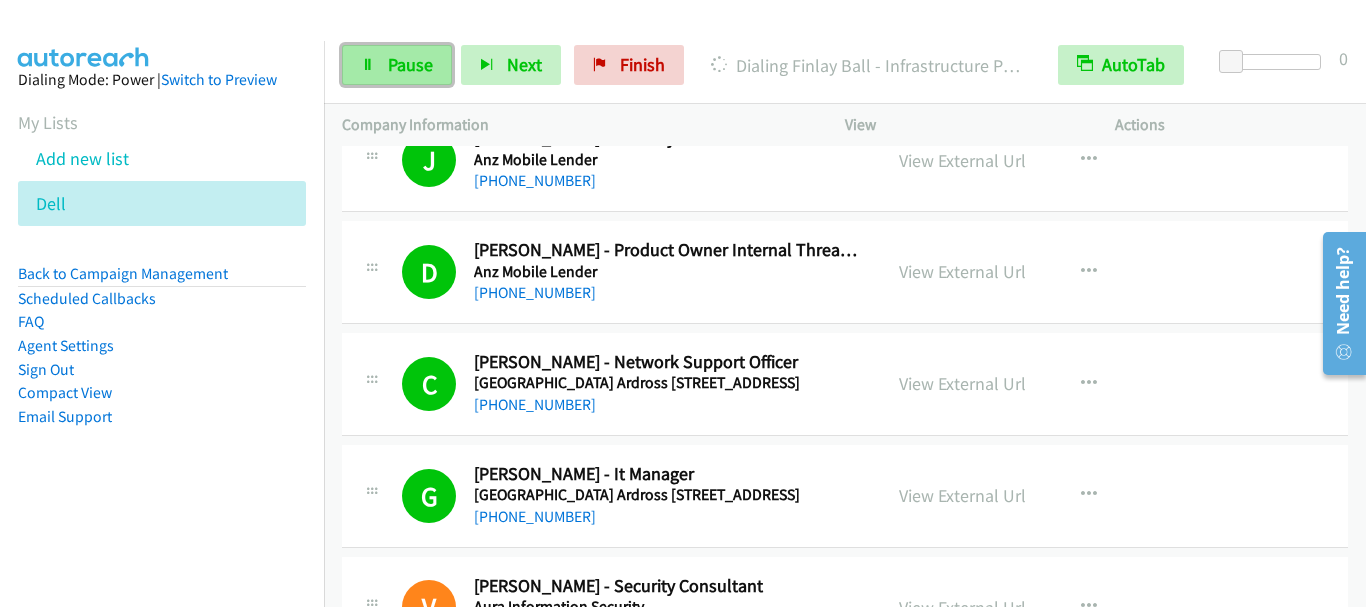drag, startPoint x: 402, startPoint y: 67, endPoint x: 423, endPoint y: 66, distance: 21.023796 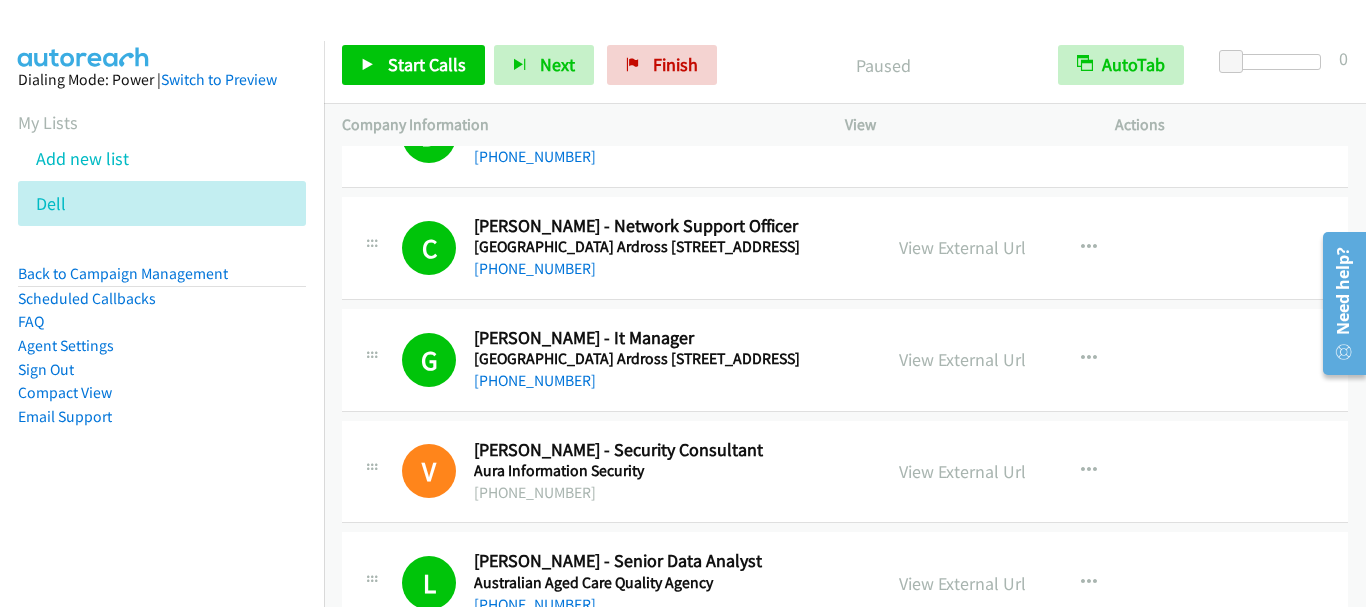 scroll, scrollTop: 5125, scrollLeft: 0, axis: vertical 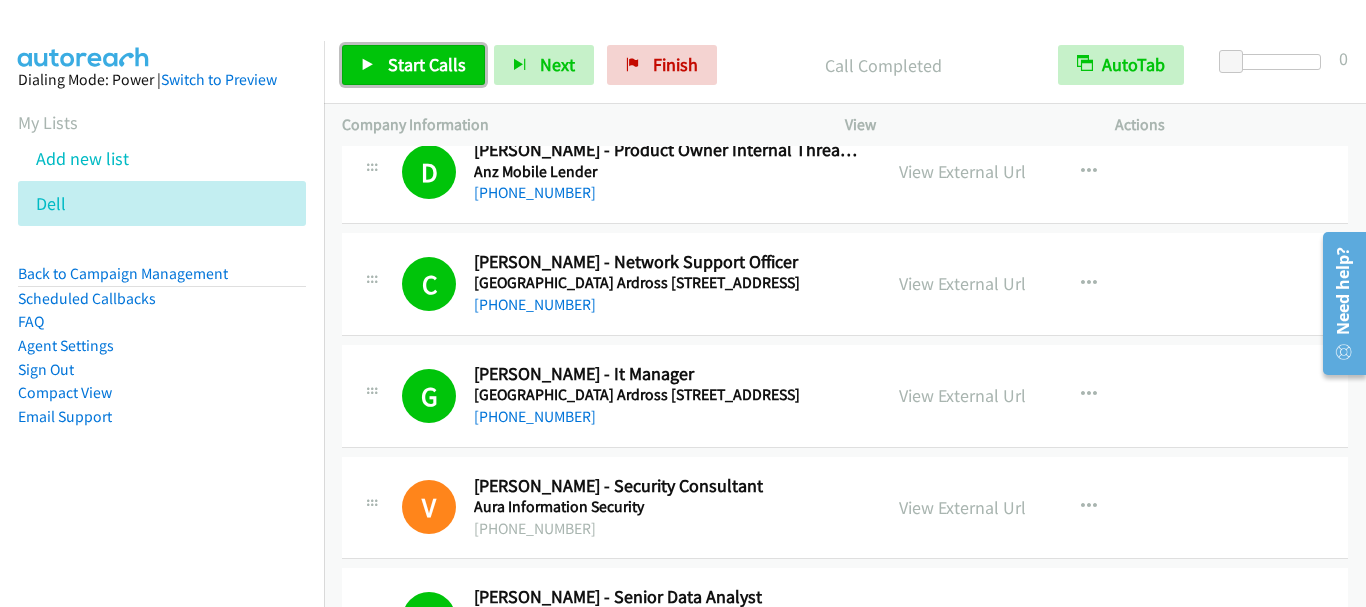 click on "Start Calls" at bounding box center (427, 64) 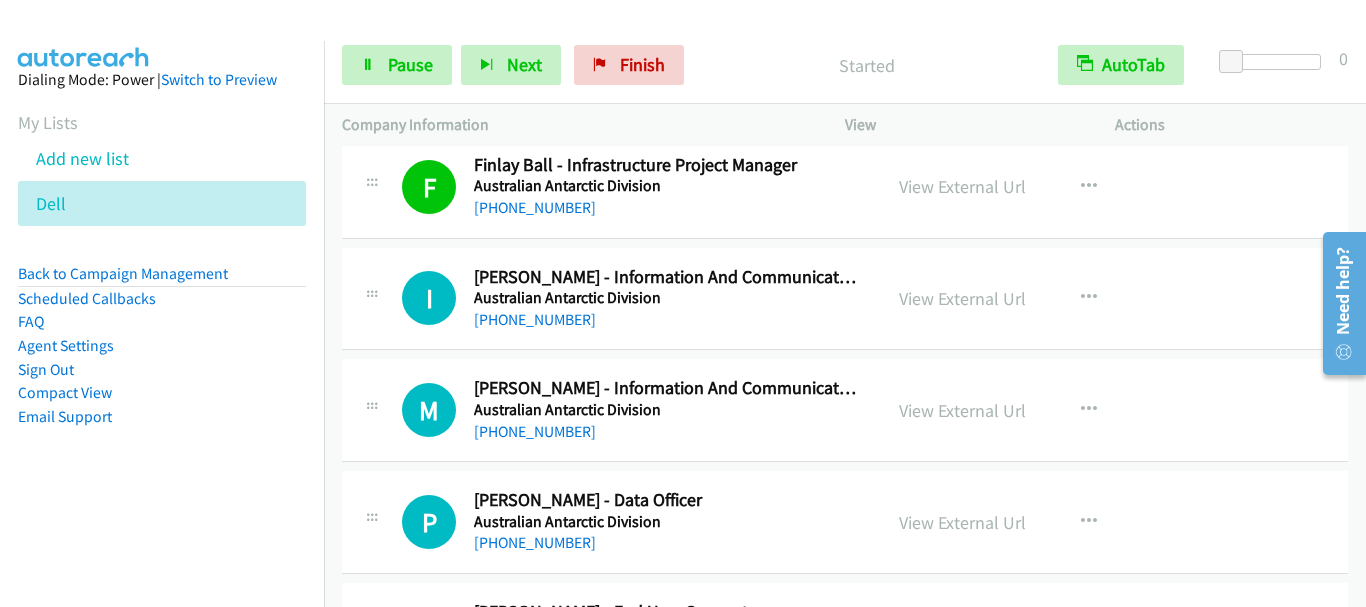scroll, scrollTop: 5925, scrollLeft: 0, axis: vertical 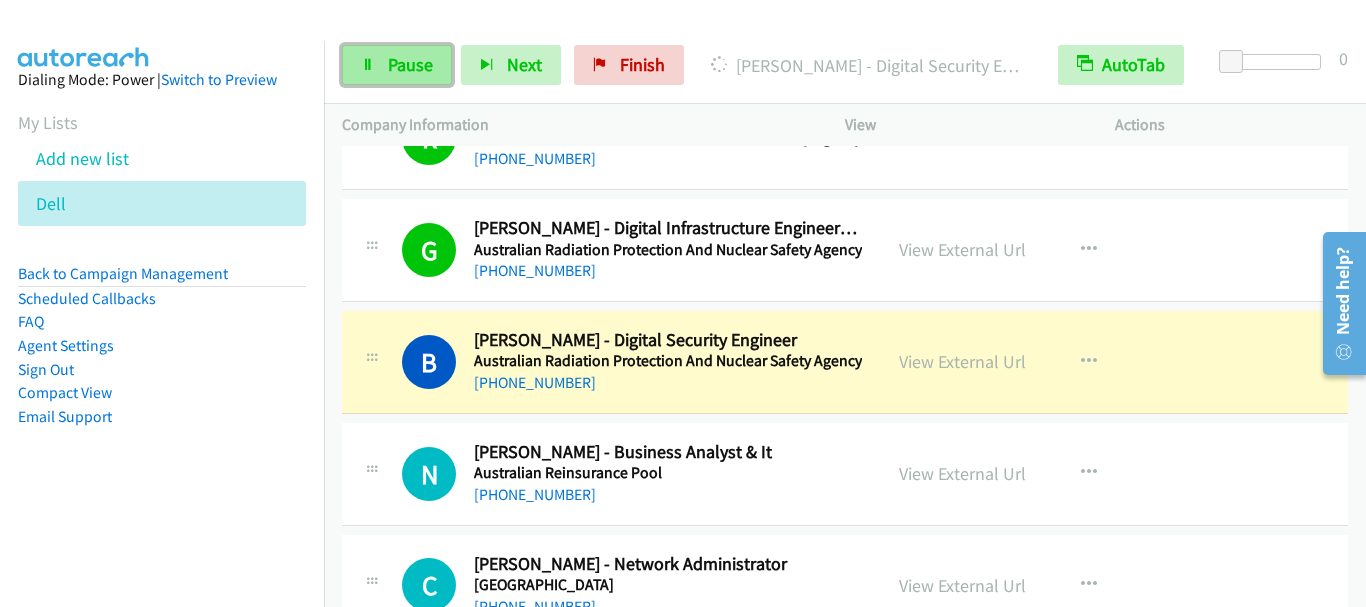 click on "Pause" at bounding box center [397, 65] 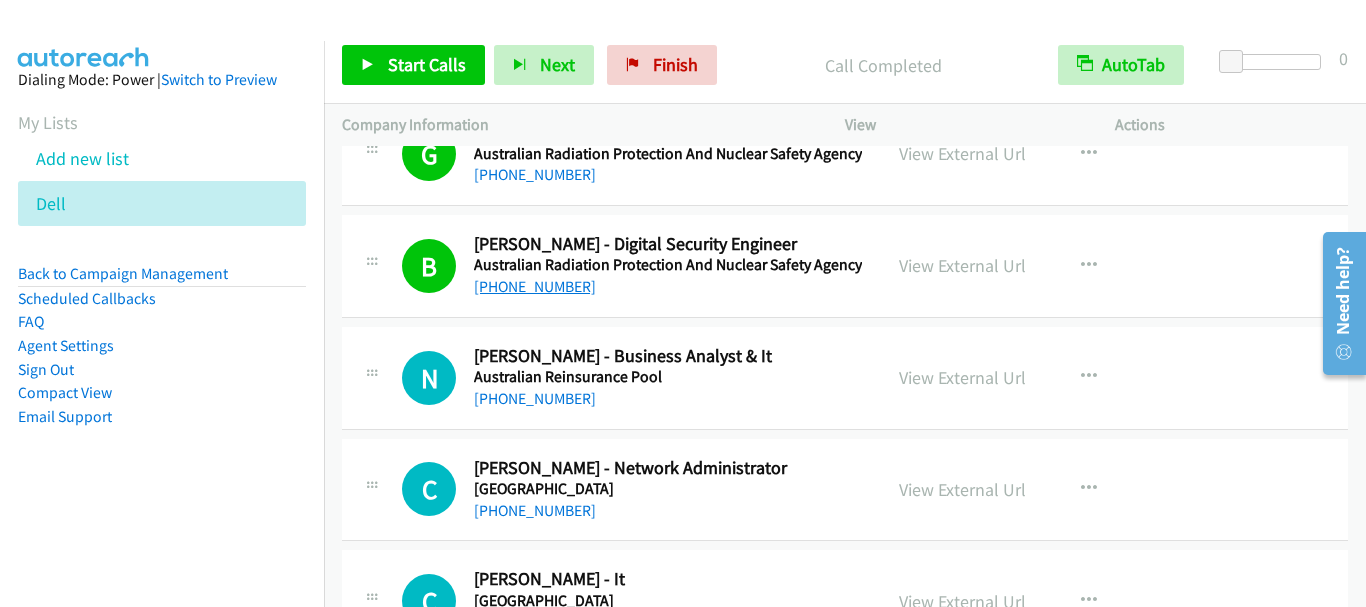 scroll, scrollTop: 8825, scrollLeft: 0, axis: vertical 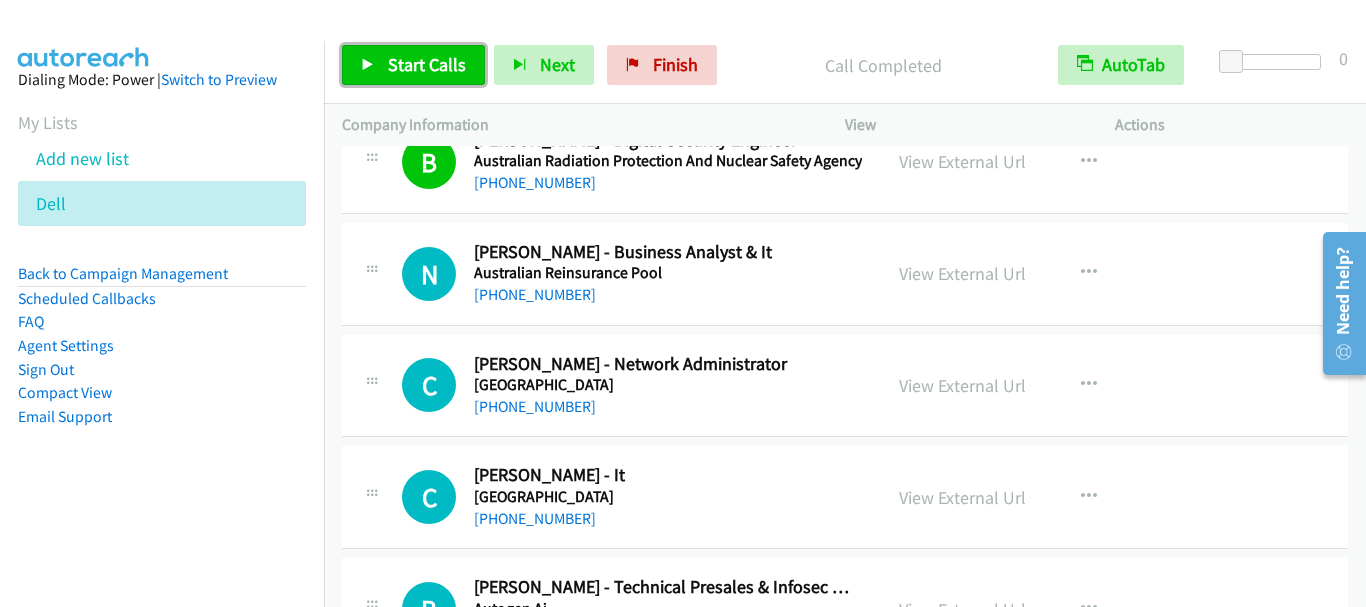 click on "Start Calls" at bounding box center [427, 64] 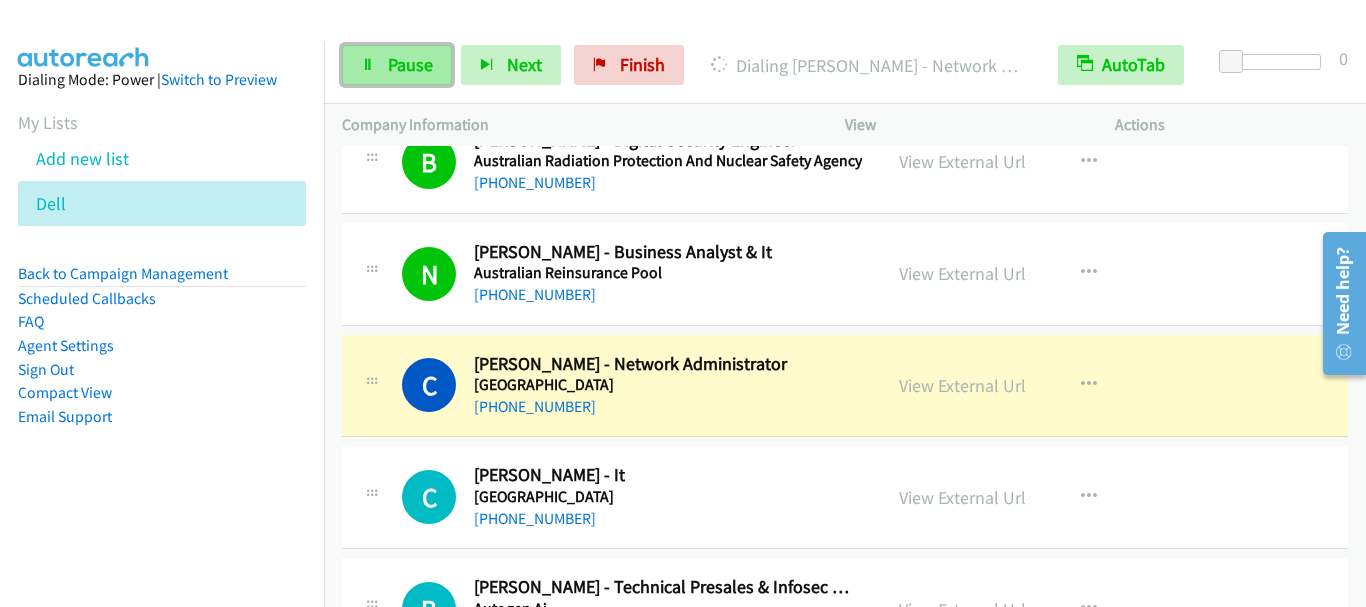 click on "Pause" at bounding box center [410, 64] 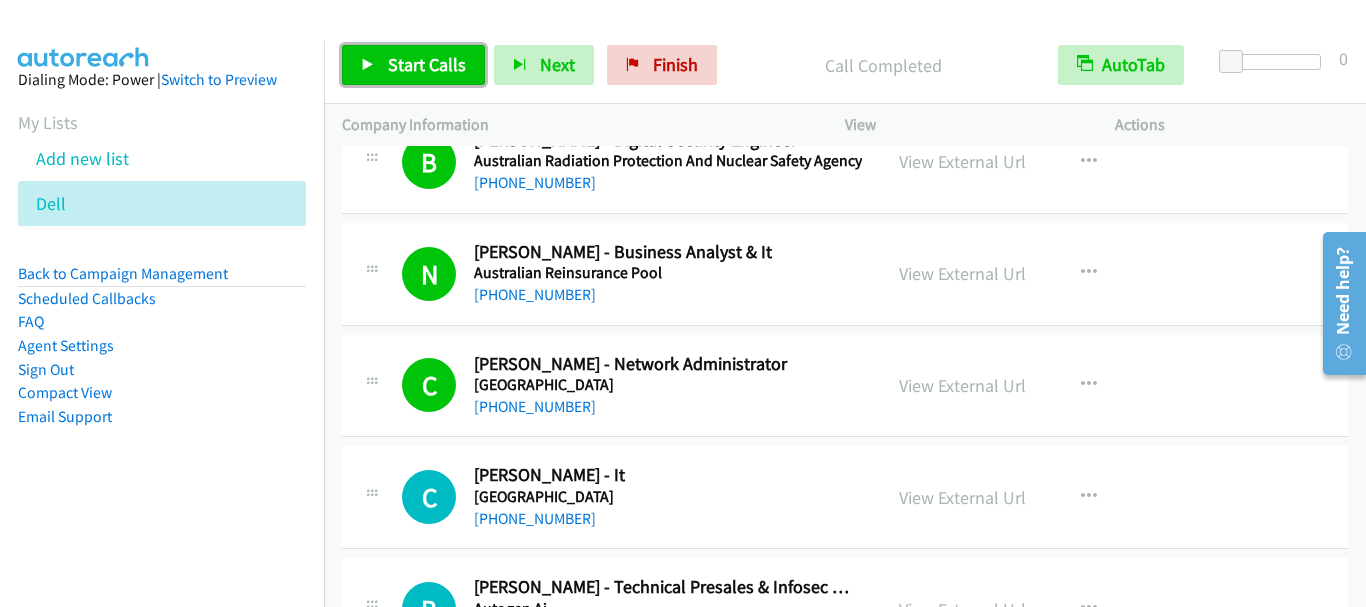 click on "Start Calls" at bounding box center (427, 64) 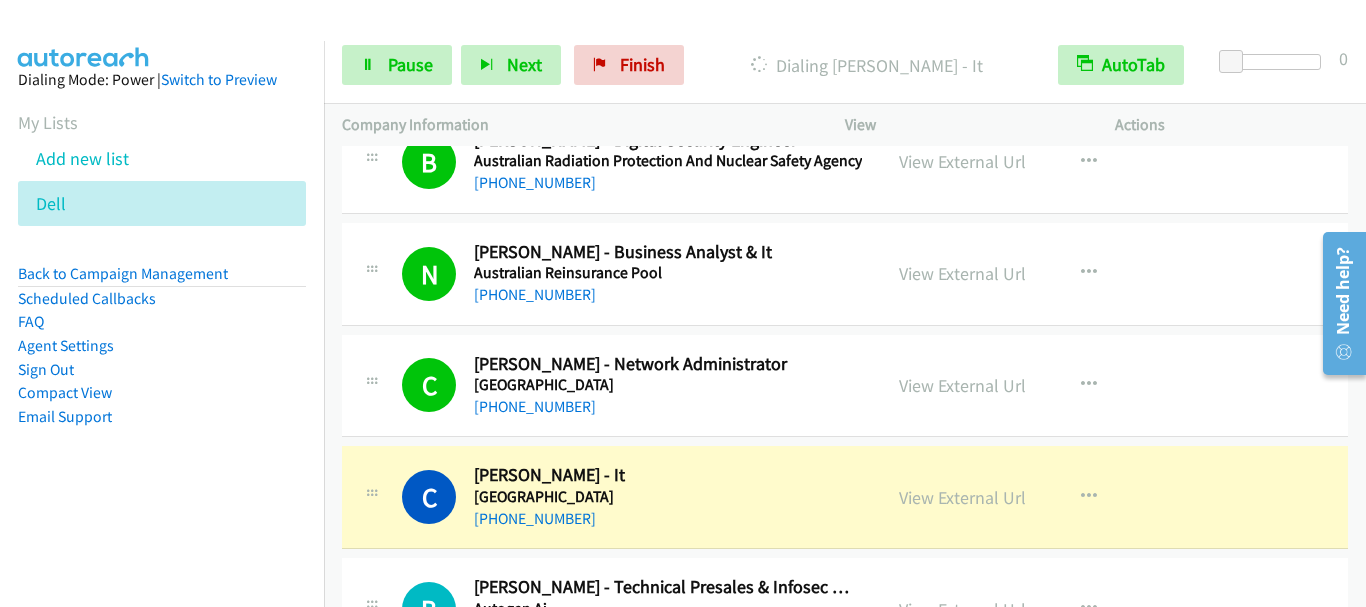 scroll, scrollTop: 8925, scrollLeft: 0, axis: vertical 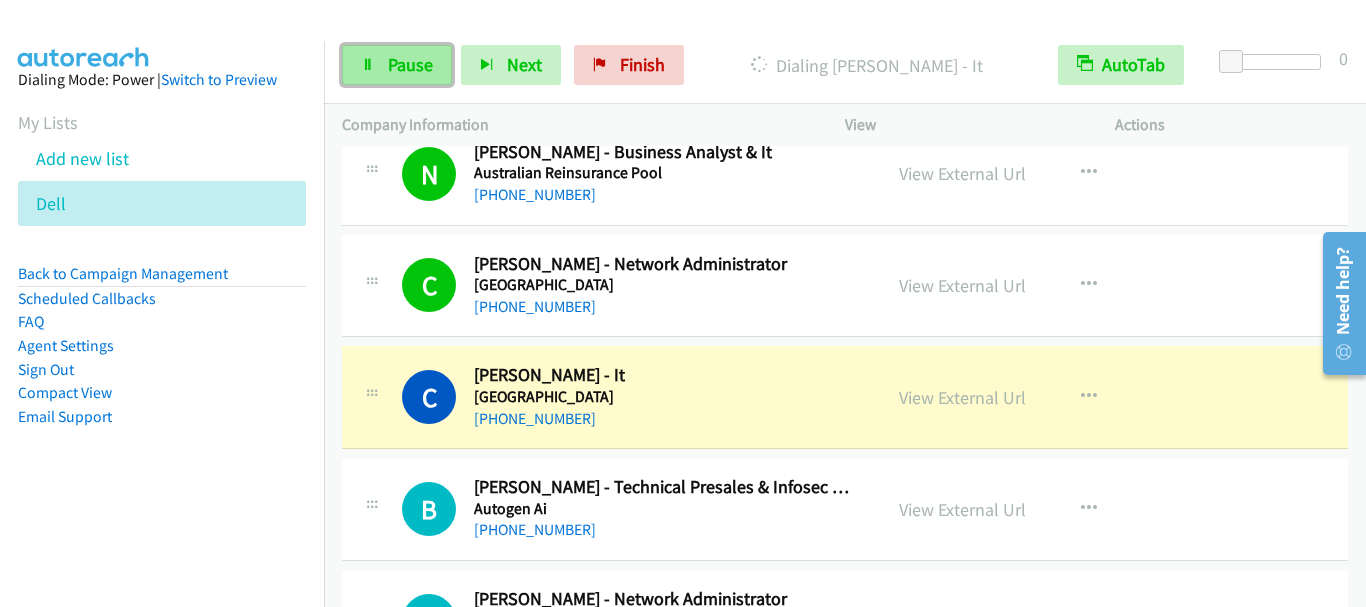 click on "Pause" at bounding box center [410, 64] 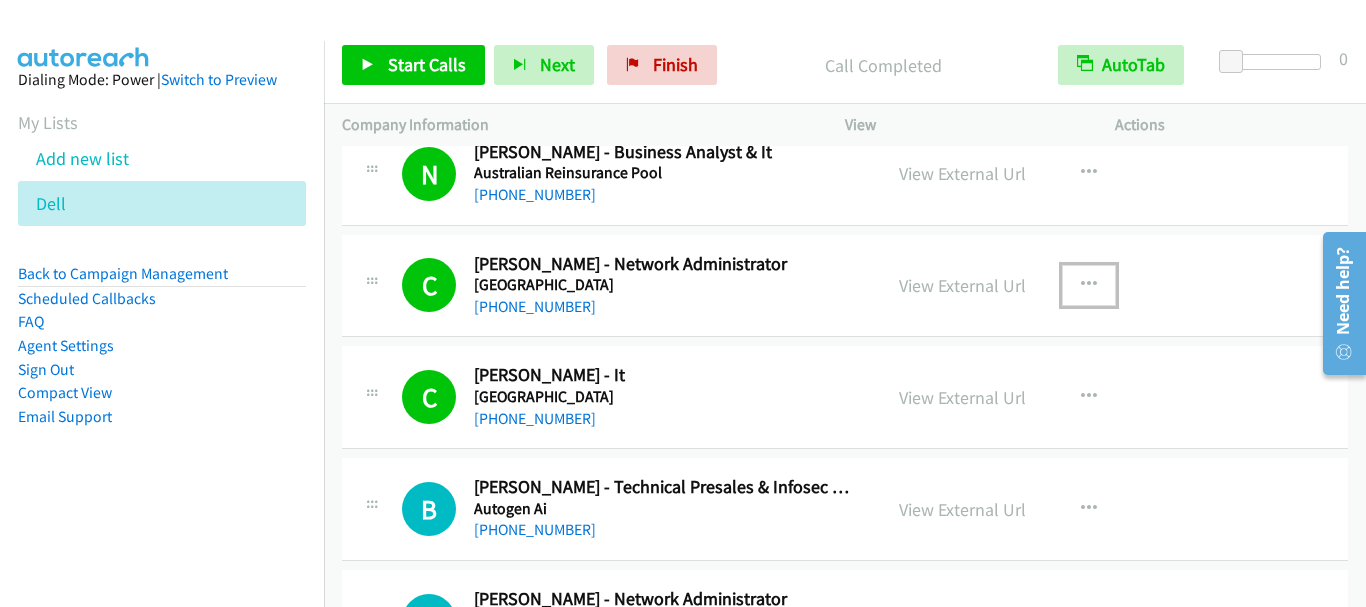 click at bounding box center [1089, 285] 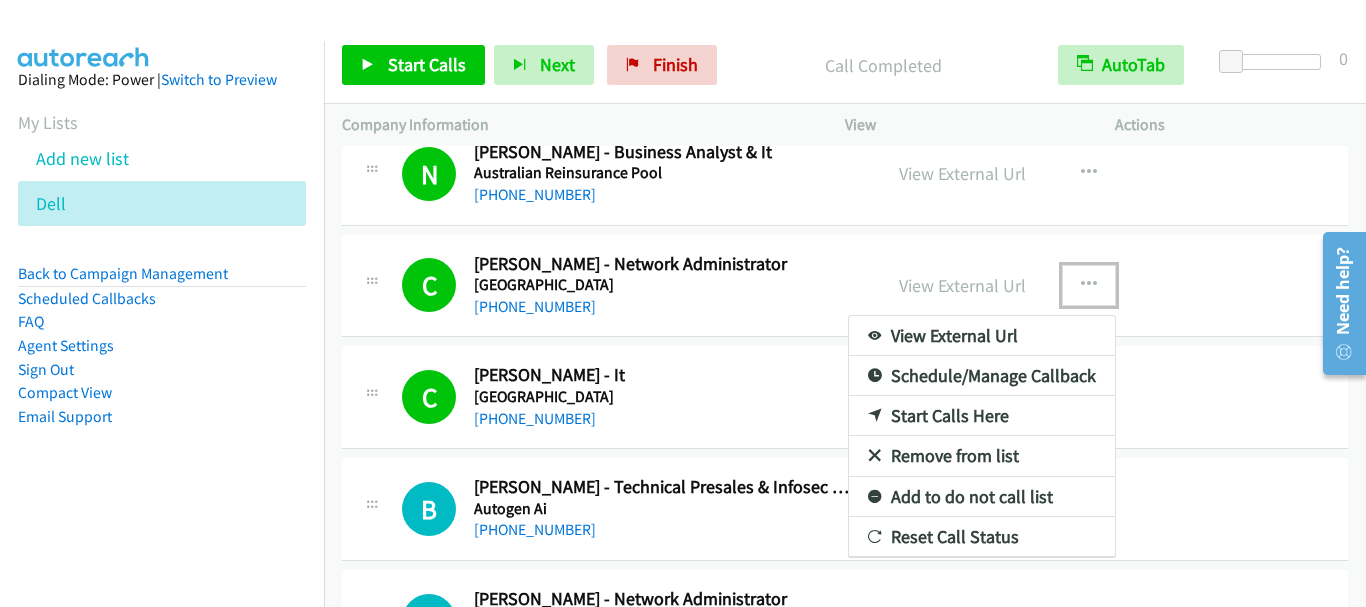 click on "View External Url" at bounding box center [982, 336] 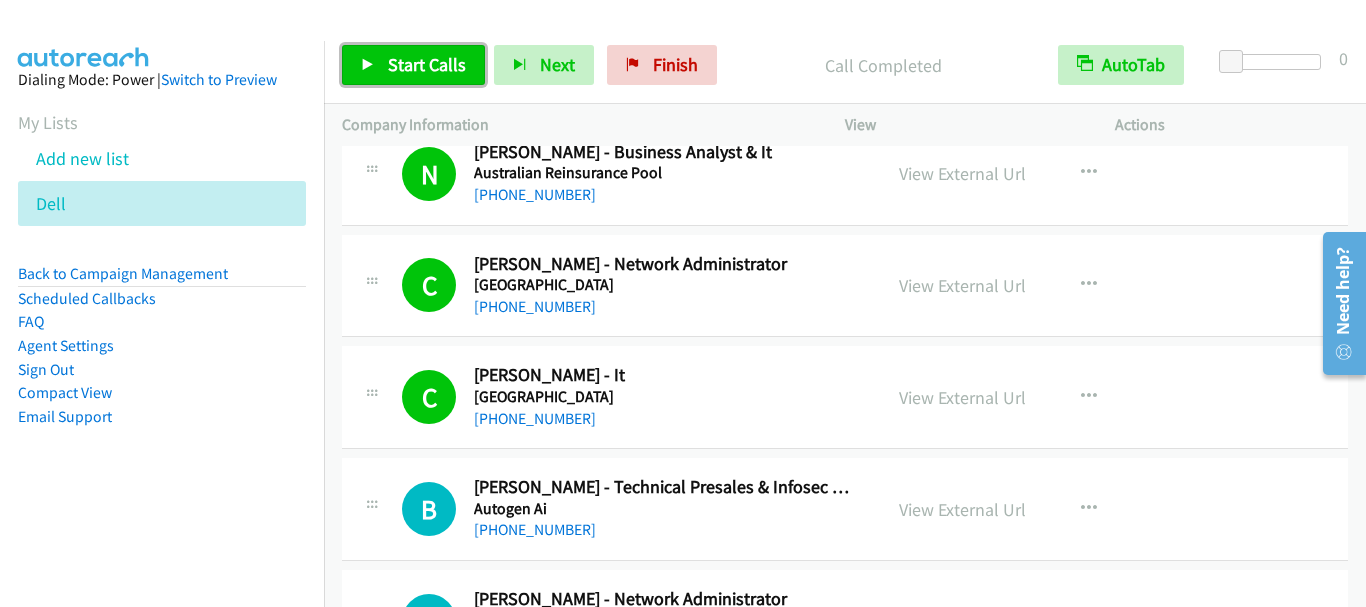 click on "Start Calls" at bounding box center [427, 64] 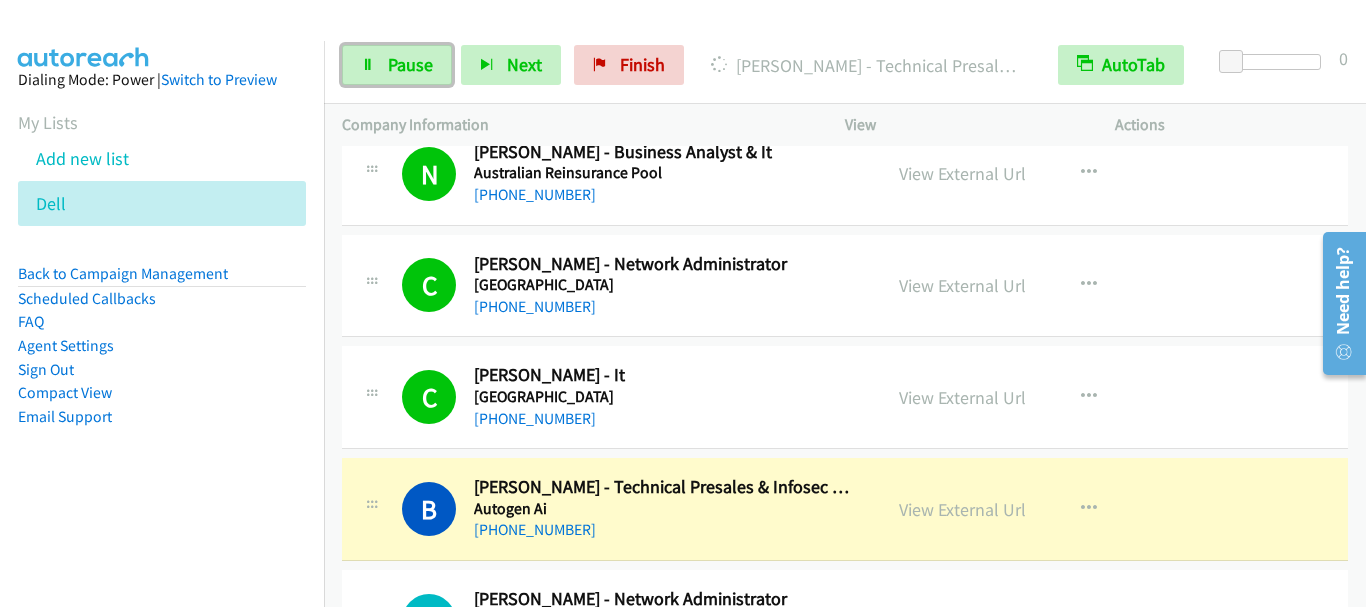 drag, startPoint x: 403, startPoint y: 70, endPoint x: 489, endPoint y: 92, distance: 88.76936 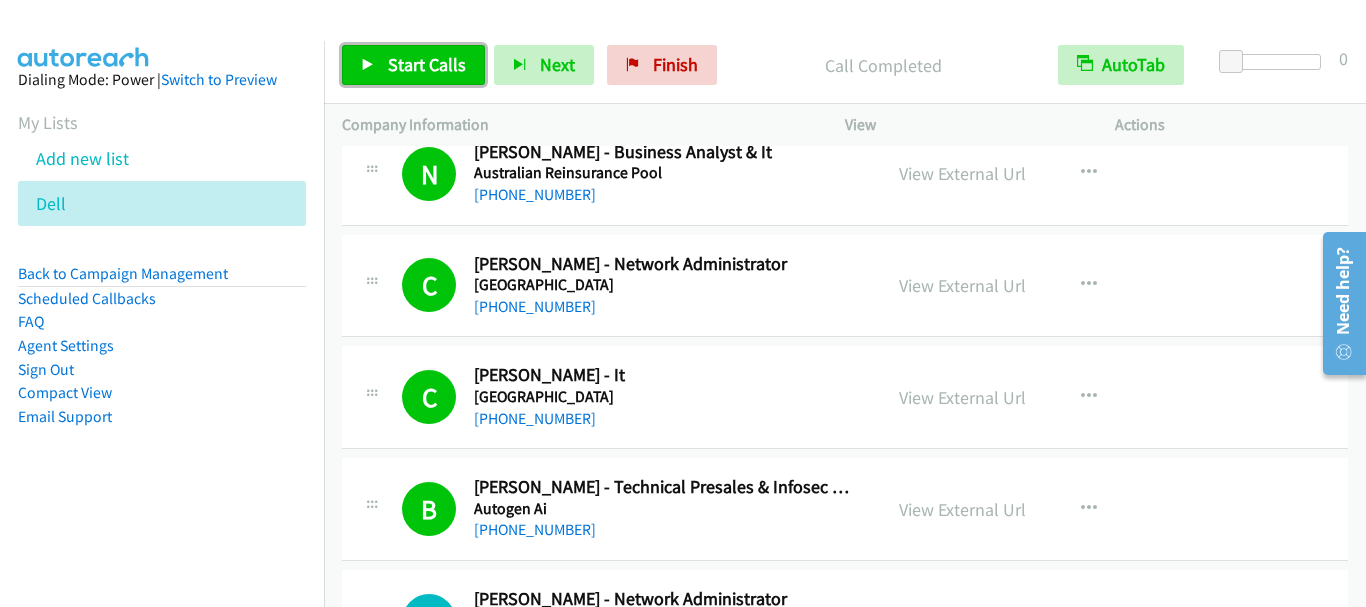click on "Start Calls" at bounding box center (427, 64) 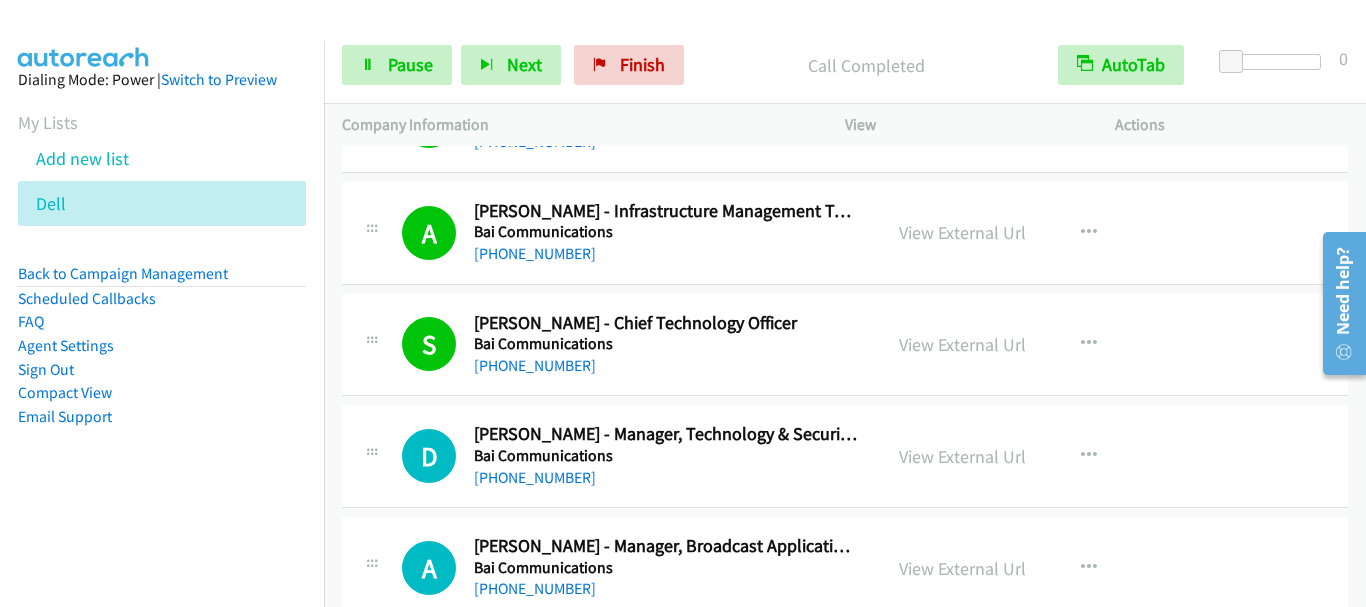 scroll, scrollTop: 9625, scrollLeft: 0, axis: vertical 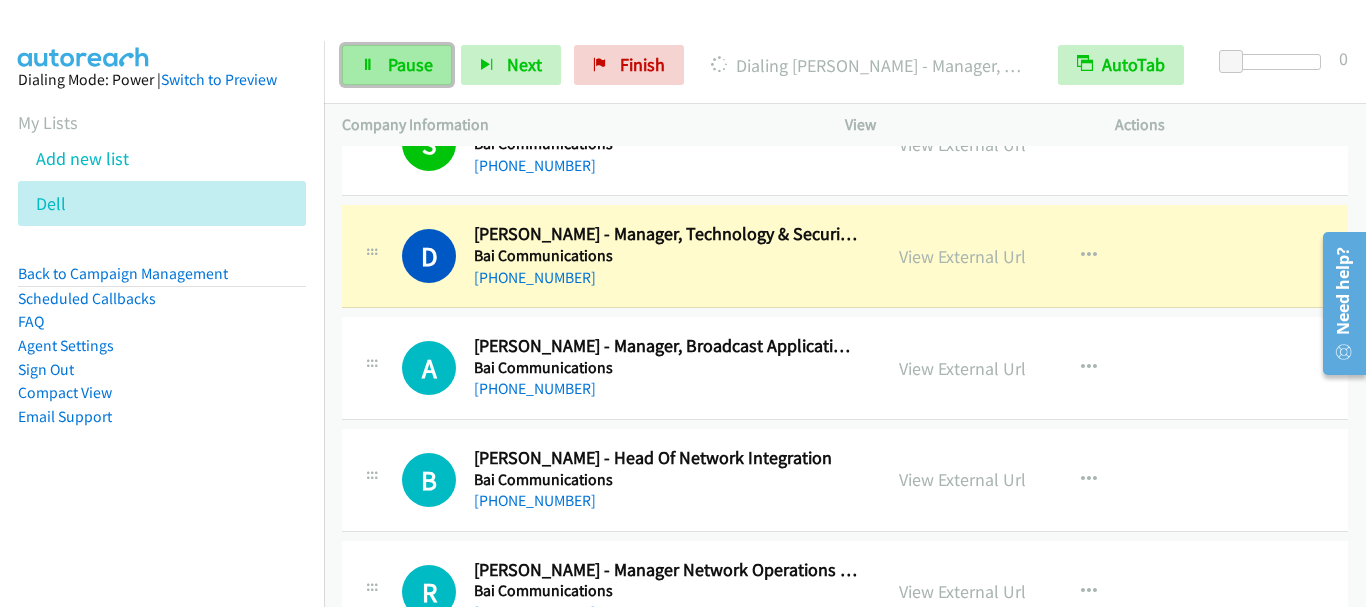 click on "Pause" at bounding box center (397, 65) 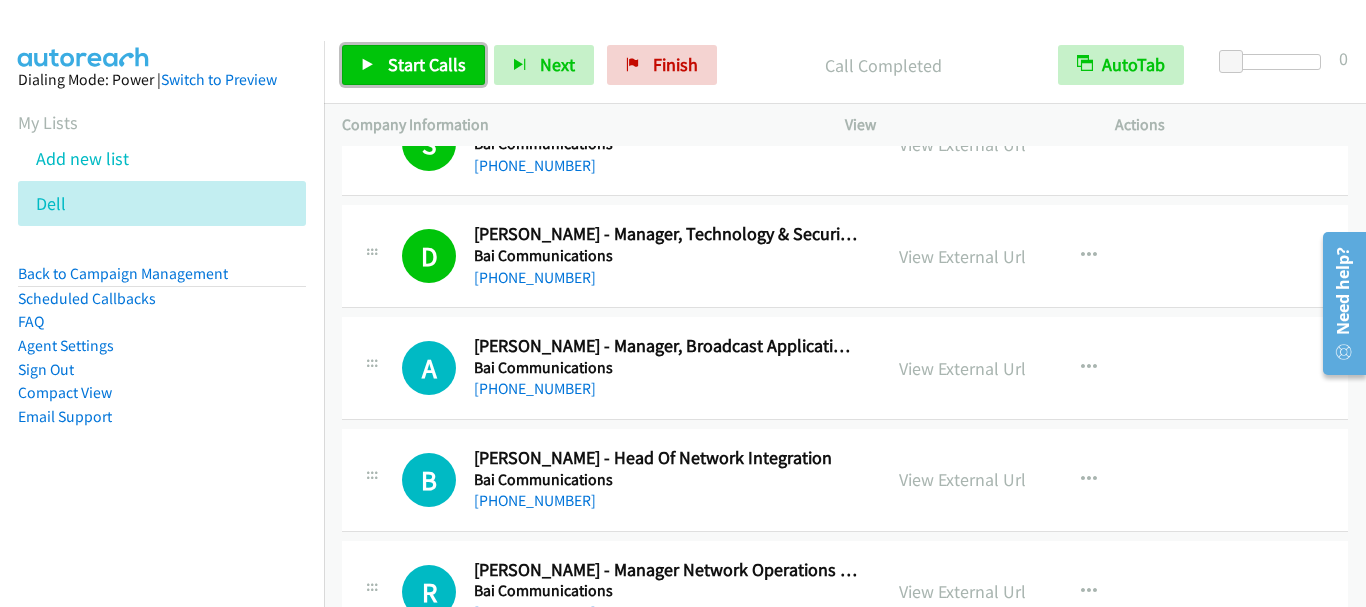 click on "Start Calls" at bounding box center (427, 64) 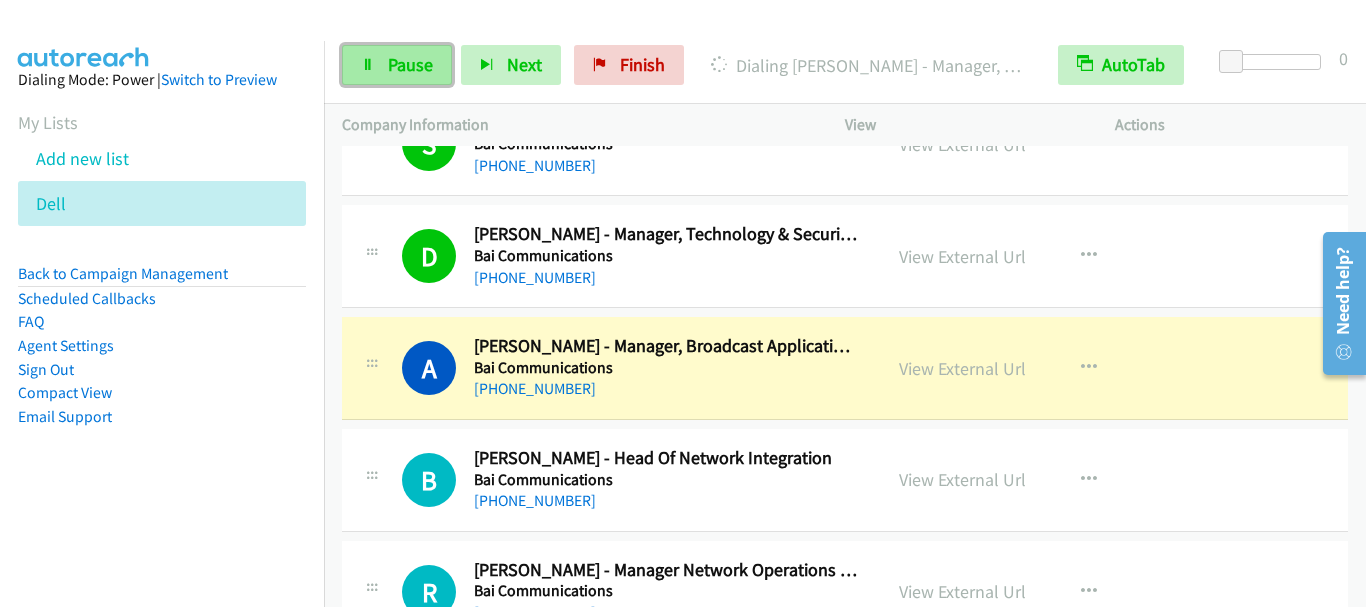 click on "Pause" at bounding box center [410, 64] 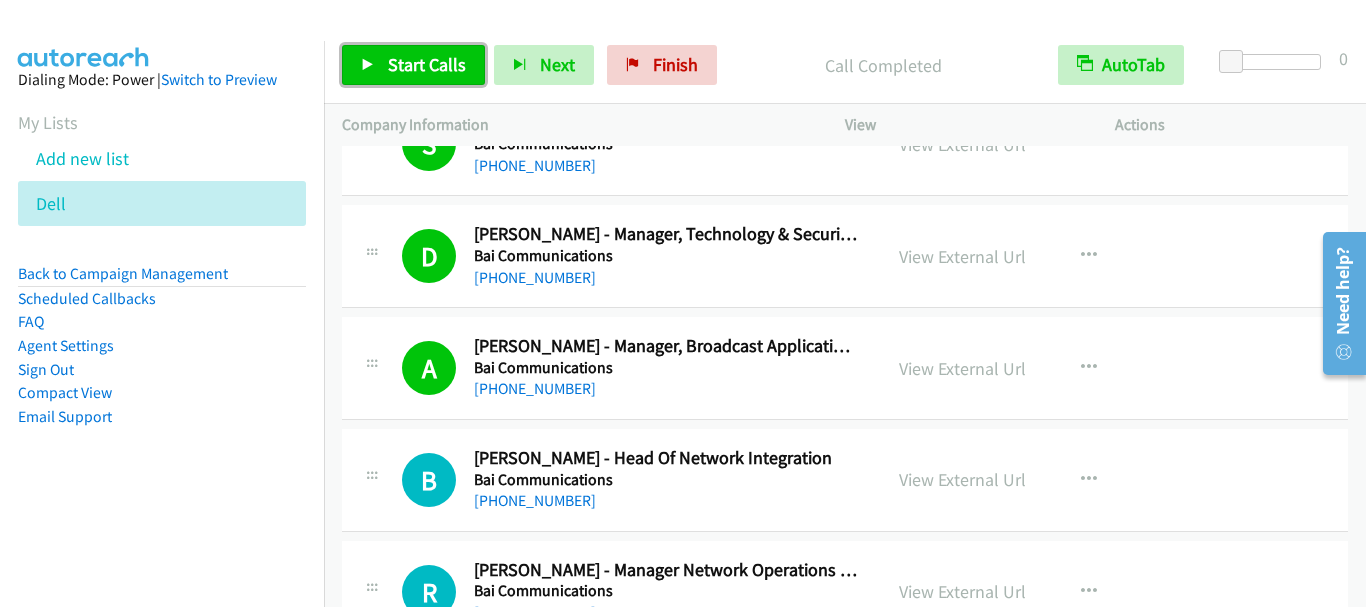 click on "Start Calls" at bounding box center (427, 64) 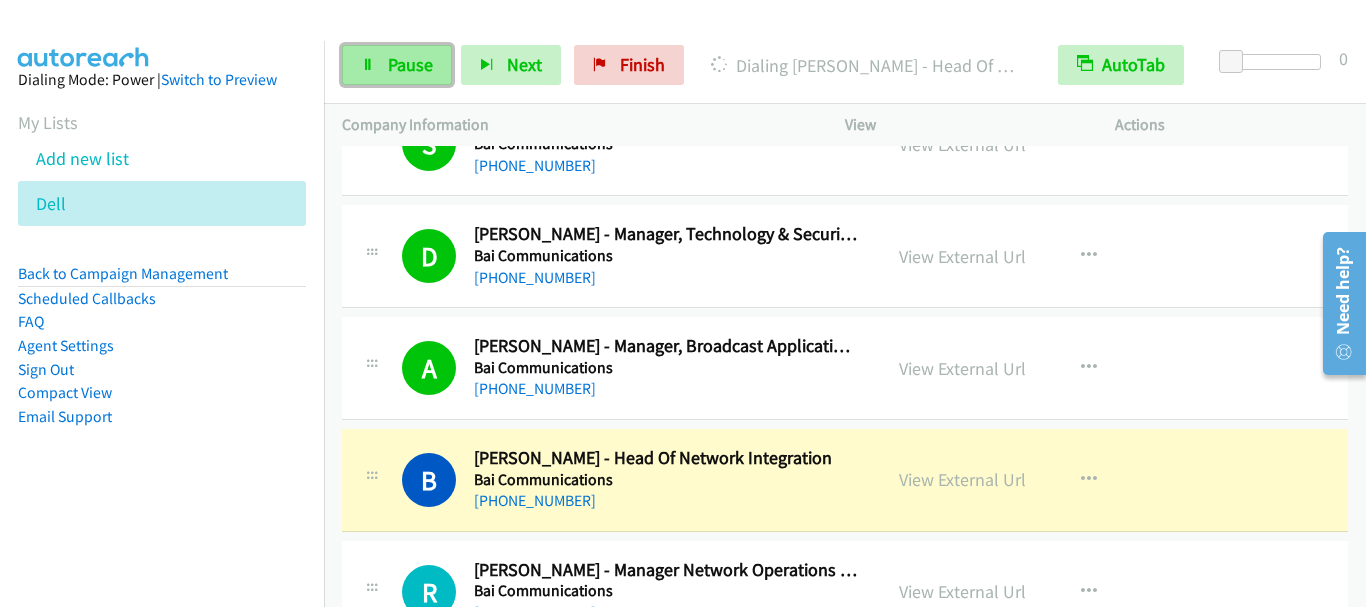 click on "Pause" at bounding box center (410, 64) 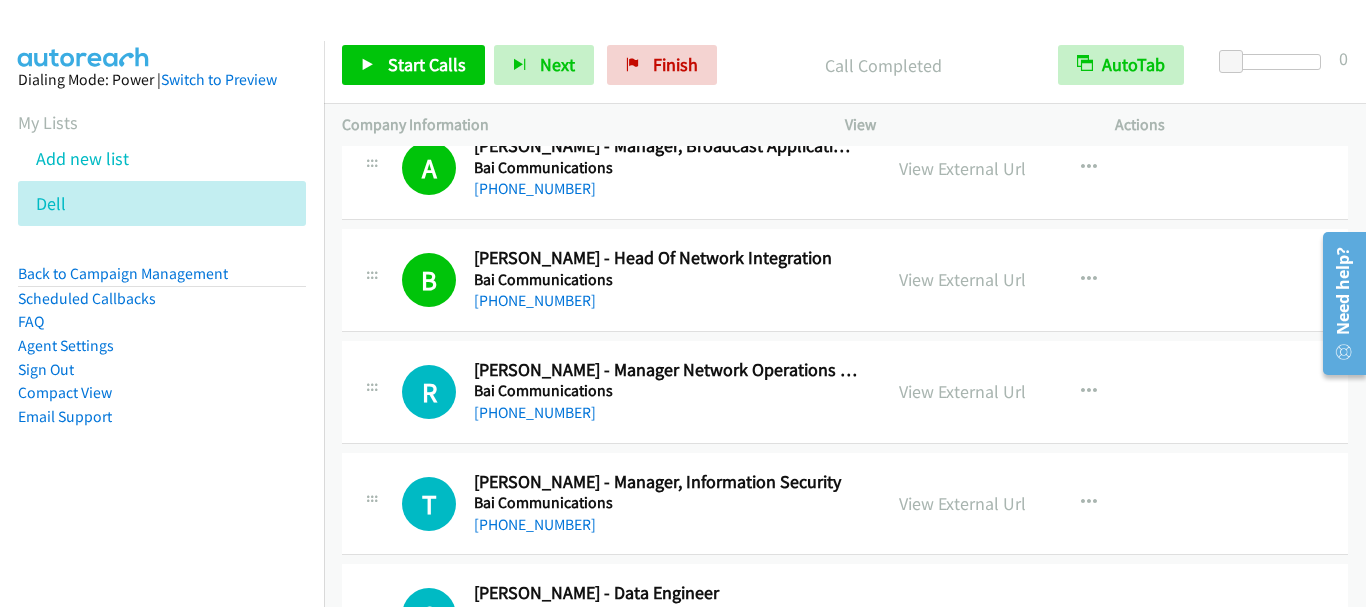 scroll, scrollTop: 9925, scrollLeft: 0, axis: vertical 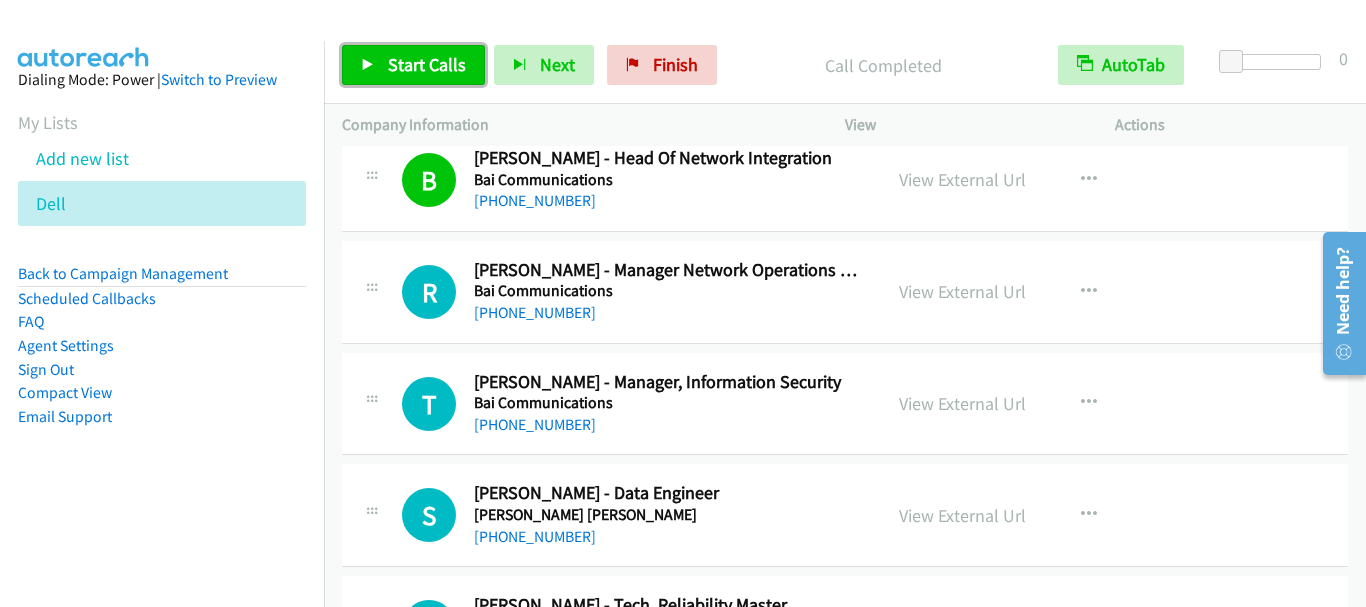click on "Start Calls" at bounding box center [413, 65] 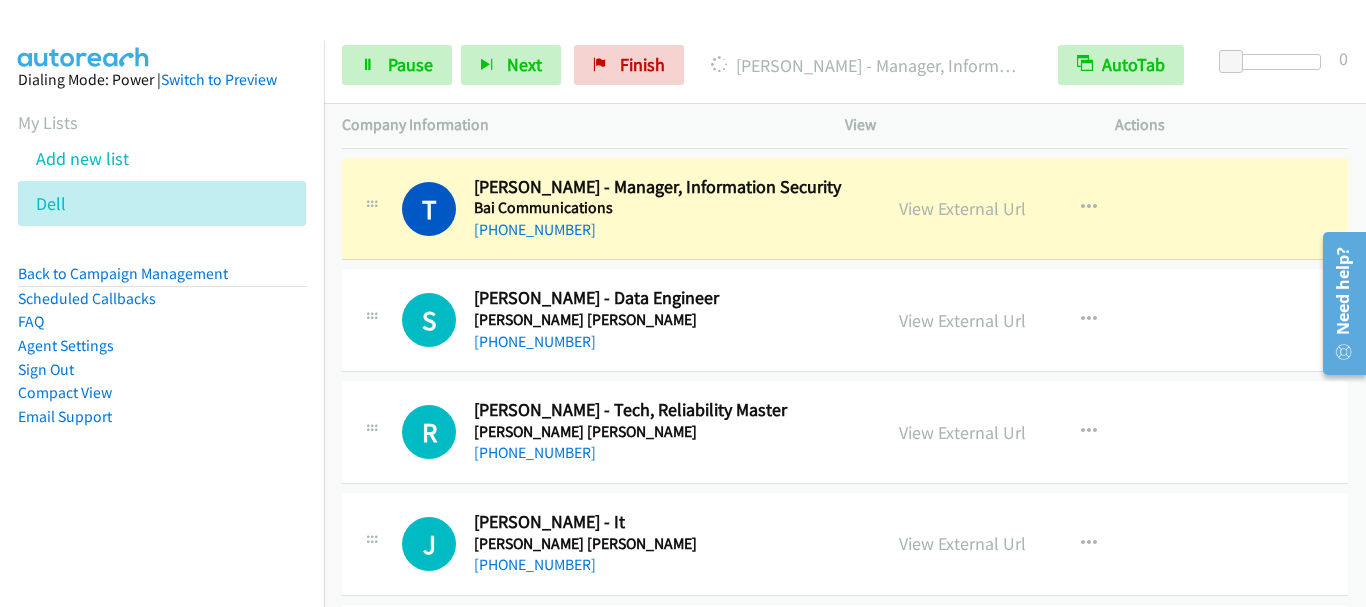 scroll, scrollTop: 10125, scrollLeft: 0, axis: vertical 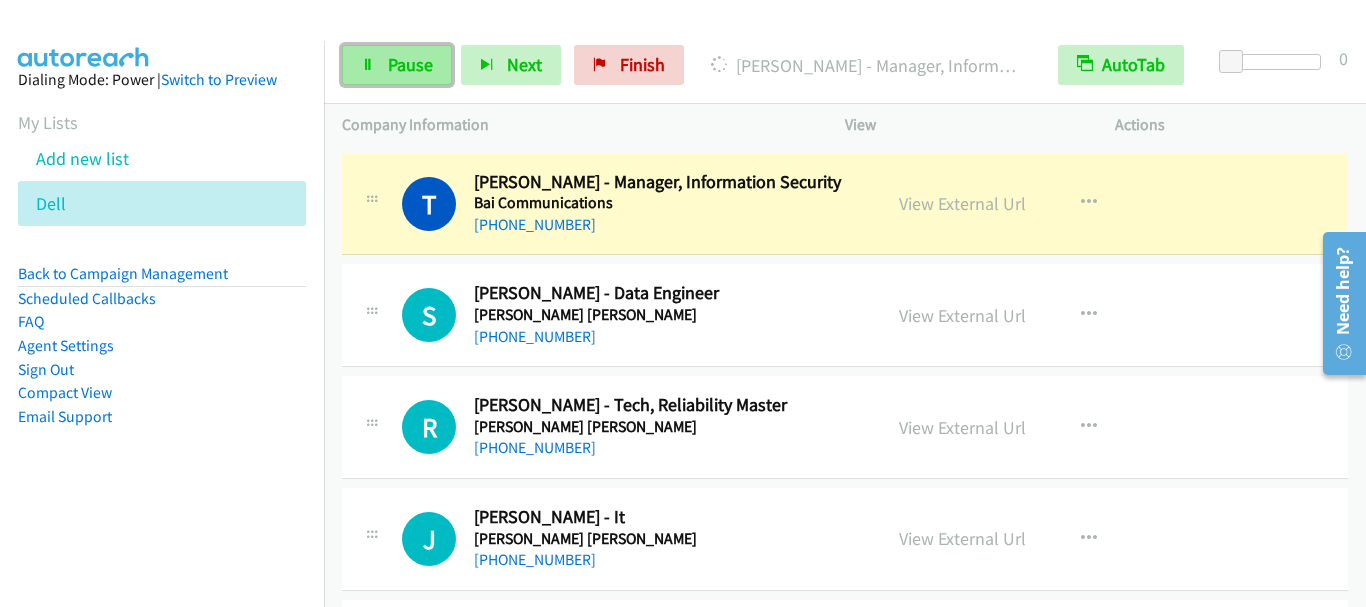 click on "Pause" at bounding box center (410, 64) 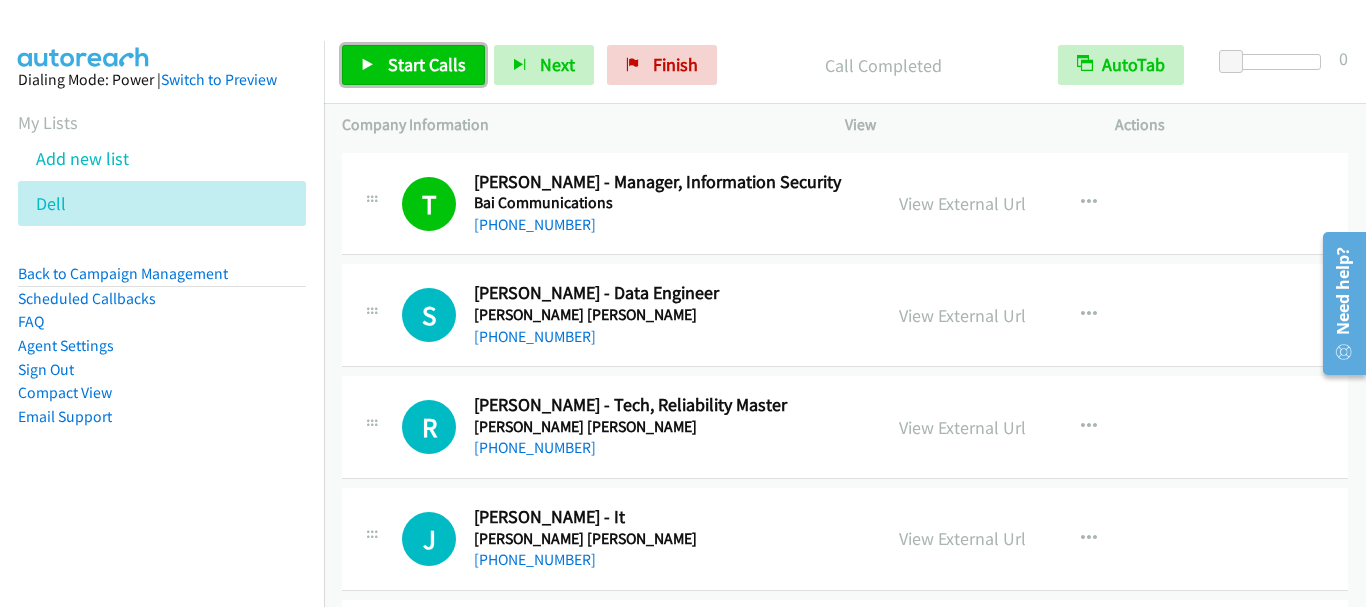 click on "Start Calls" at bounding box center [427, 64] 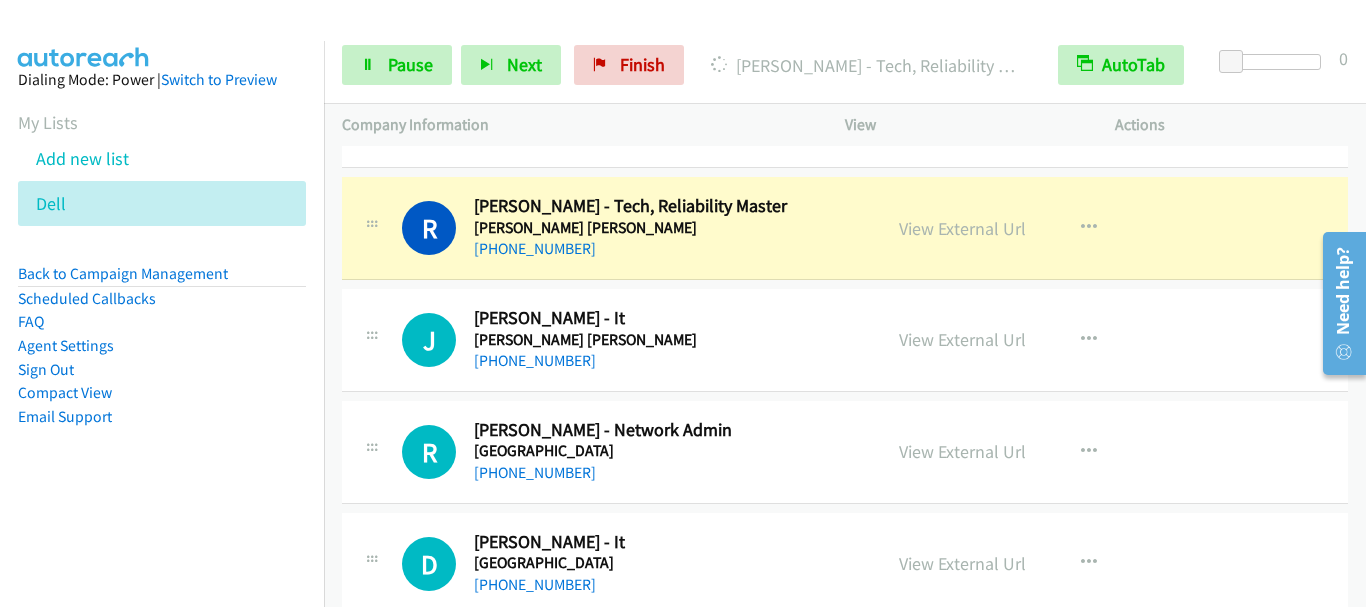 scroll, scrollTop: 10325, scrollLeft: 0, axis: vertical 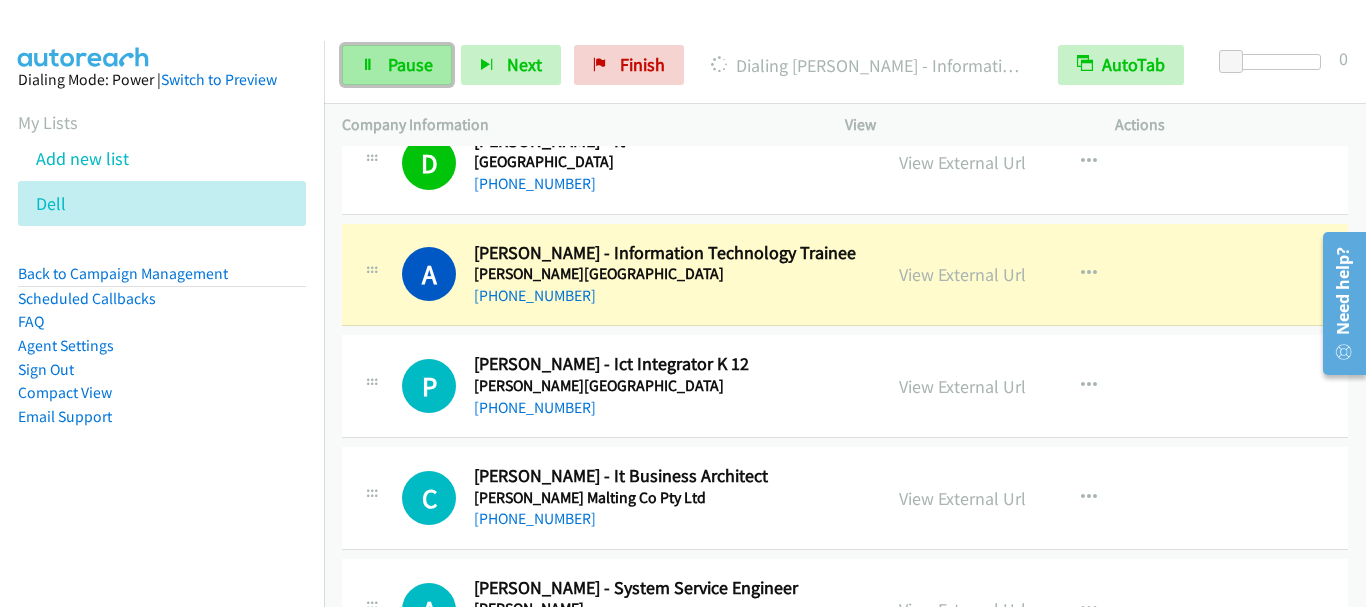 click on "Pause" at bounding box center [410, 64] 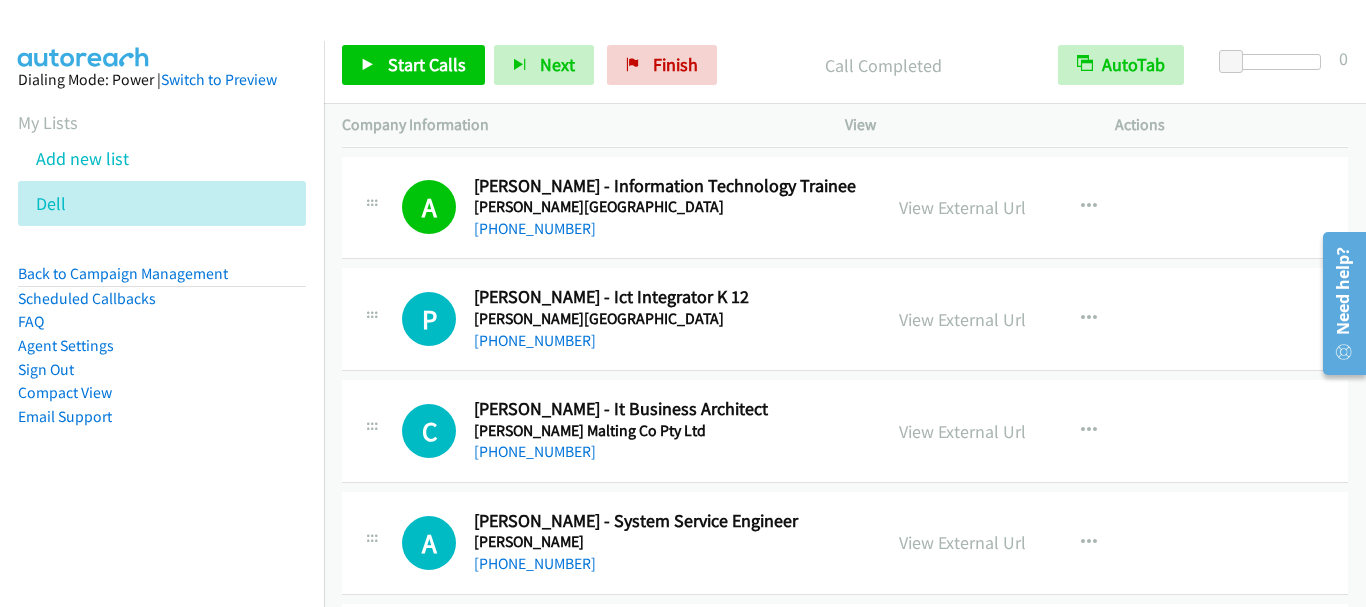 scroll, scrollTop: 10825, scrollLeft: 0, axis: vertical 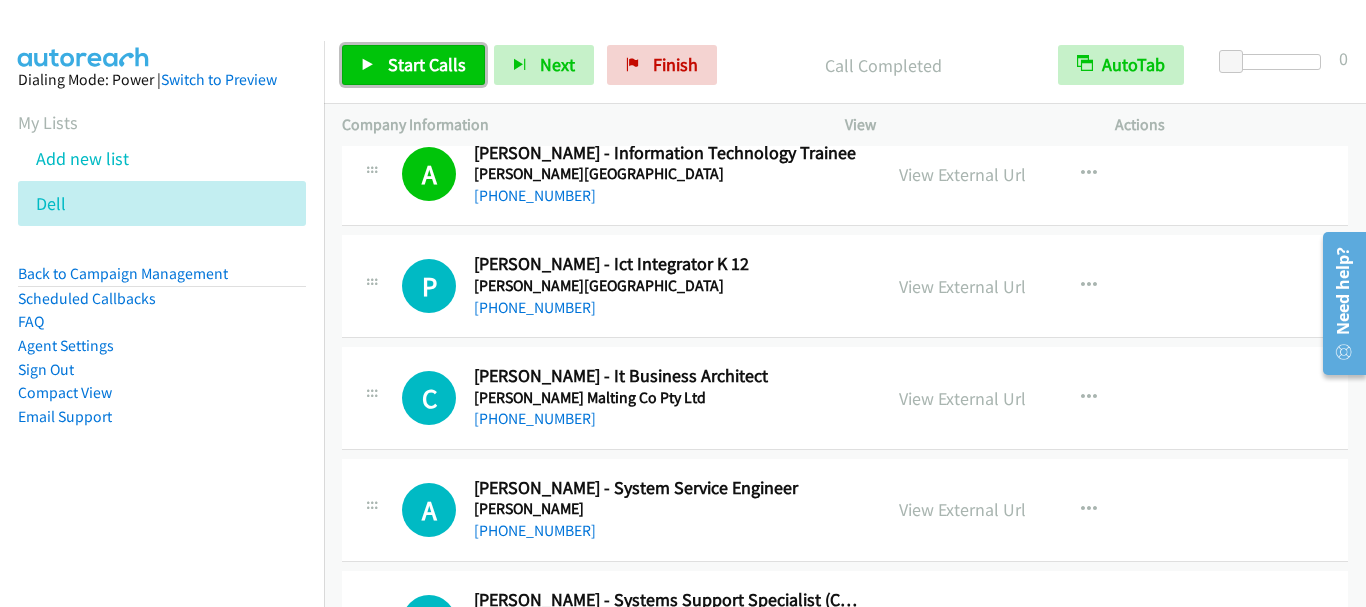 click on "Start Calls" at bounding box center [427, 64] 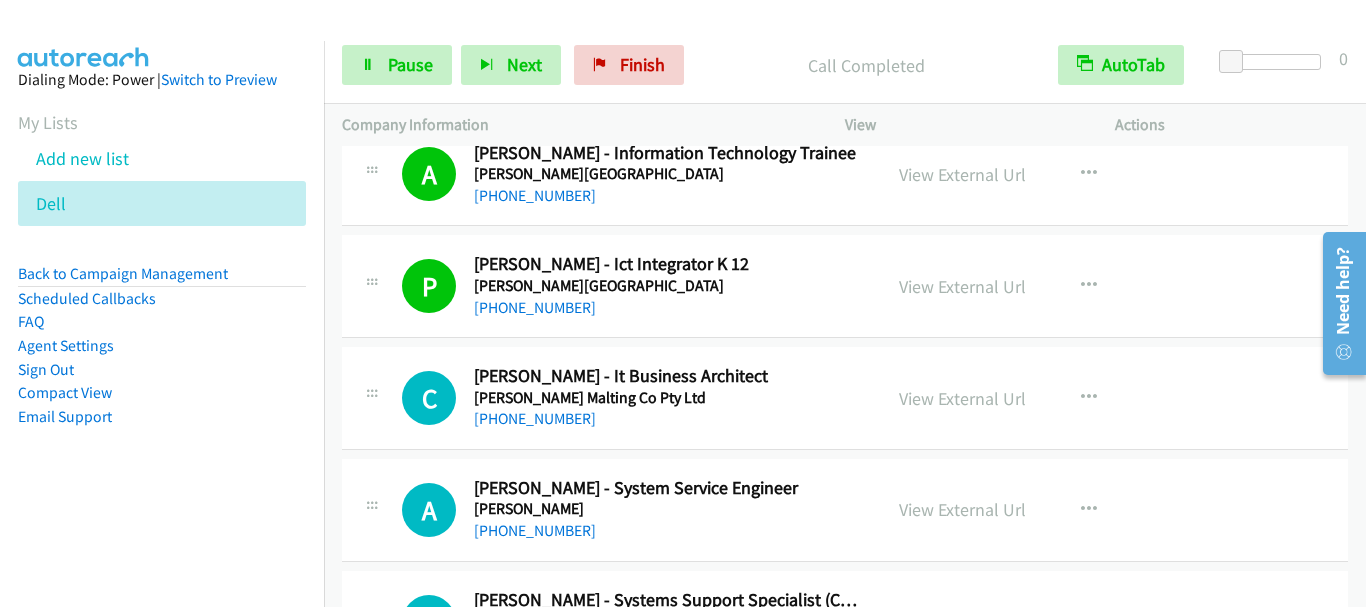 scroll, scrollTop: 10925, scrollLeft: 0, axis: vertical 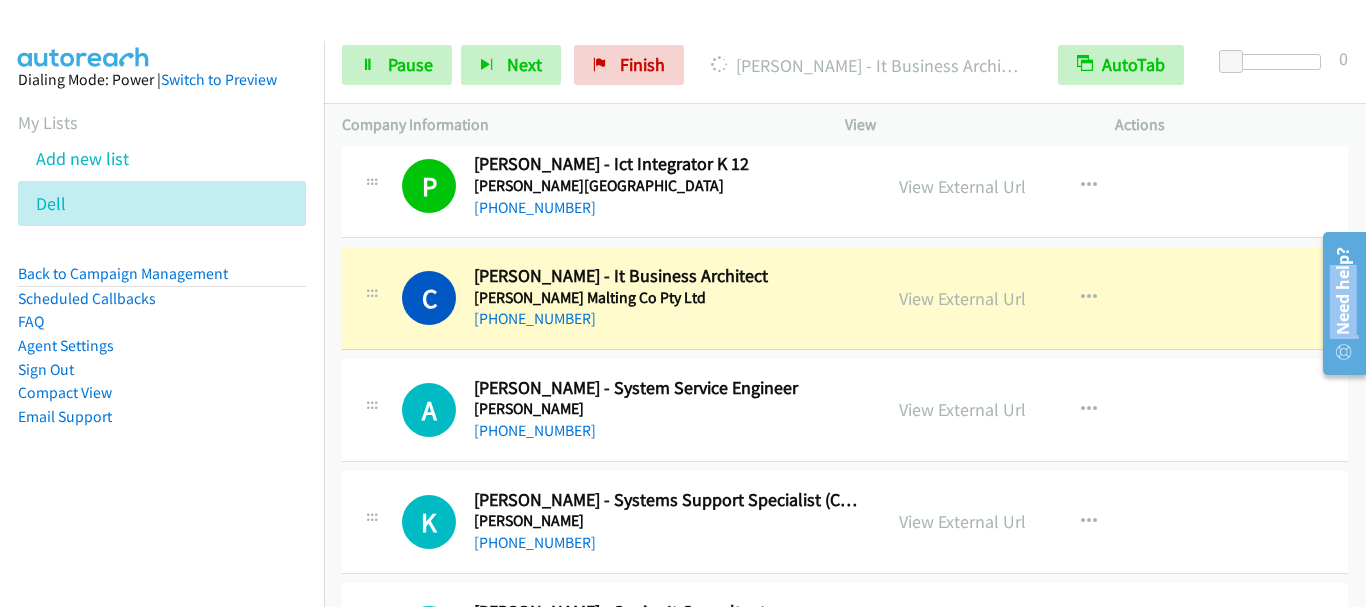 drag, startPoint x: 1341, startPoint y: 259, endPoint x: 1341, endPoint y: 348, distance: 89 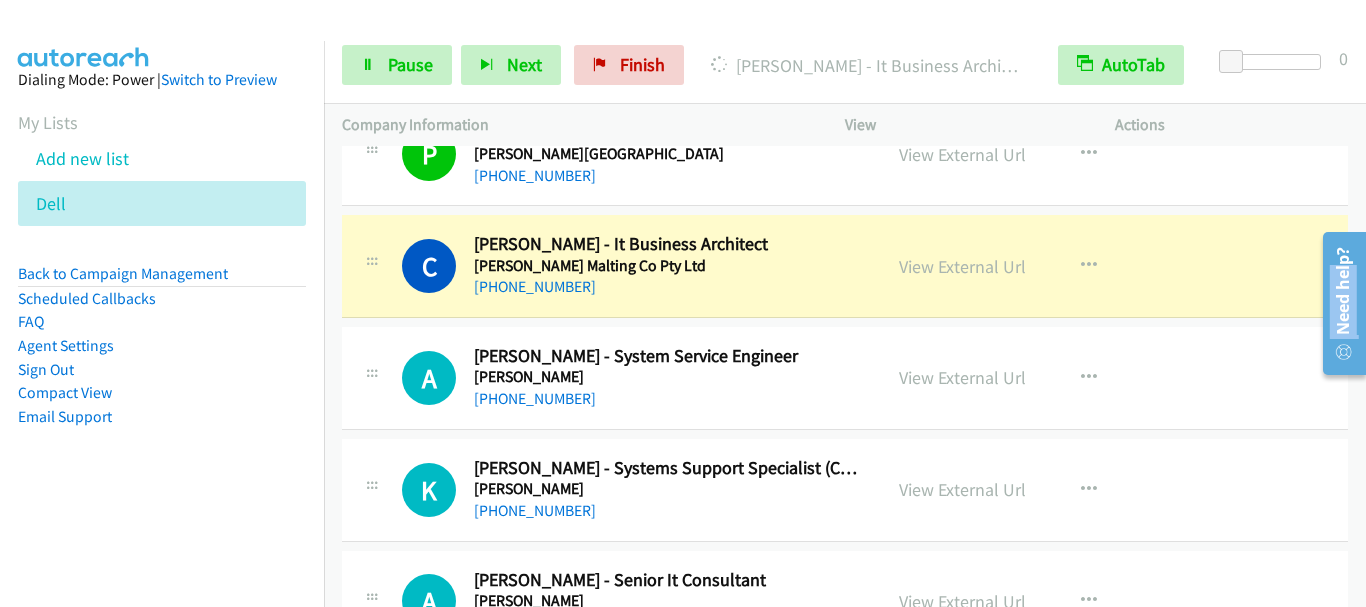 scroll, scrollTop: 10925, scrollLeft: 0, axis: vertical 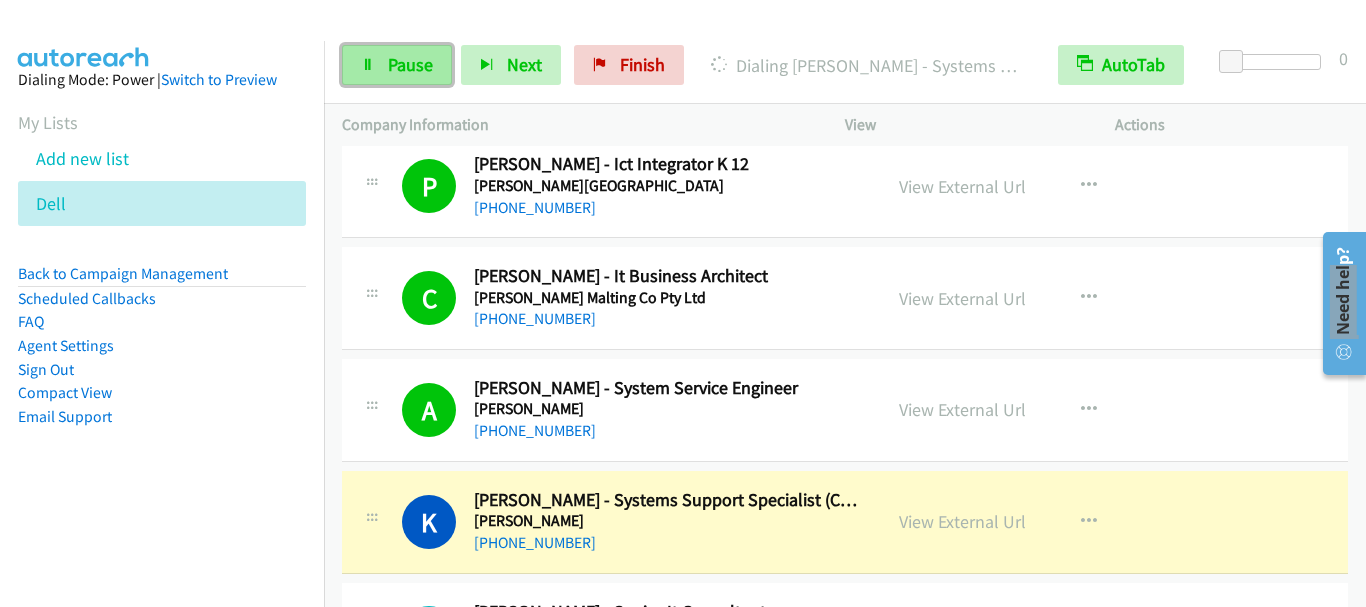 click at bounding box center [368, 66] 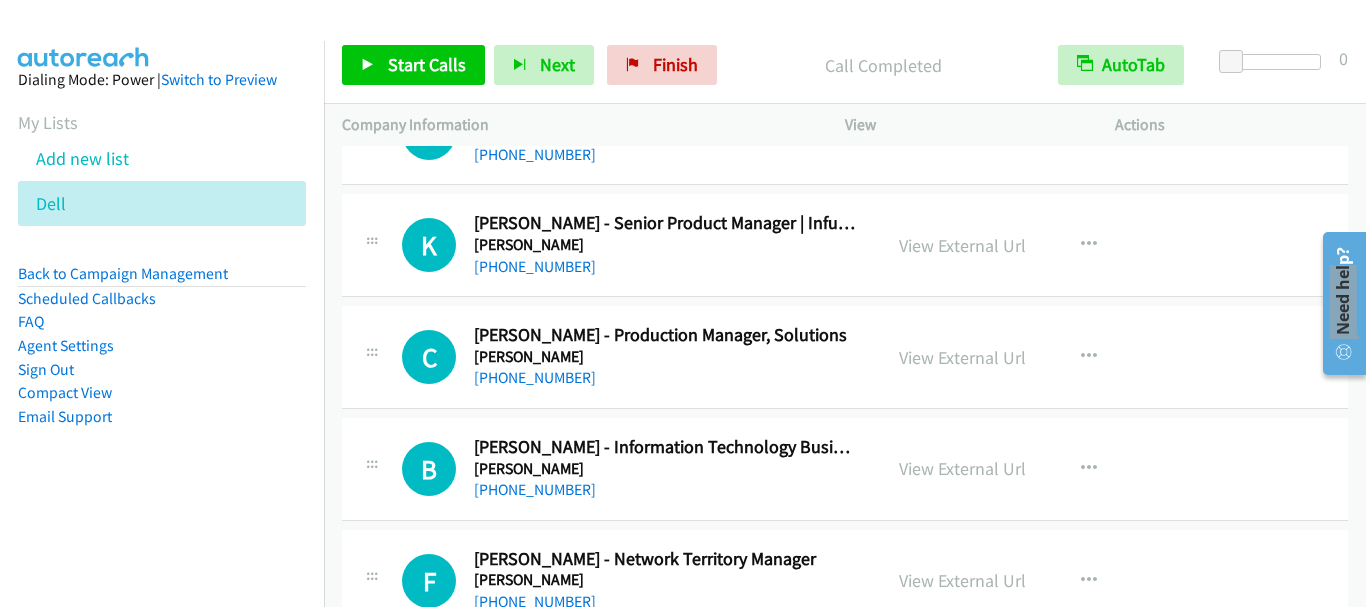 scroll, scrollTop: 11225, scrollLeft: 0, axis: vertical 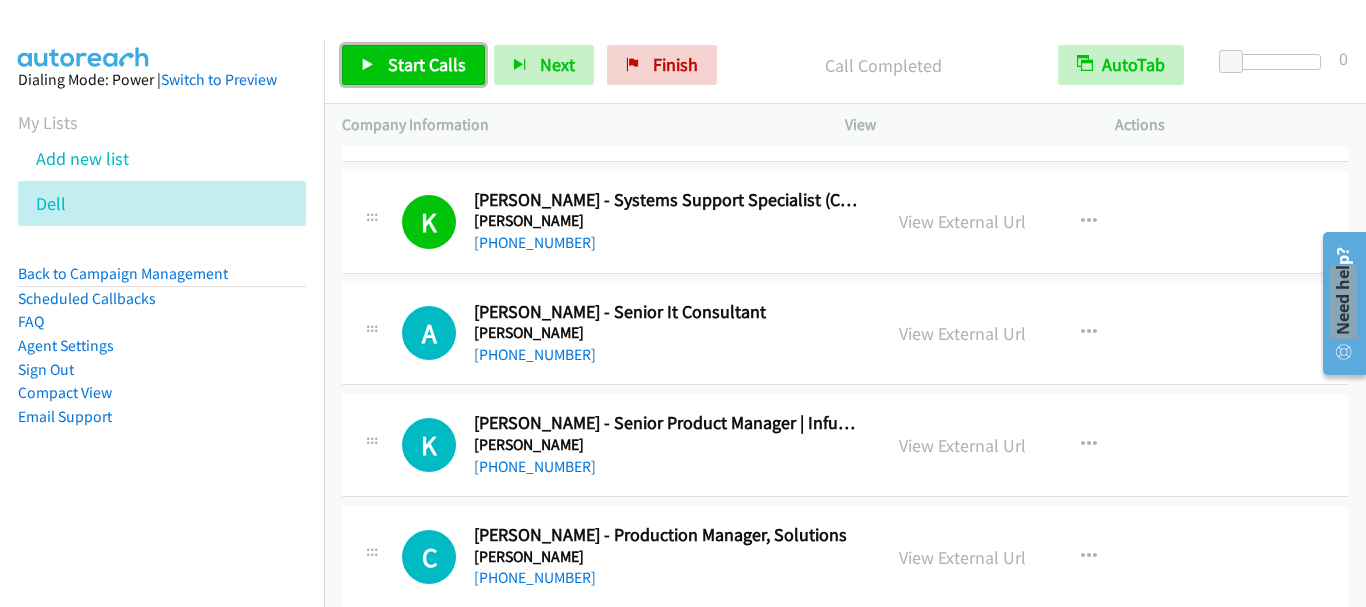 click on "Start Calls" at bounding box center (413, 65) 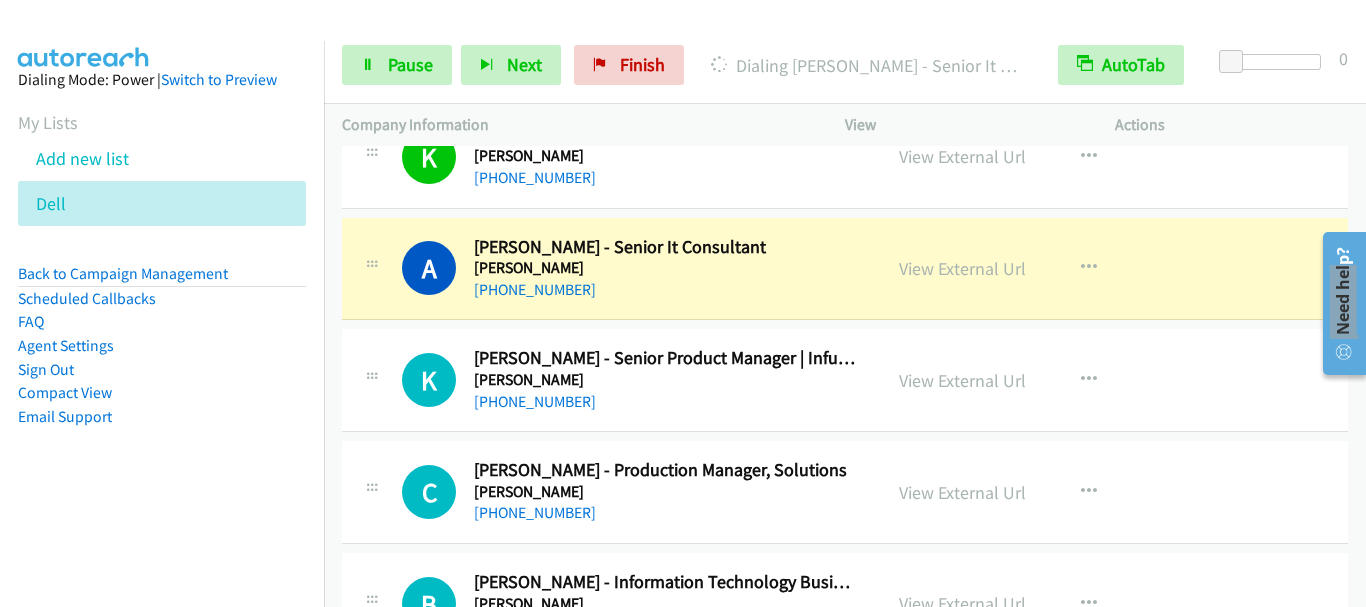 scroll, scrollTop: 11325, scrollLeft: 0, axis: vertical 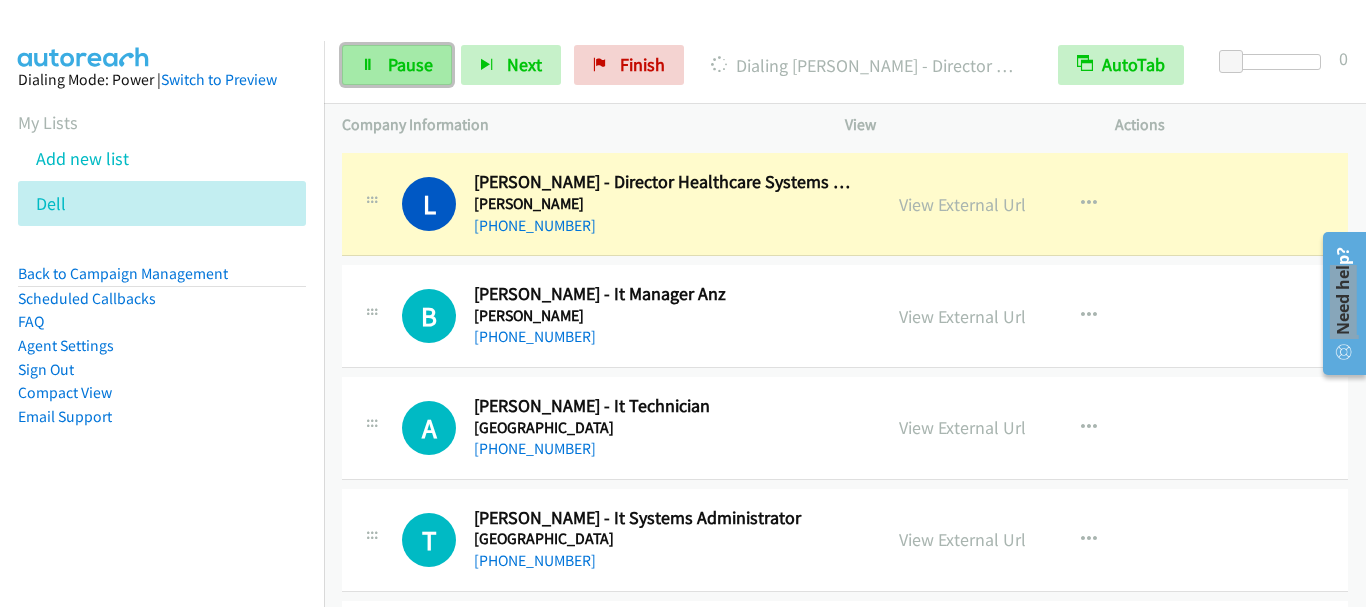 click on "Pause" at bounding box center [410, 64] 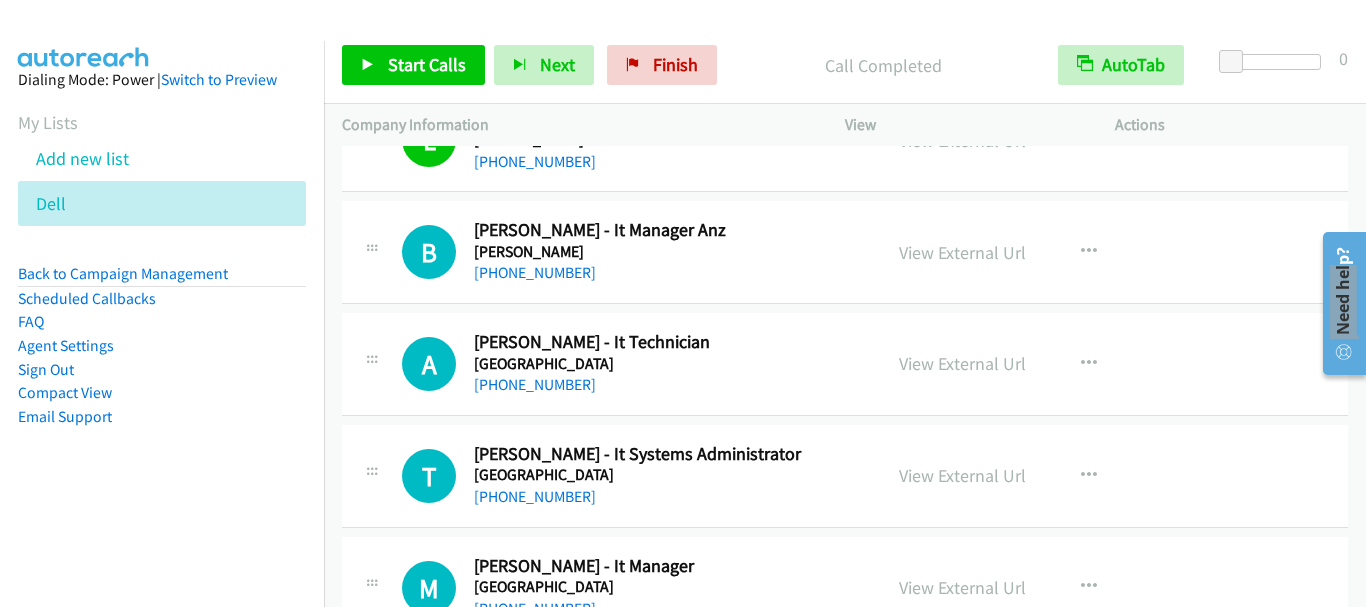 scroll, scrollTop: 12125, scrollLeft: 0, axis: vertical 